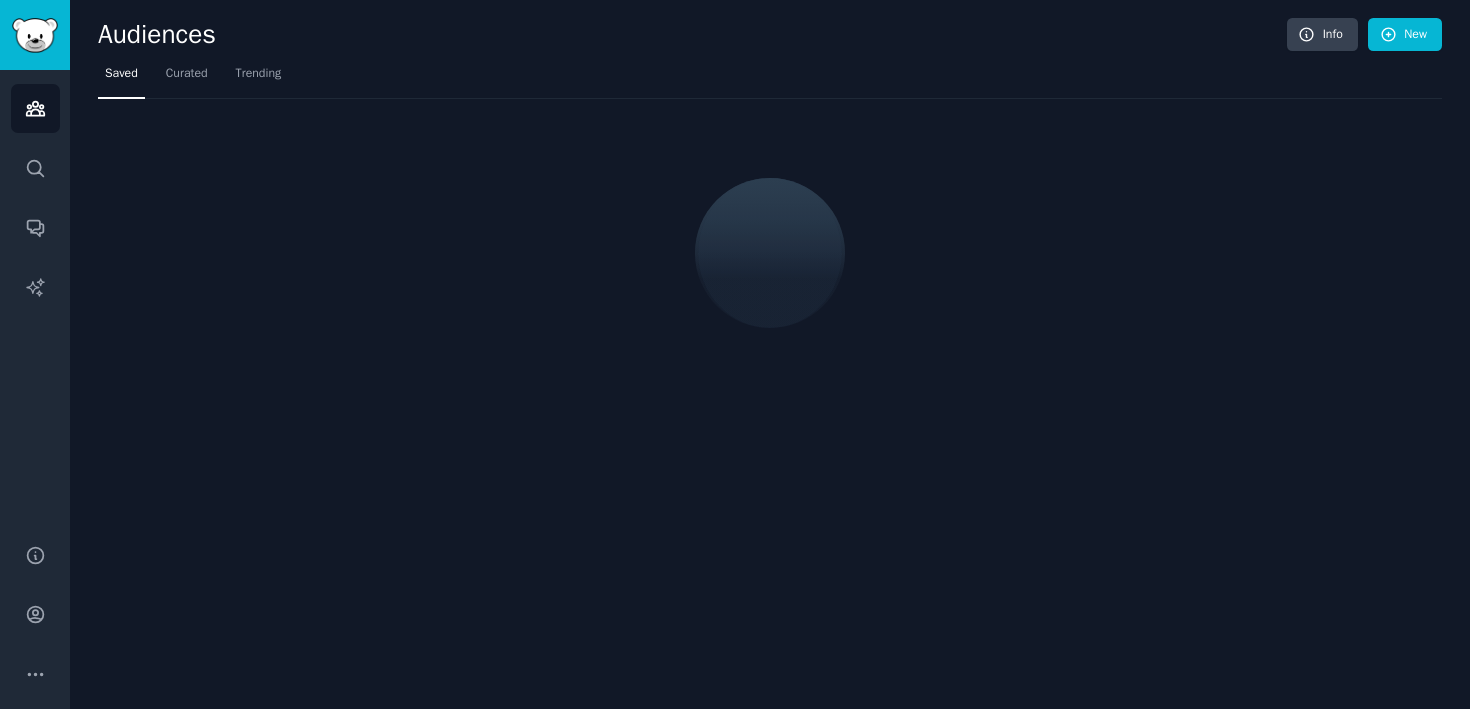 scroll, scrollTop: 0, scrollLeft: 0, axis: both 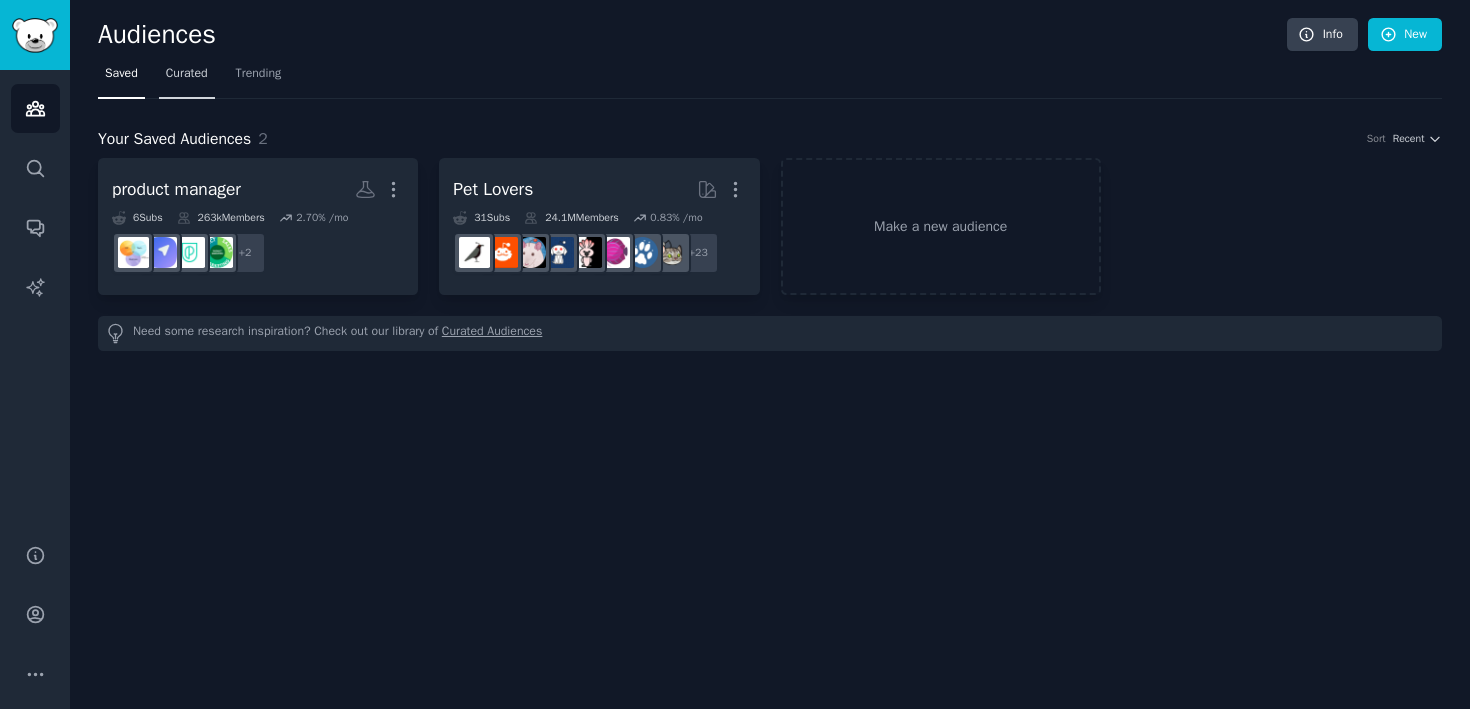 click on "Curated" at bounding box center [187, 74] 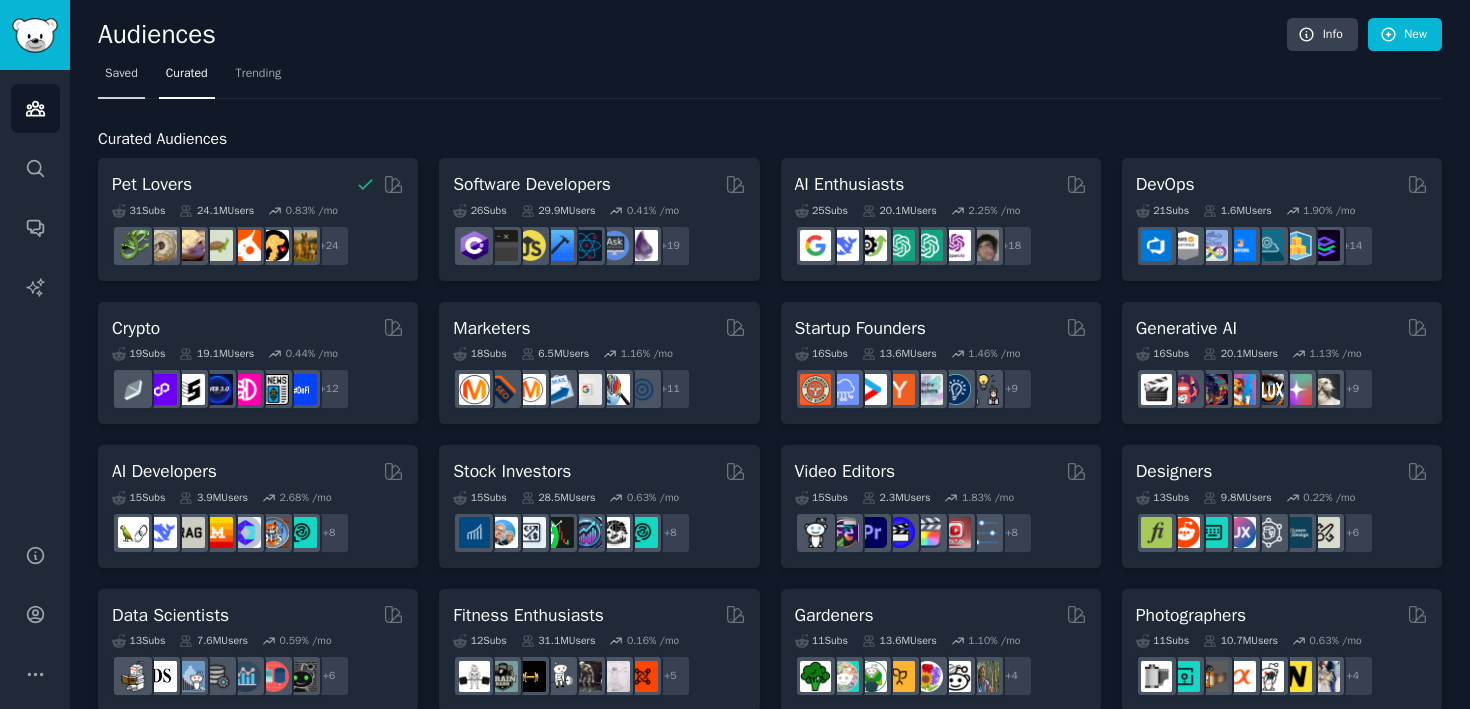 click on "Saved" at bounding box center (121, 74) 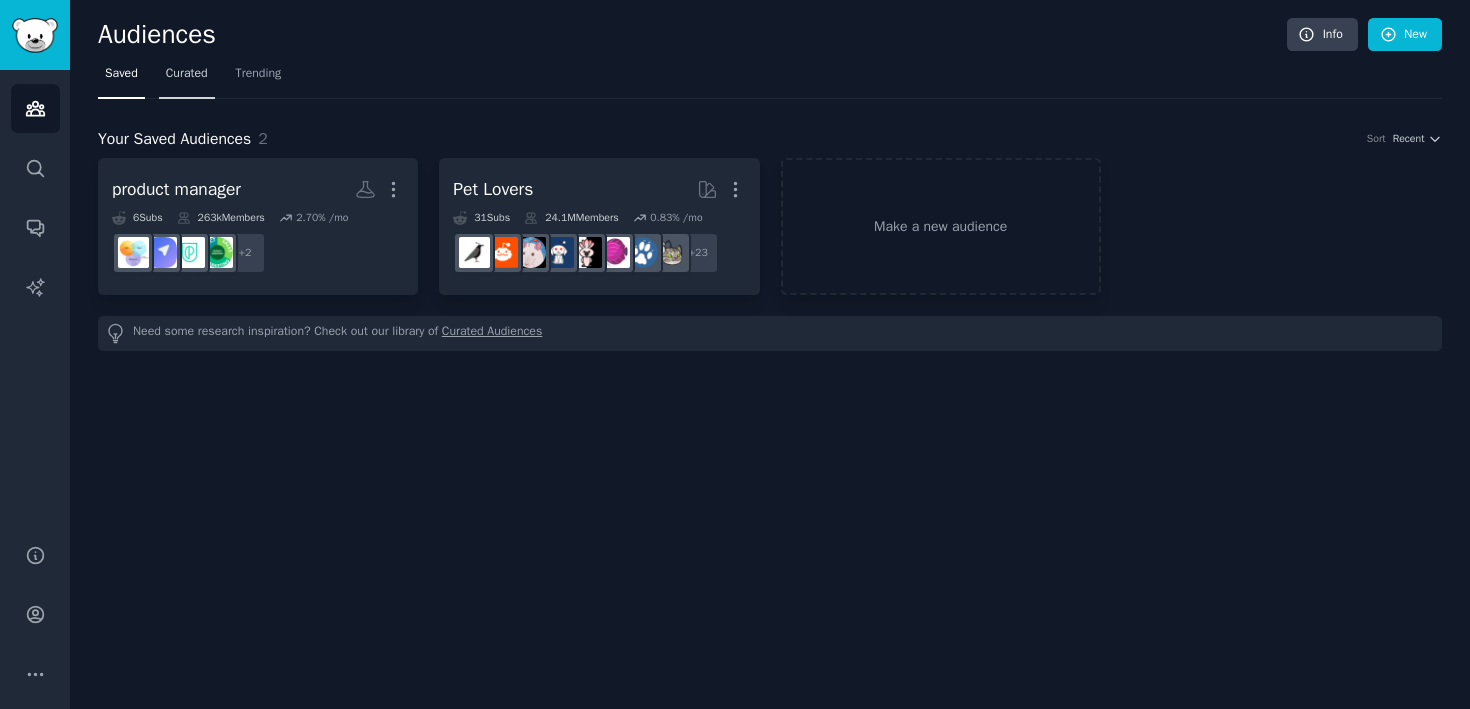 click on "Curated" at bounding box center (187, 74) 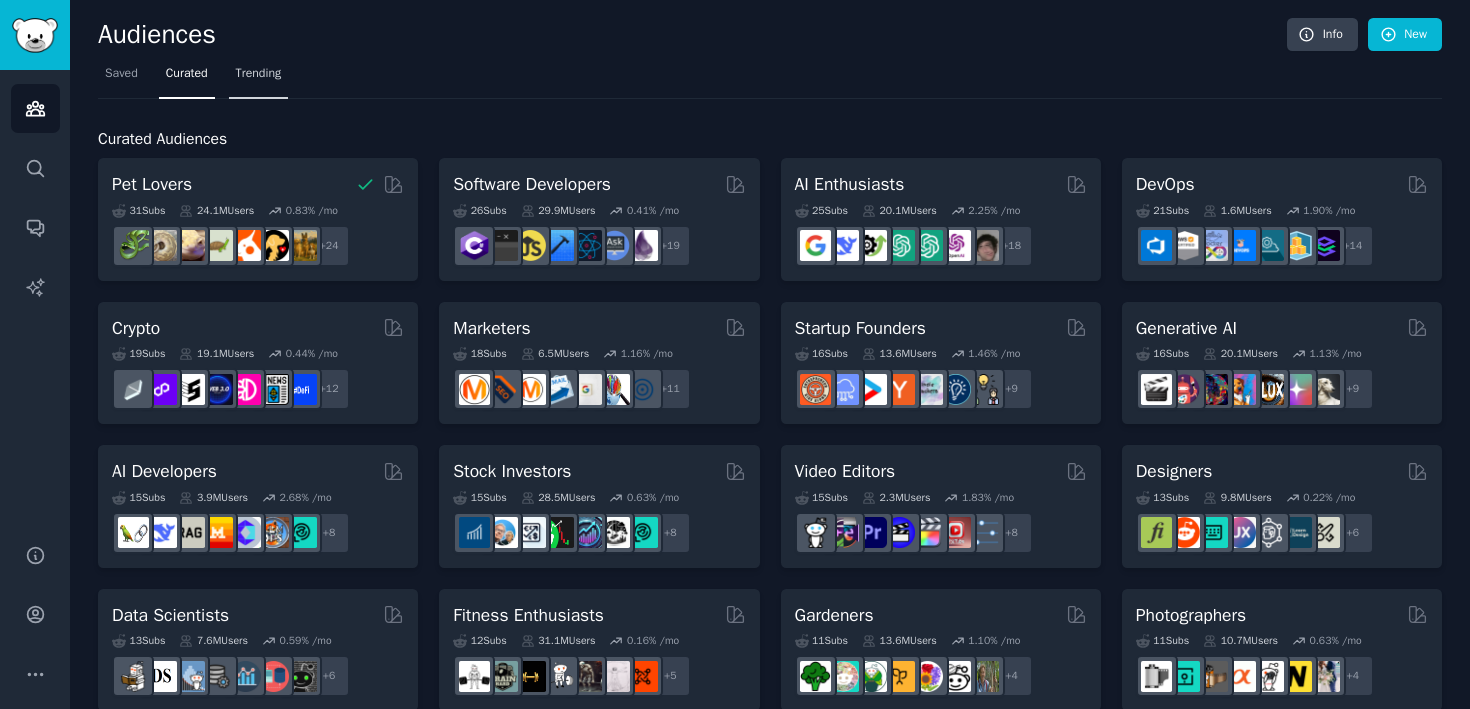 click on "Trending" at bounding box center [259, 74] 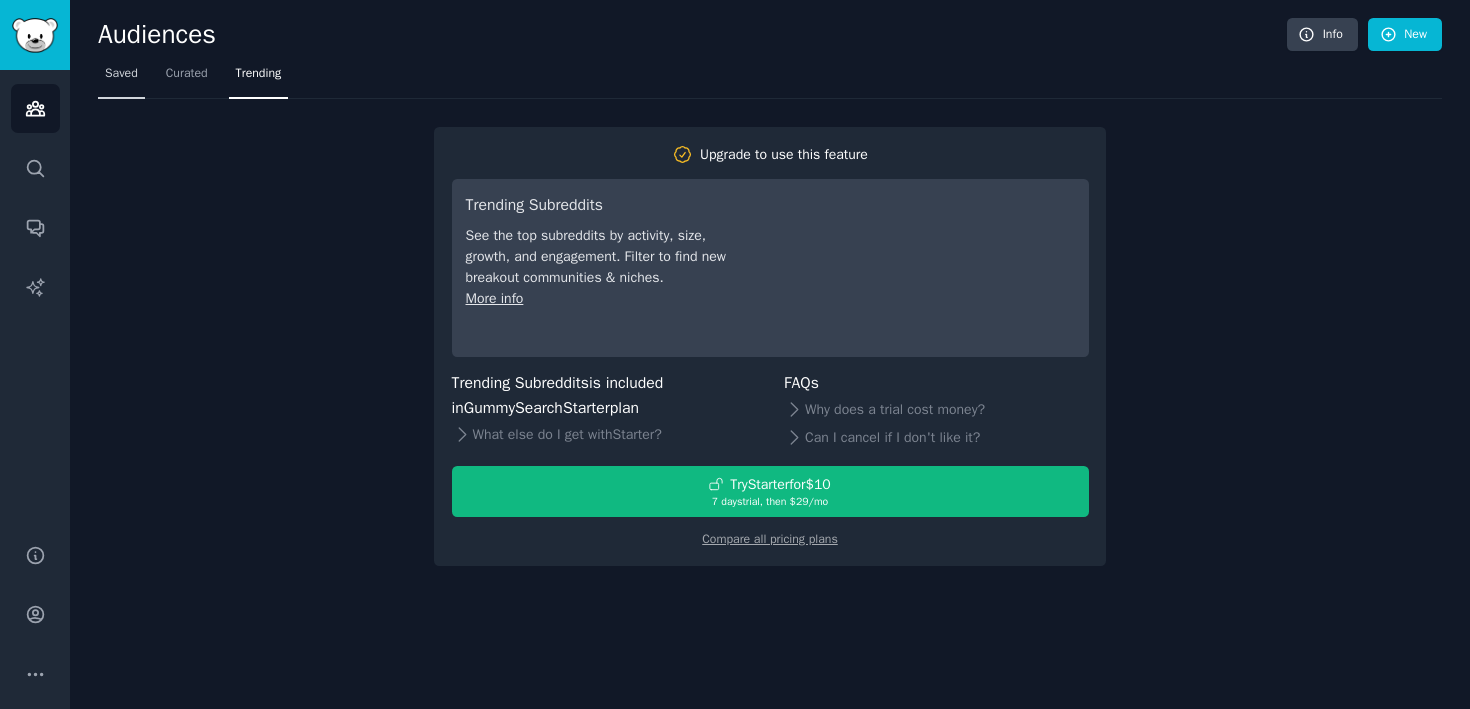 click on "Saved" at bounding box center (121, 78) 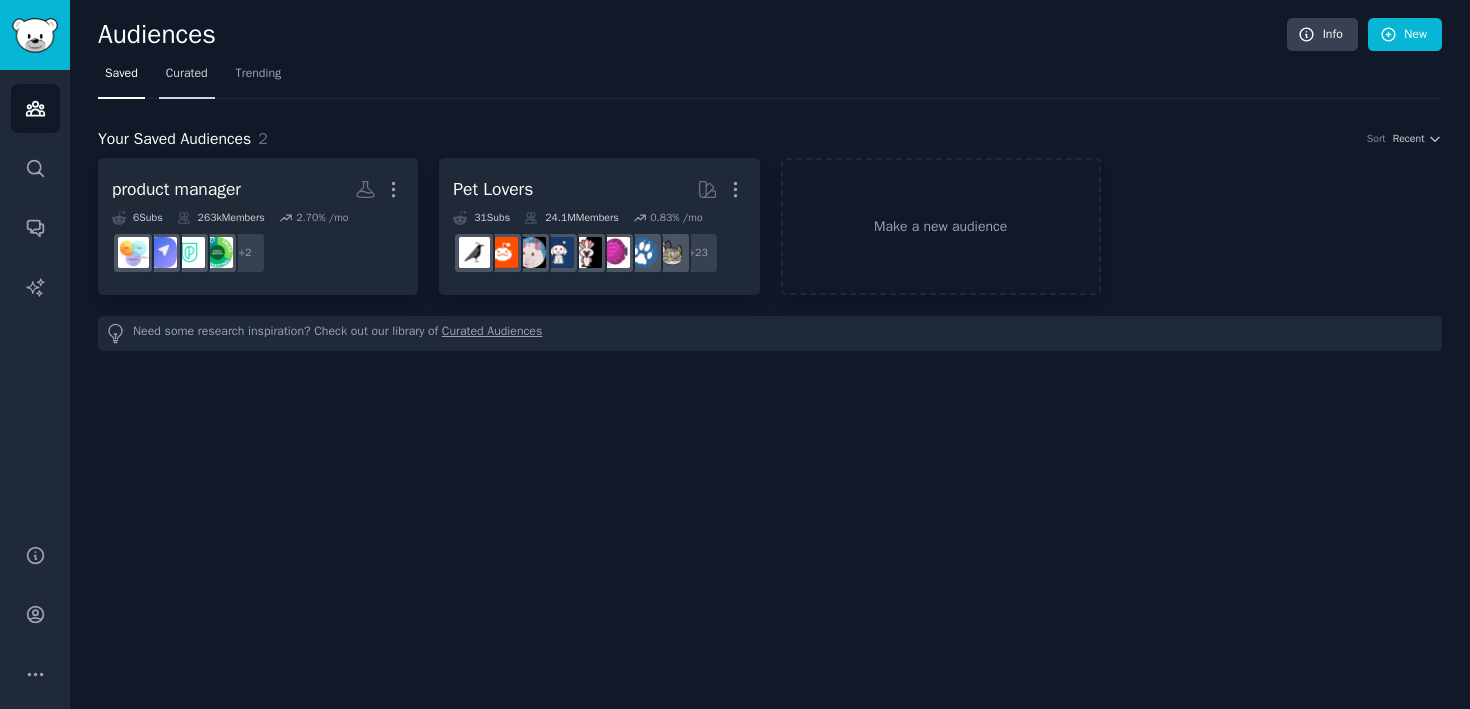 click on "Curated" at bounding box center [187, 74] 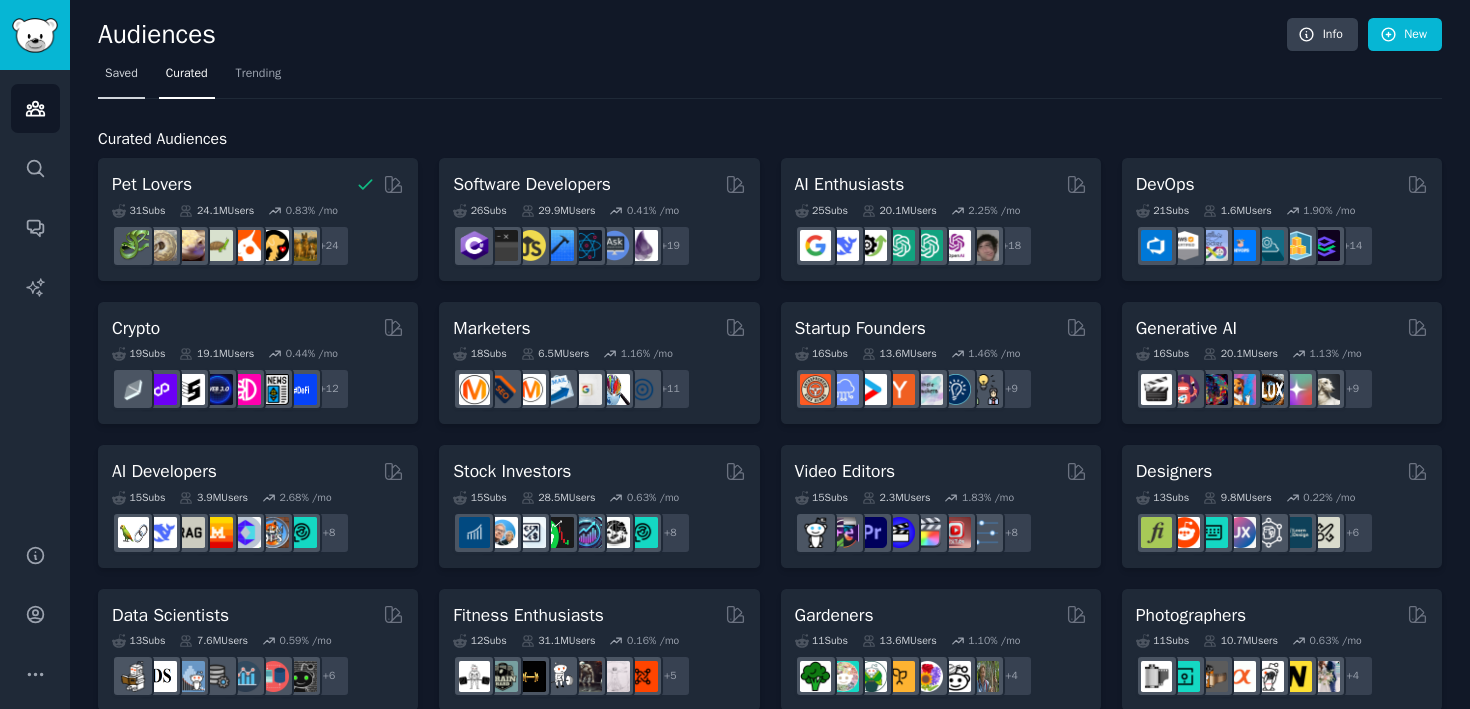 click on "Saved" at bounding box center (121, 74) 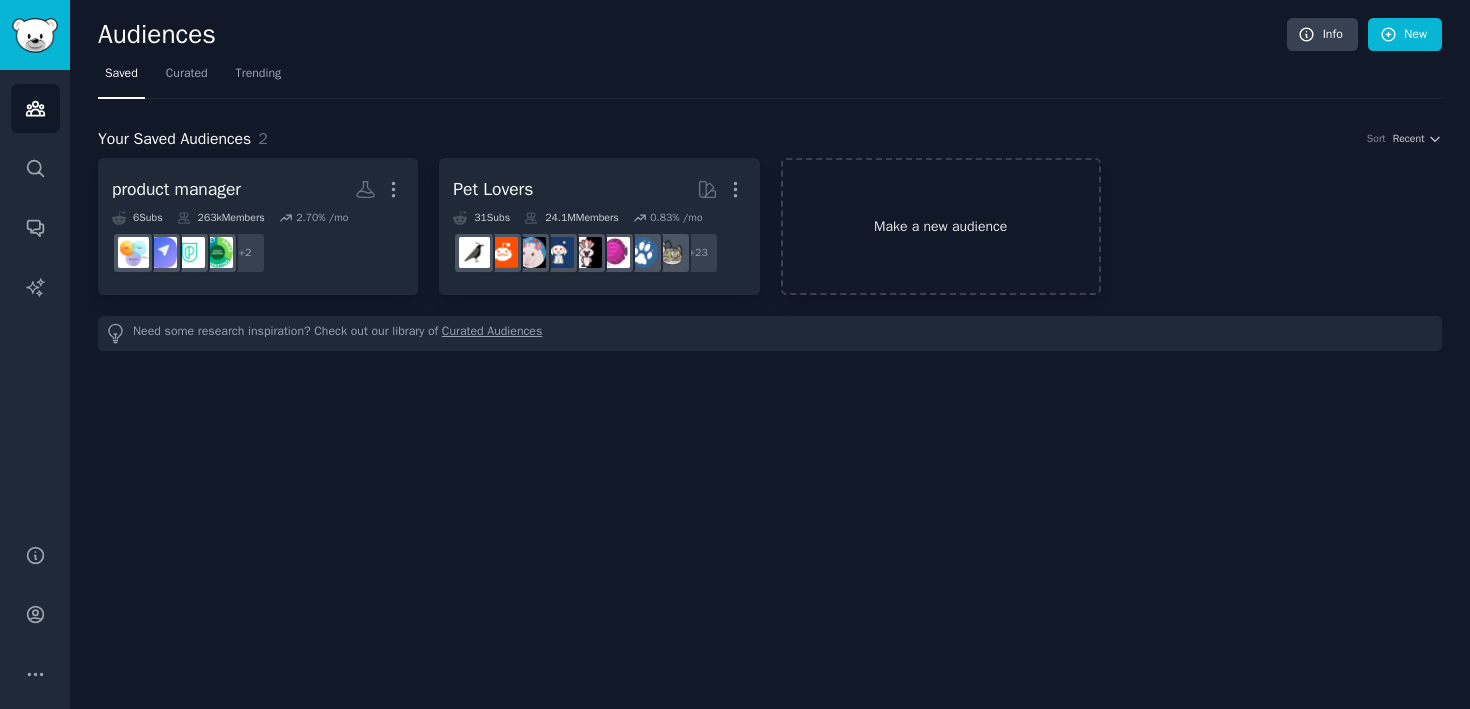 click on "Make a new audience" at bounding box center (941, 226) 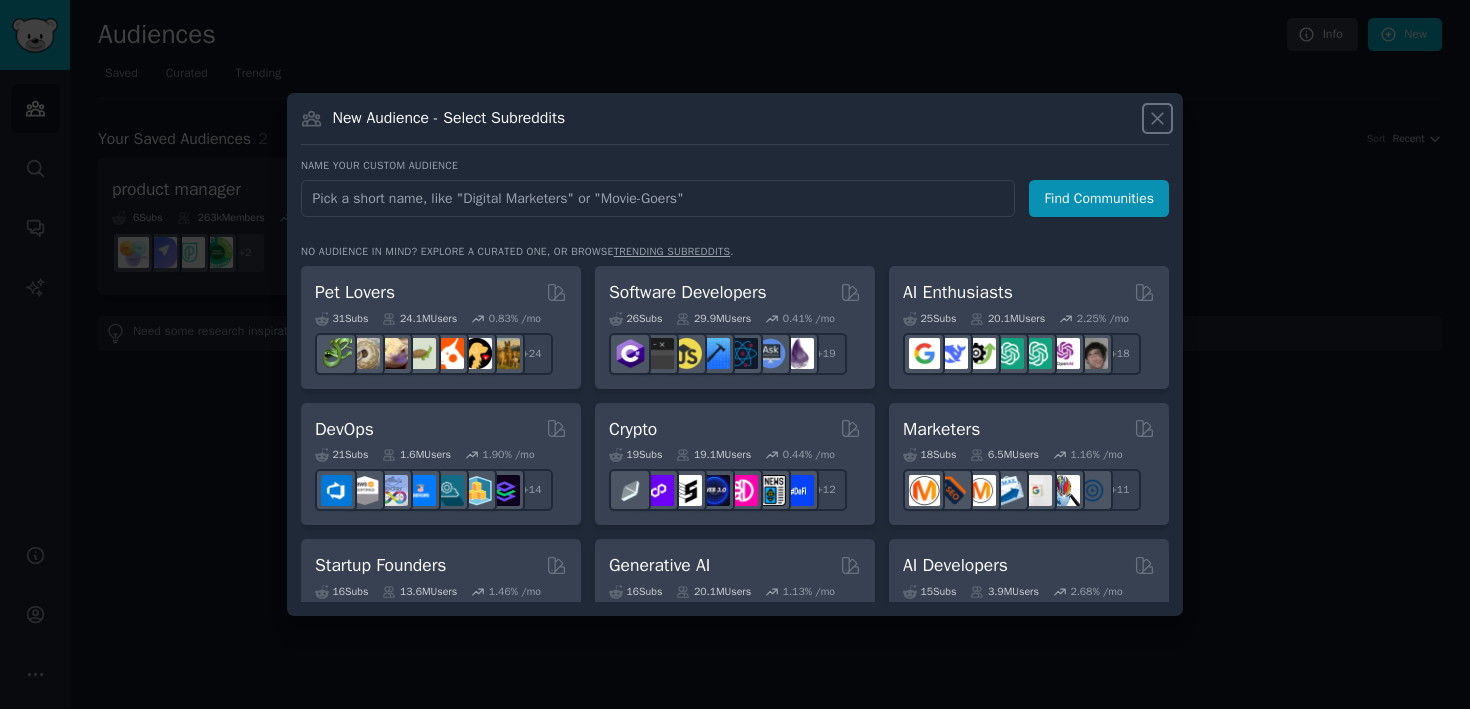 click 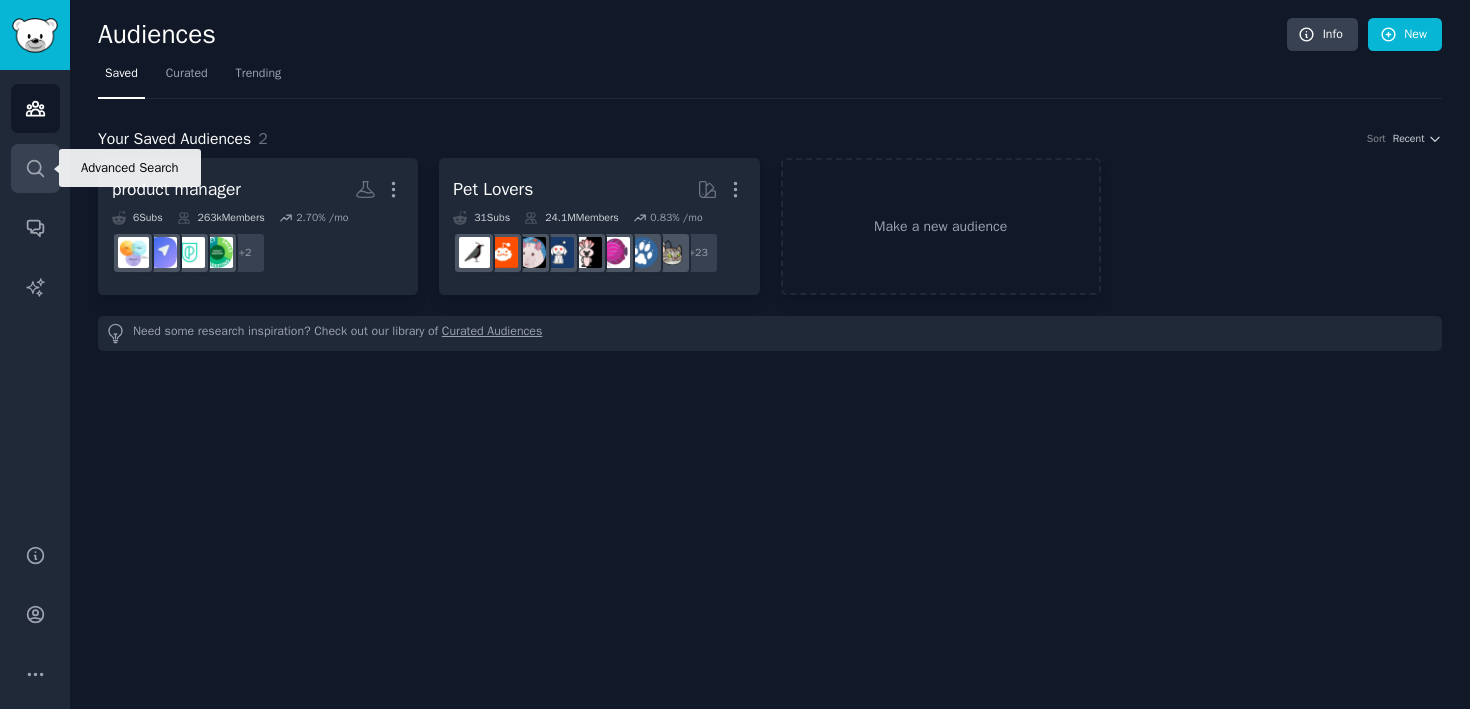 click 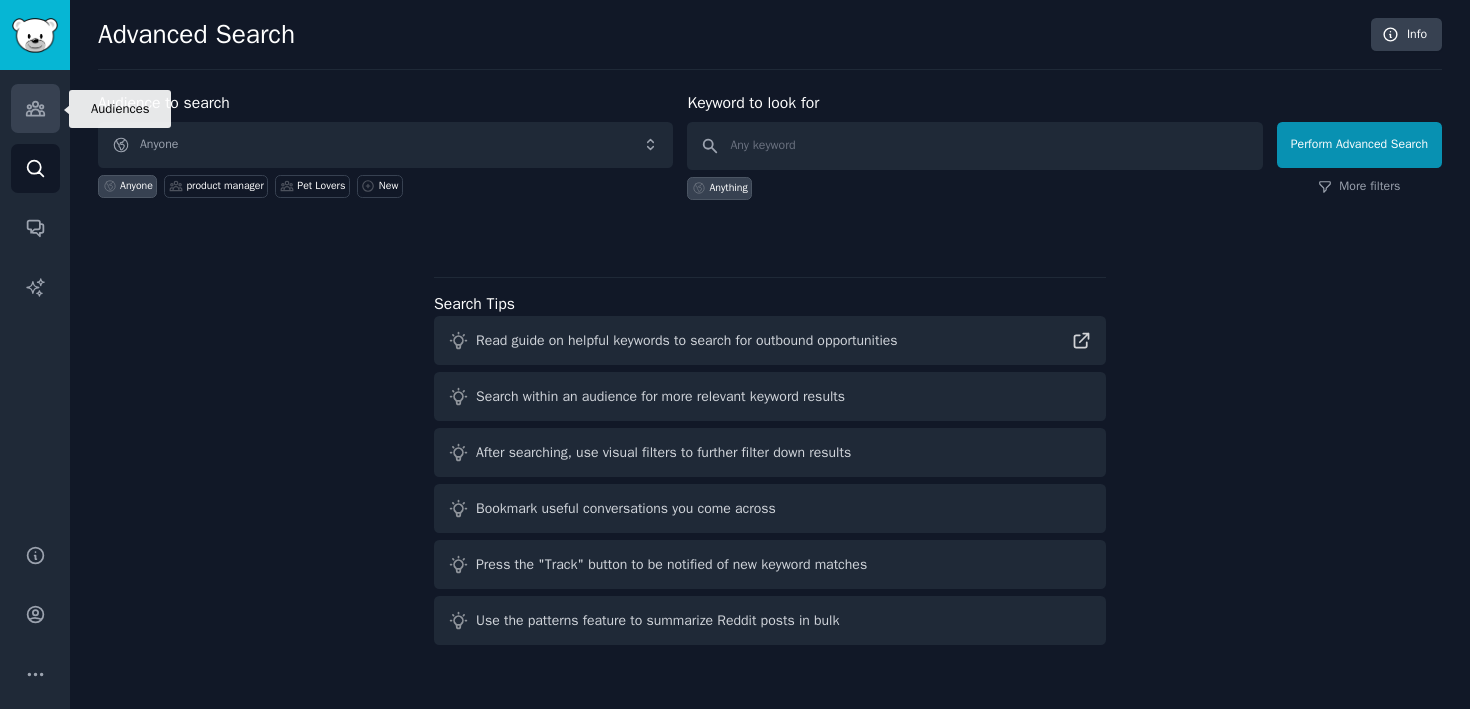 click 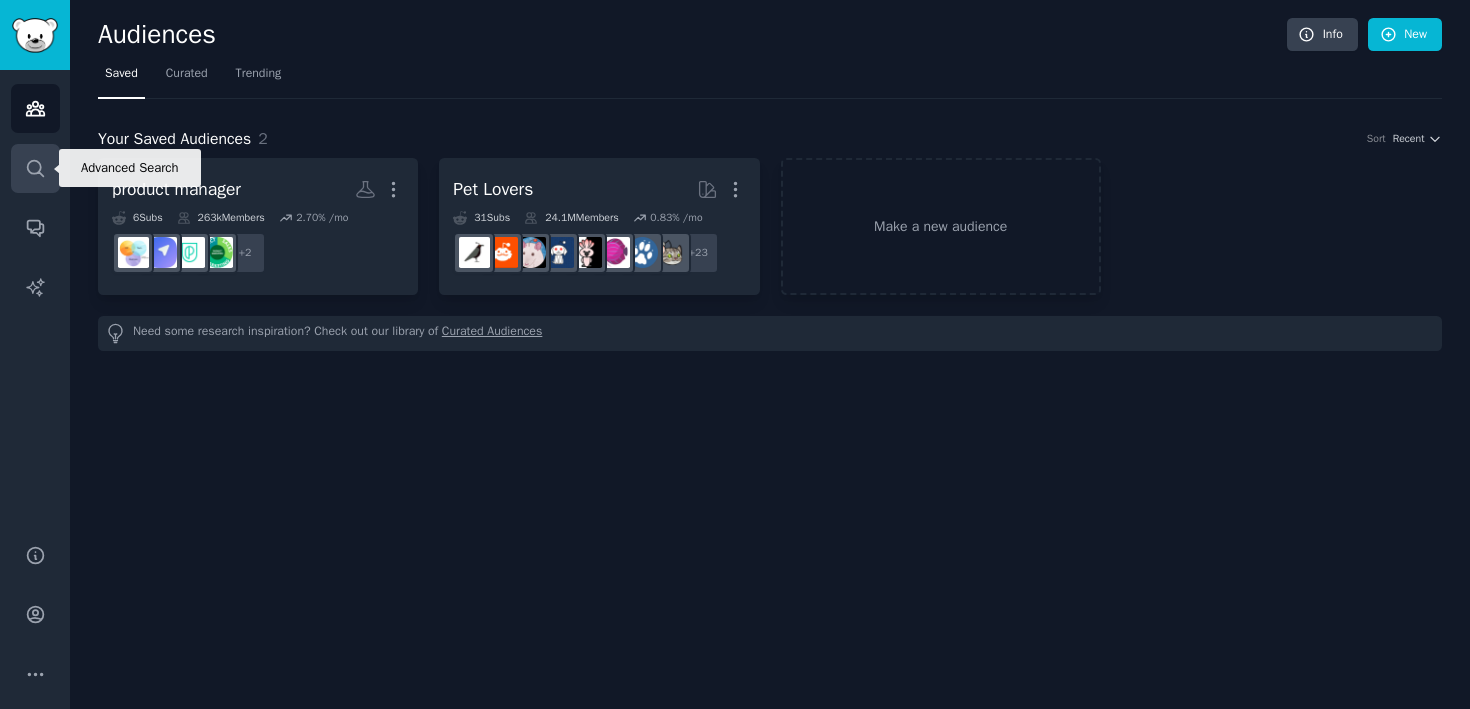 click on "Search" at bounding box center [35, 168] 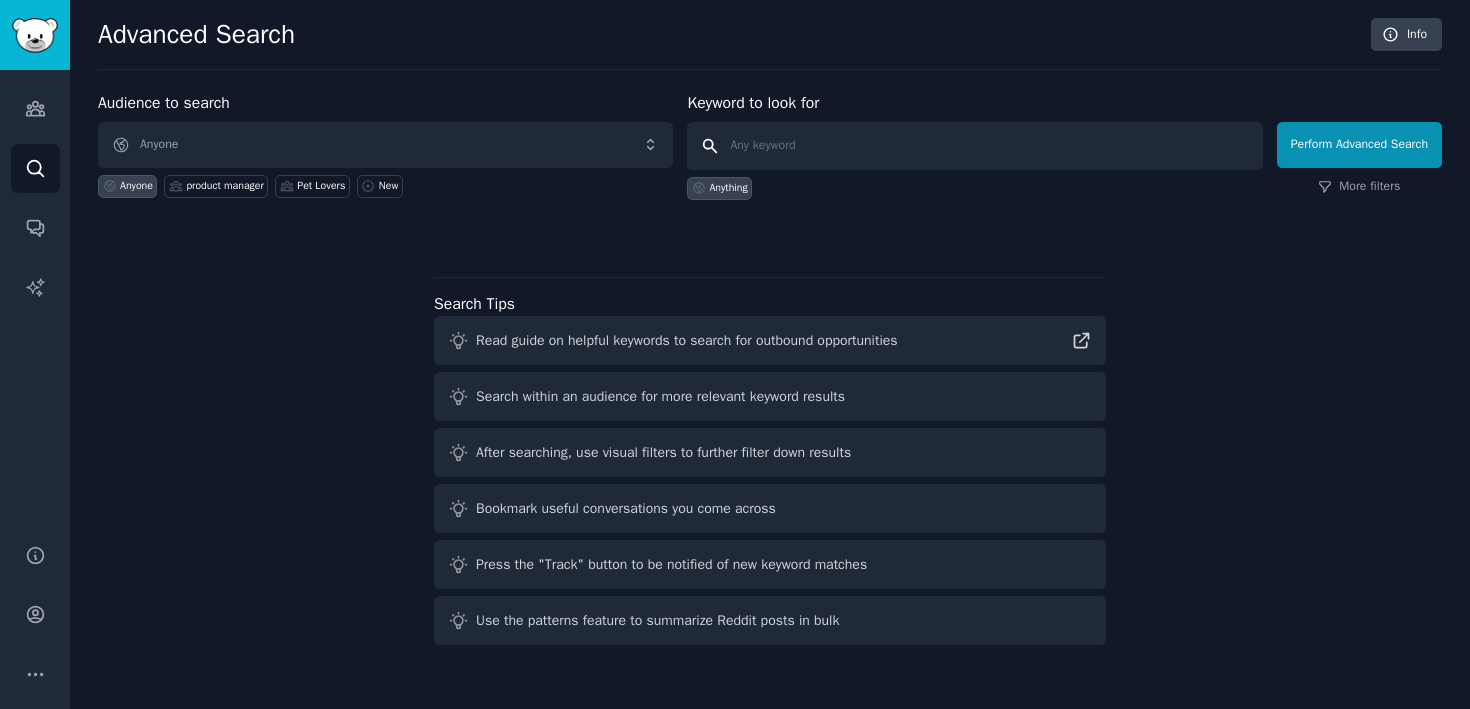 click at bounding box center (974, 146) 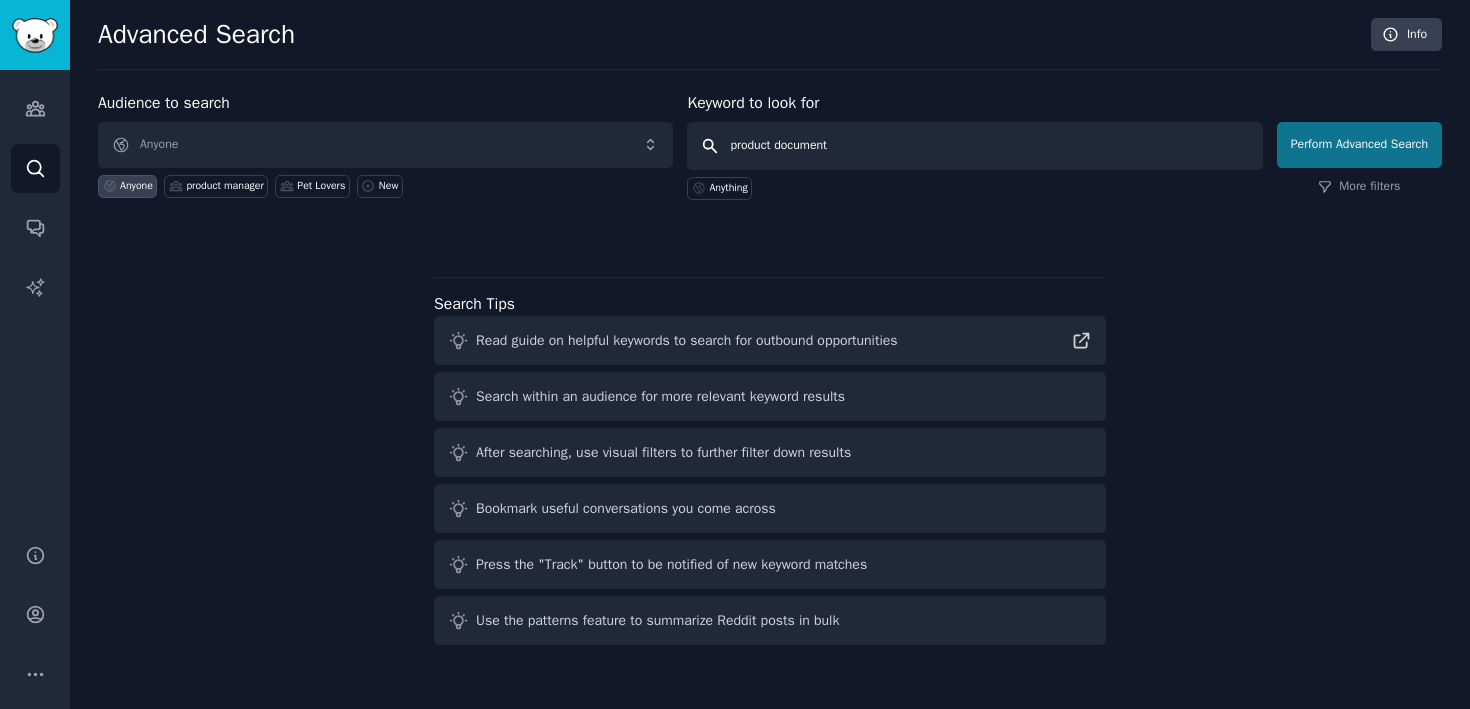 type on "product document" 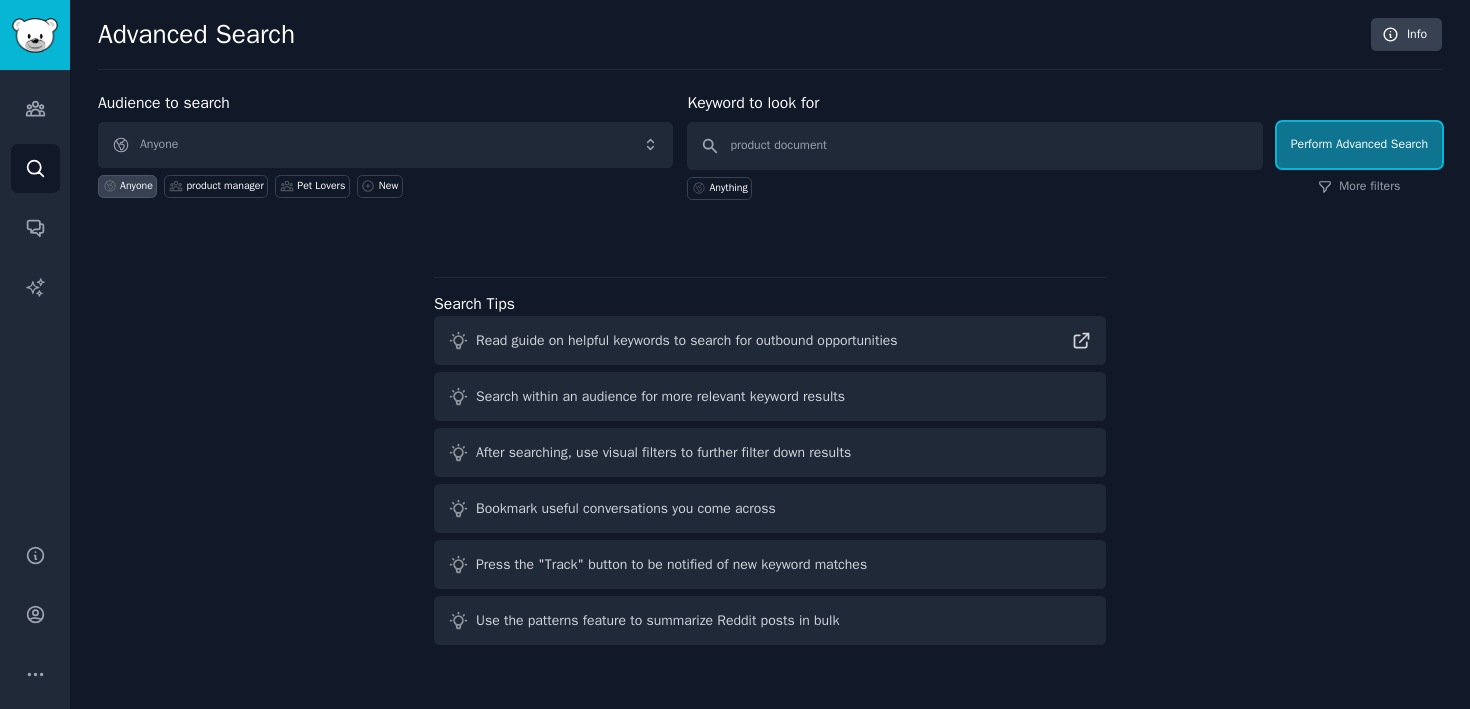 click on "Perform Advanced Search" at bounding box center (1359, 145) 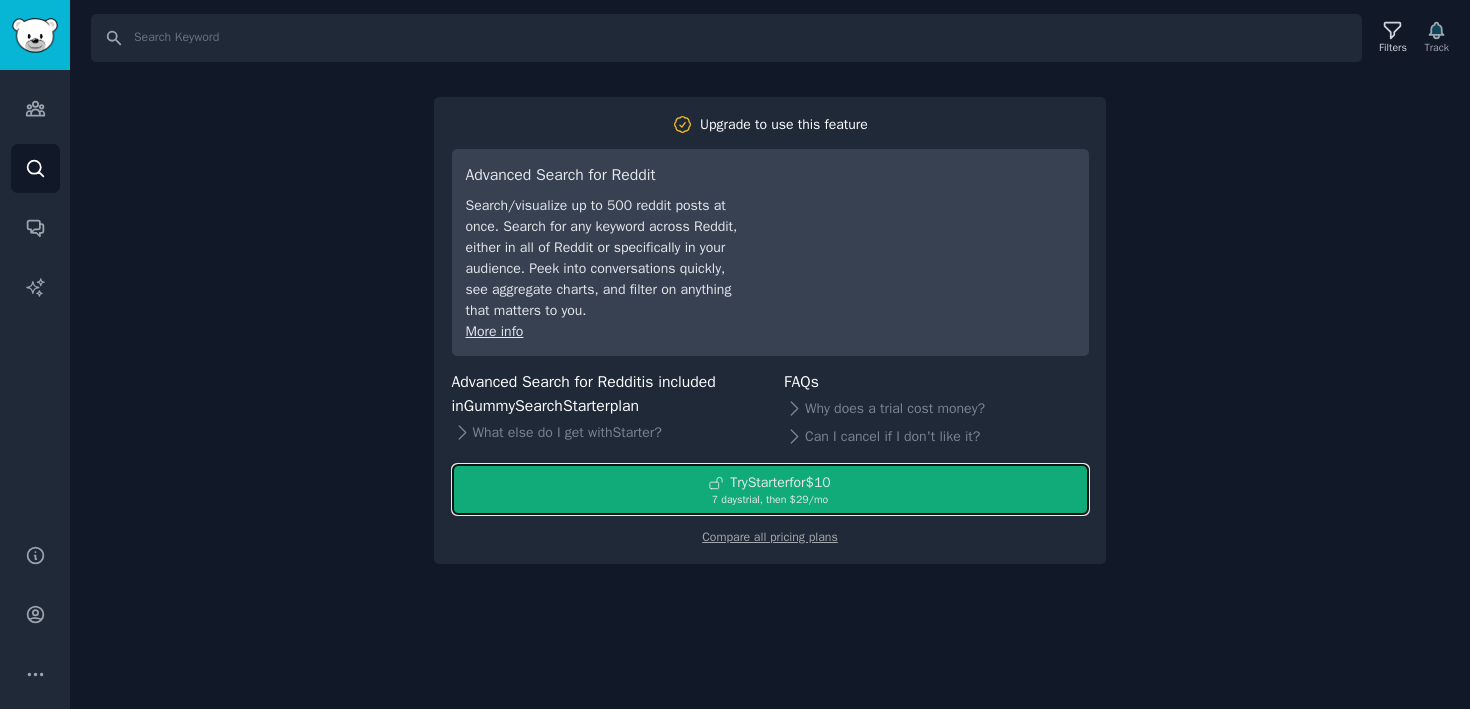 click on "7 days  trial, then $ 29 /mo" at bounding box center [770, 500] 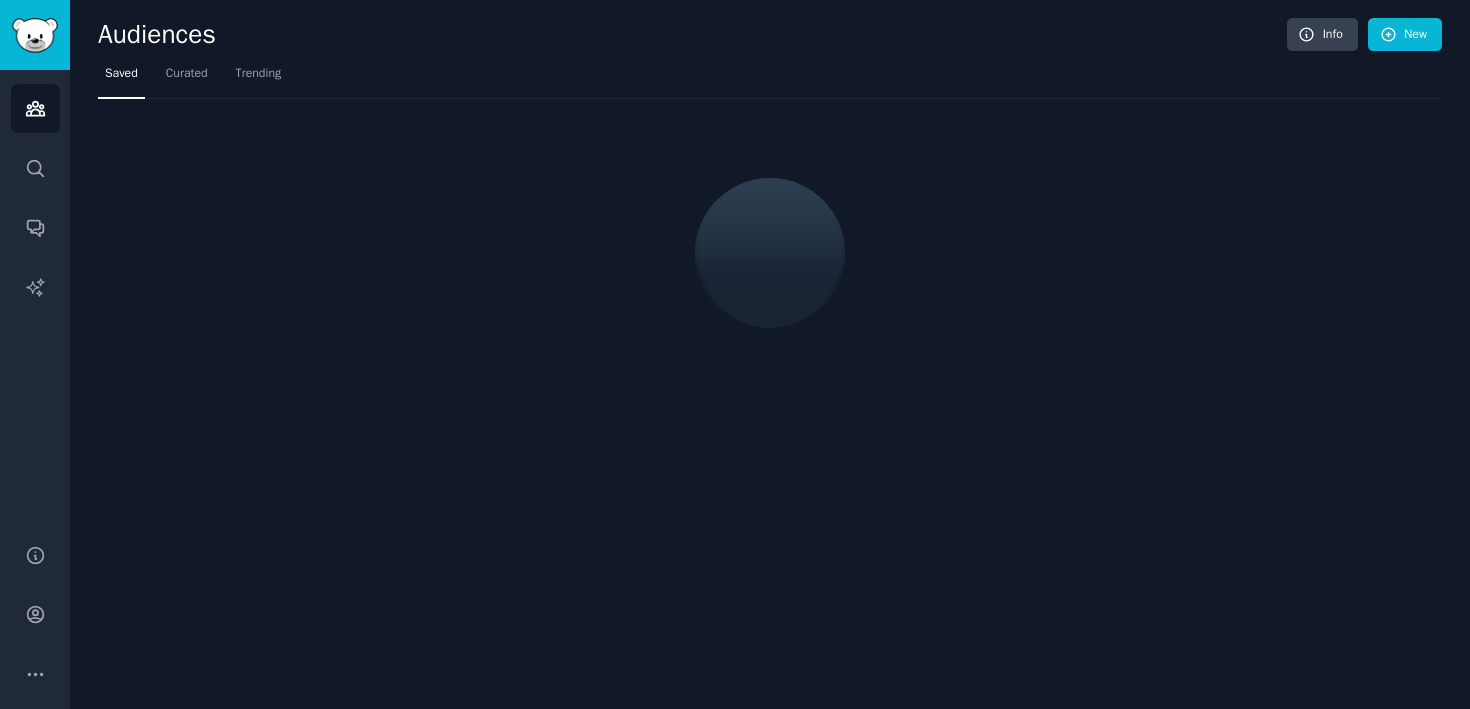 scroll, scrollTop: 0, scrollLeft: 0, axis: both 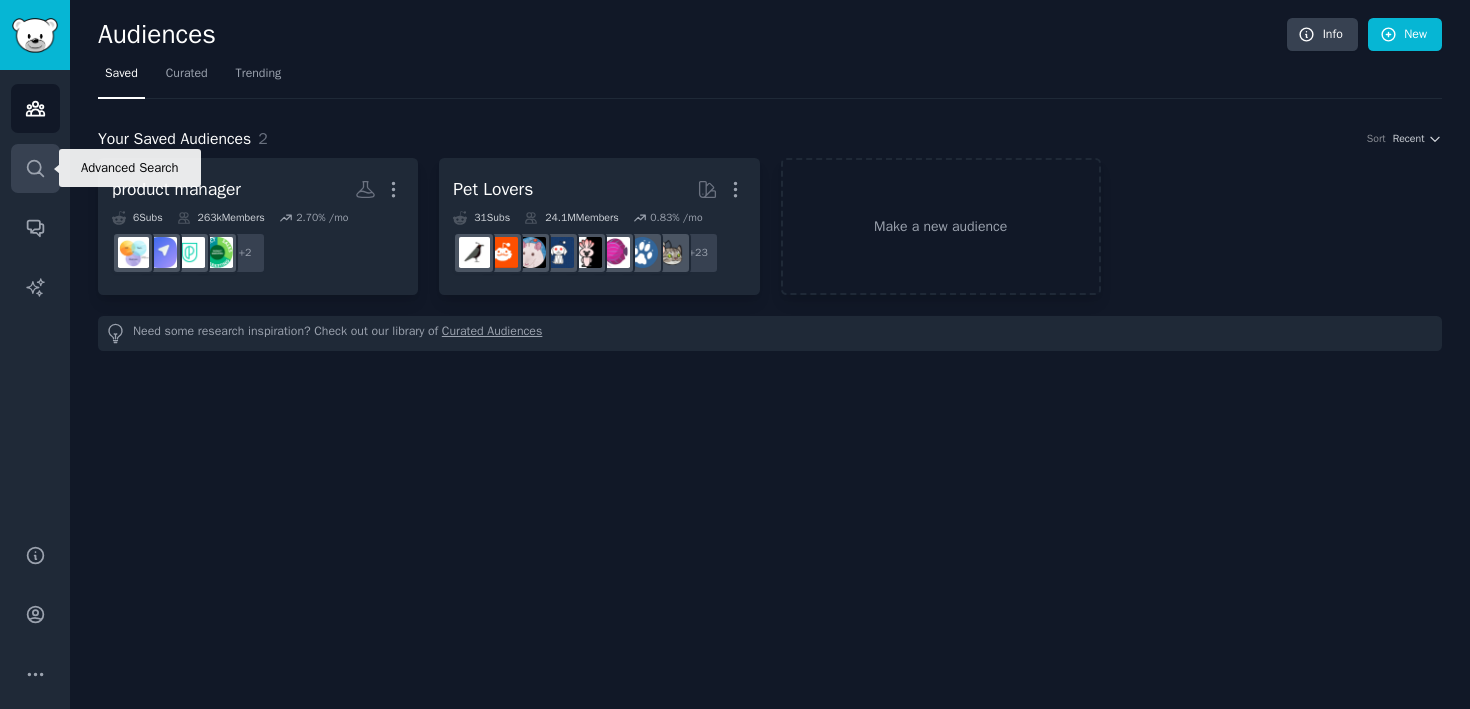click on "Search" at bounding box center (35, 168) 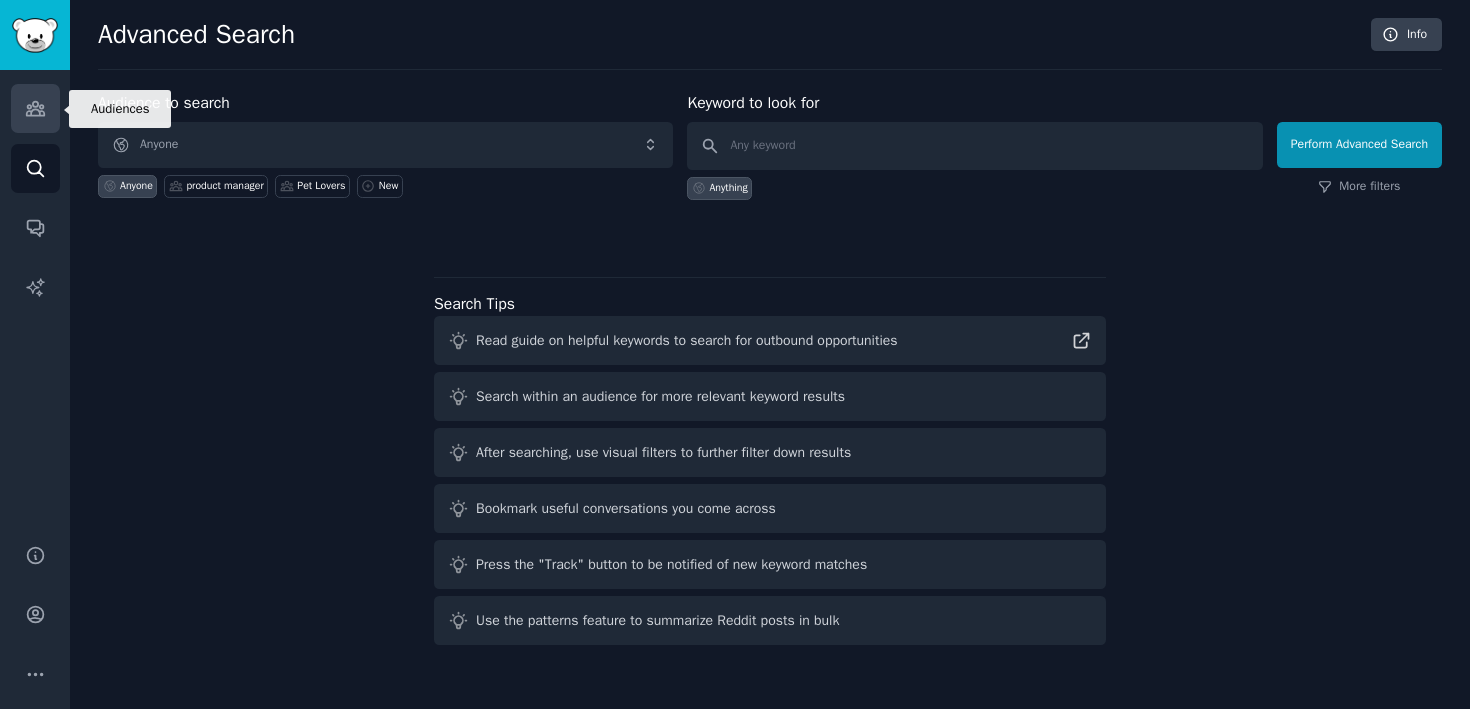 click on "Audiences" at bounding box center (35, 108) 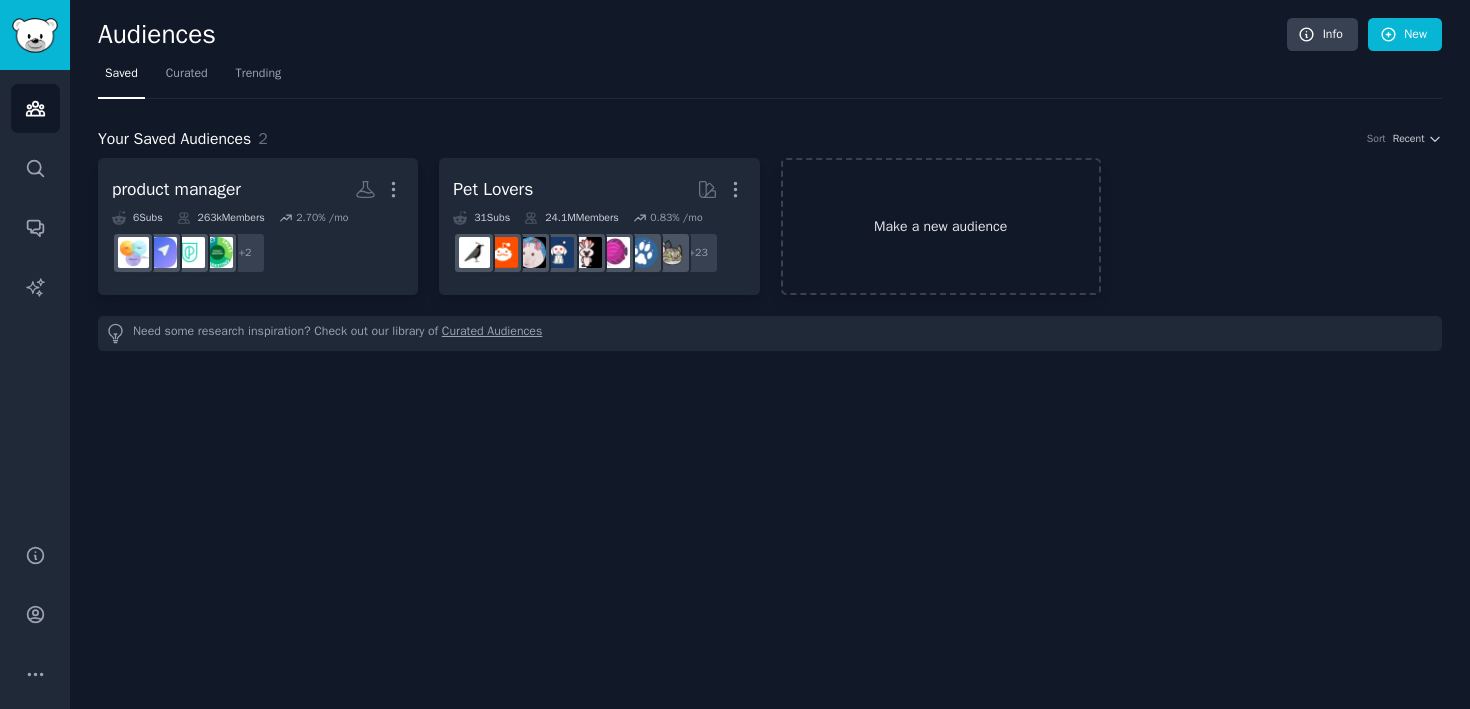 click on "Make a new audience" at bounding box center (941, 226) 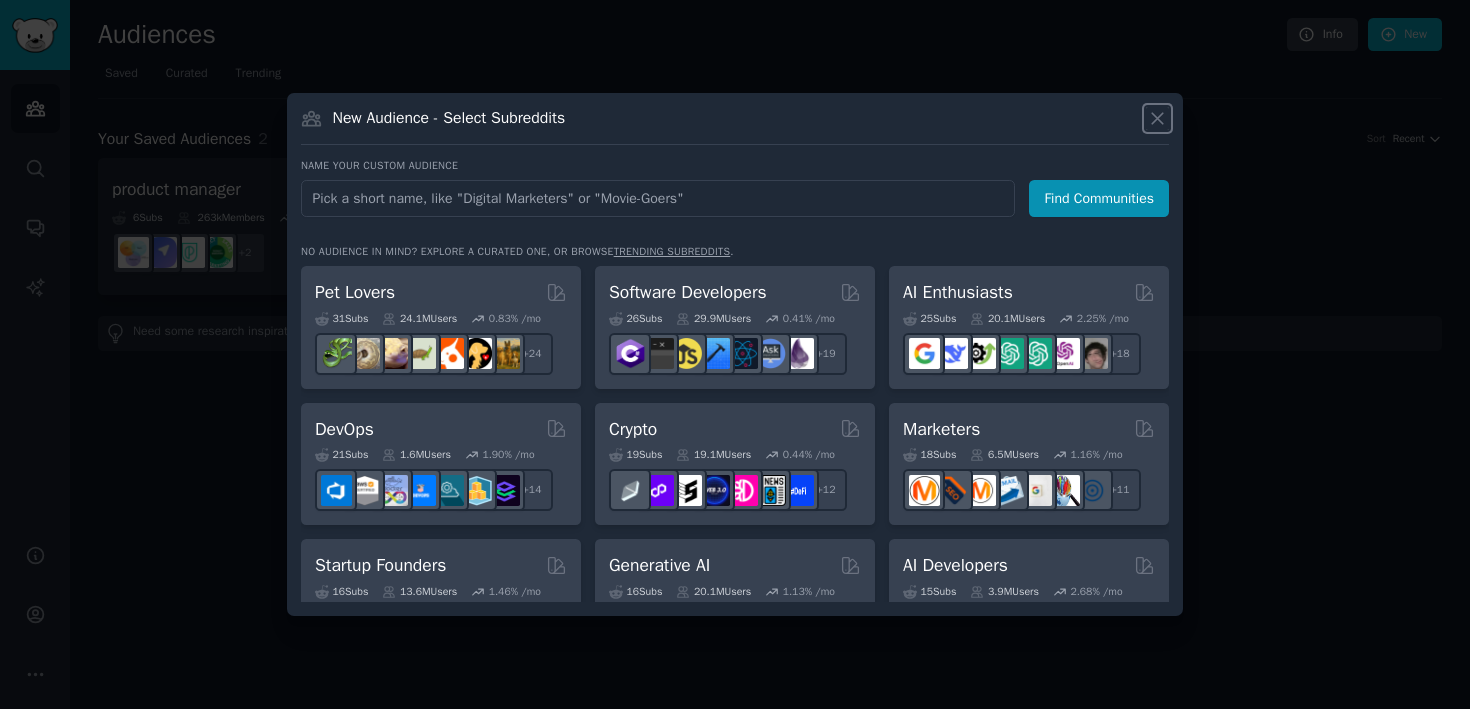 click 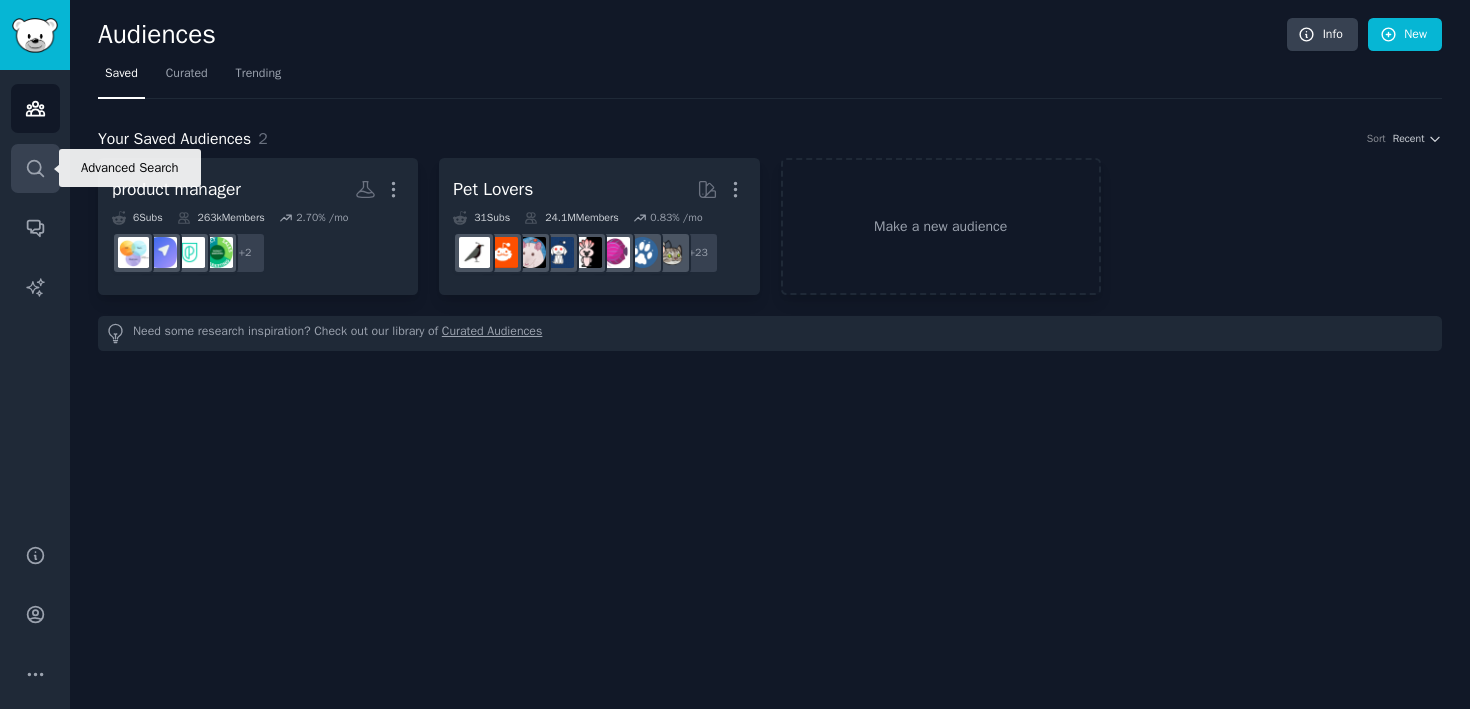 click 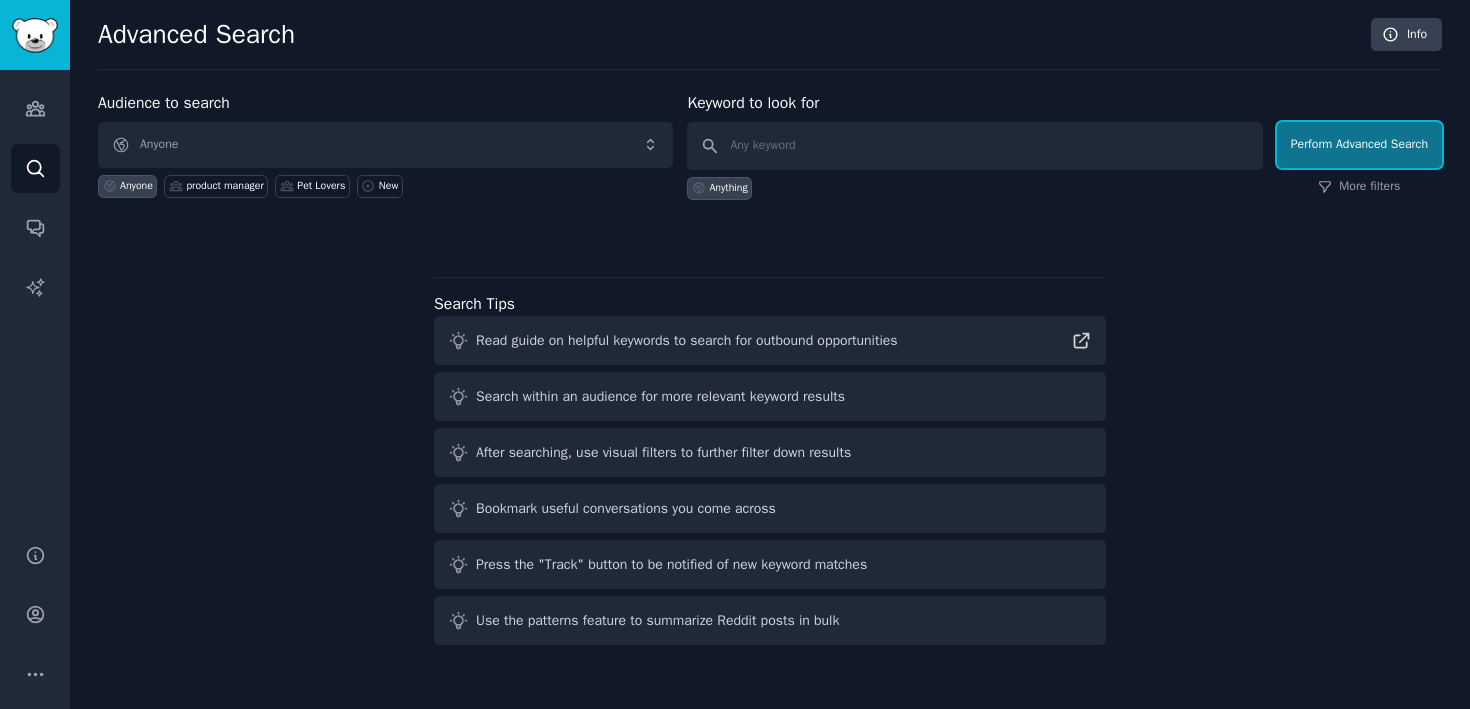 click on "Perform Advanced Search" at bounding box center (1359, 145) 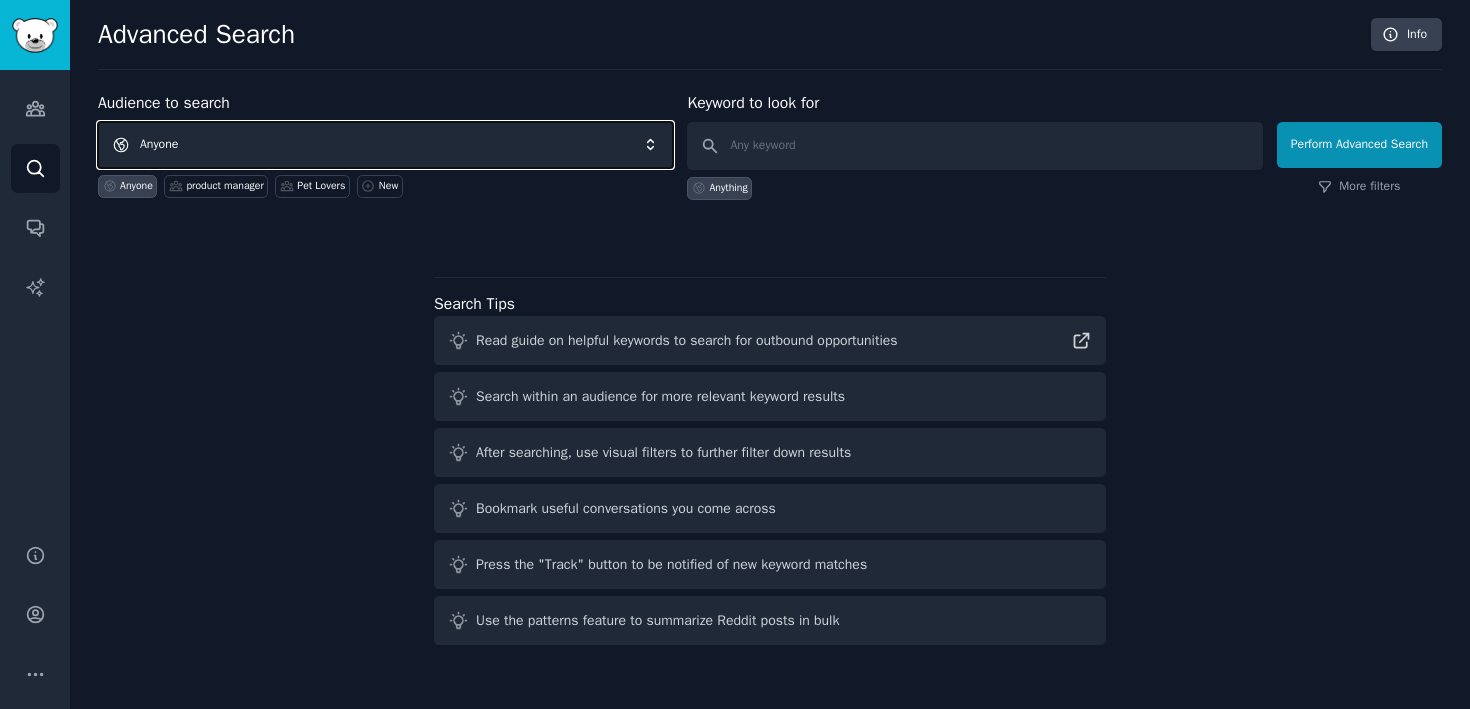 click on "Anyone" at bounding box center [385, 145] 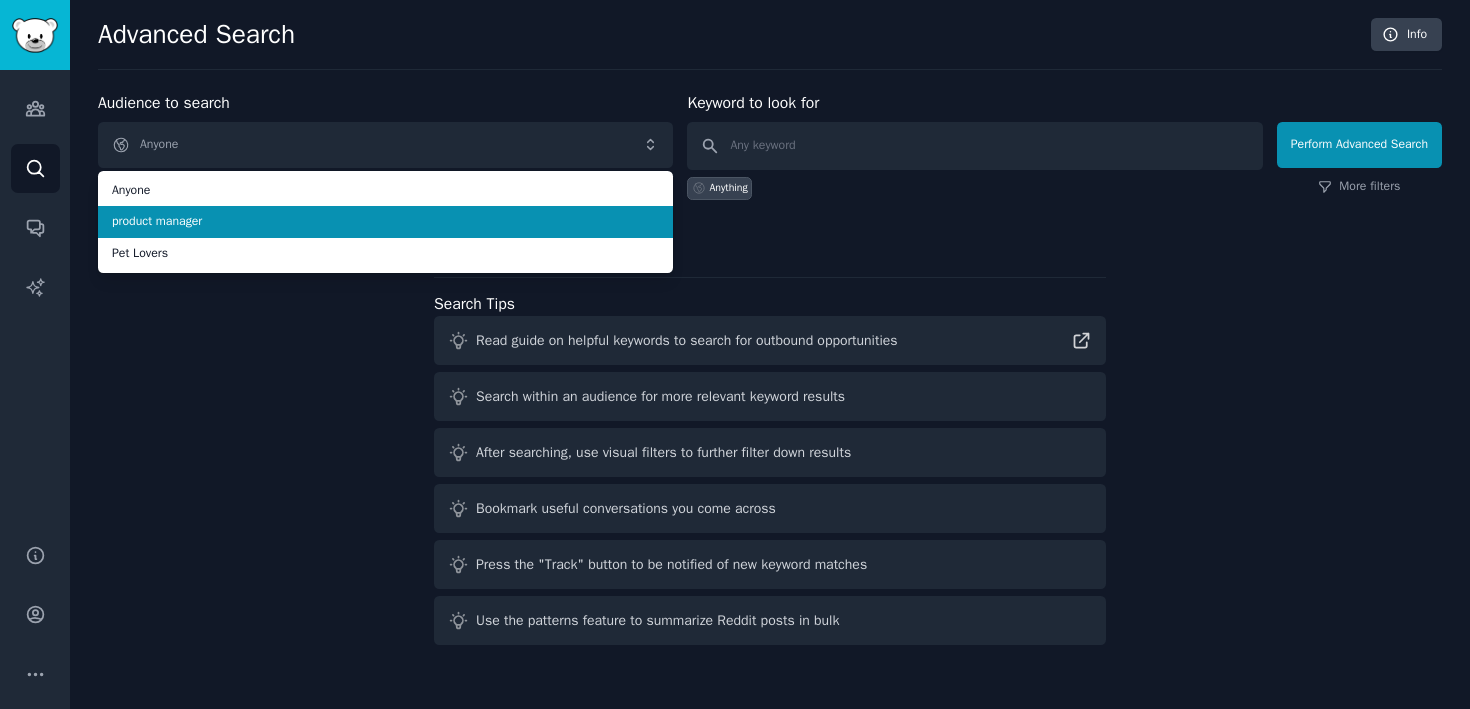 click on "product manager" at bounding box center [385, 222] 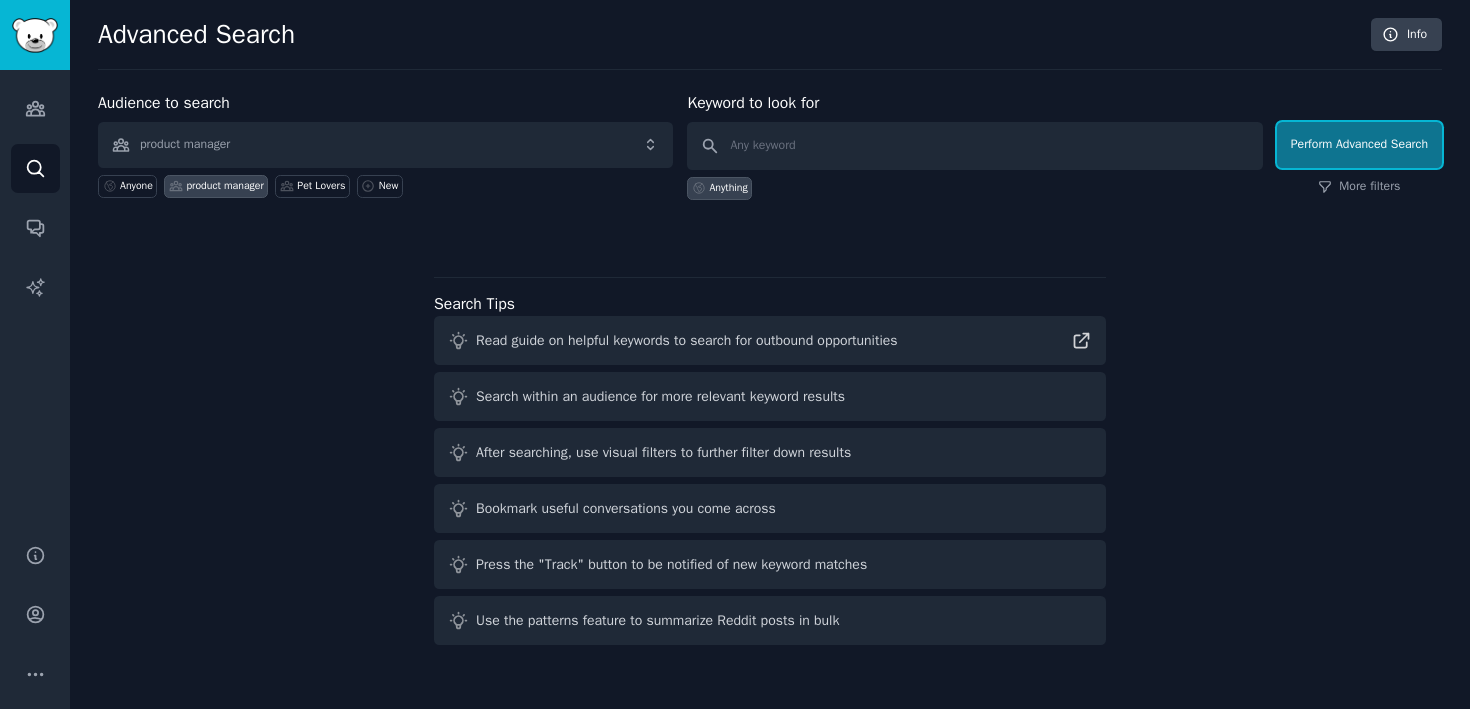 click on "Perform Advanced Search" at bounding box center [1359, 145] 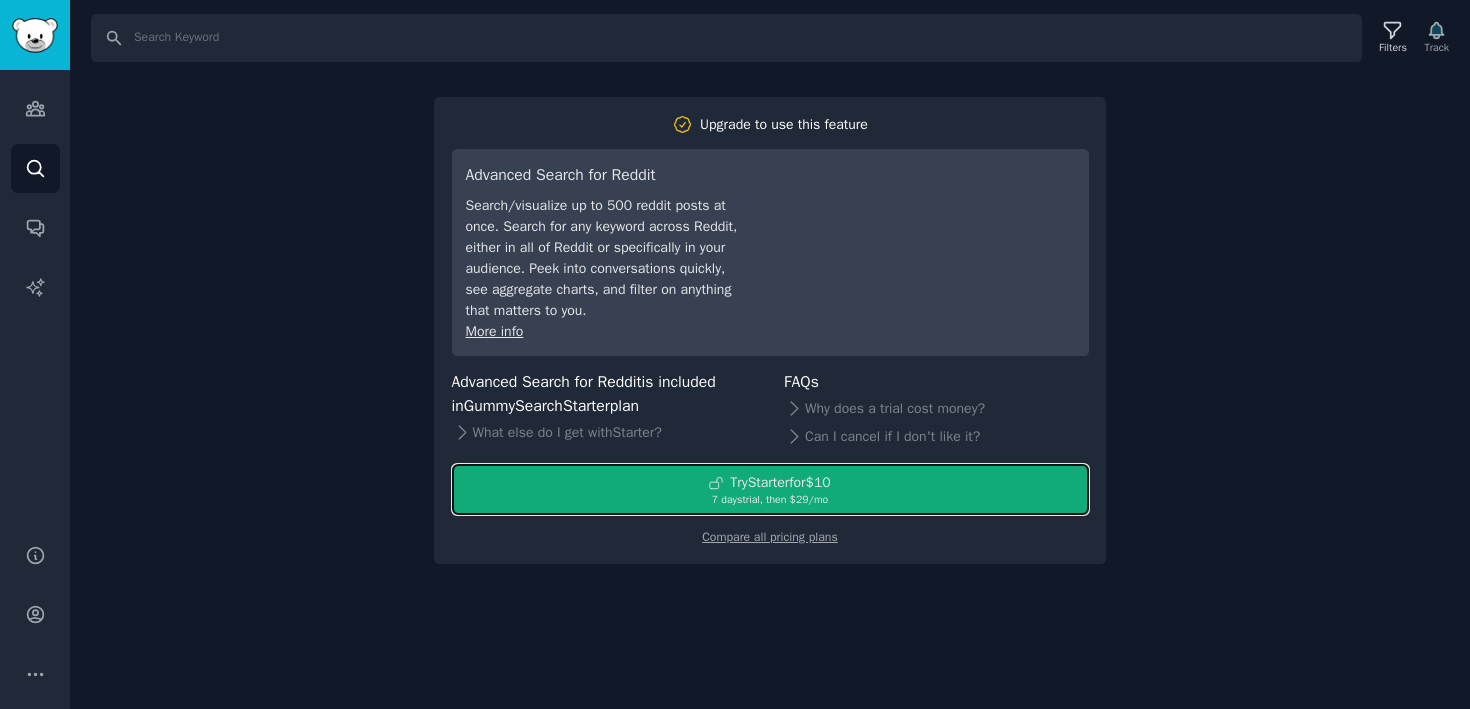 click on "Try  Starter  for  $10" at bounding box center [770, 482] 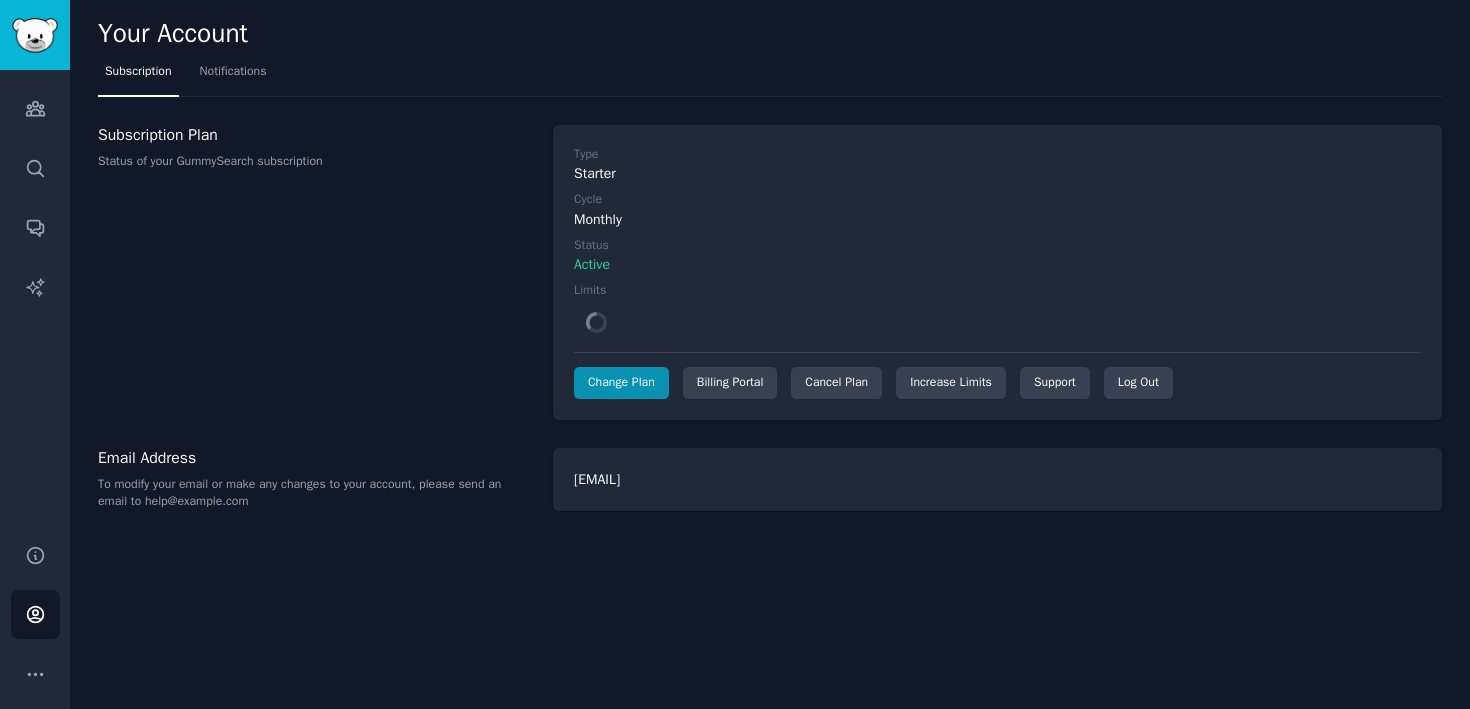scroll, scrollTop: 0, scrollLeft: 0, axis: both 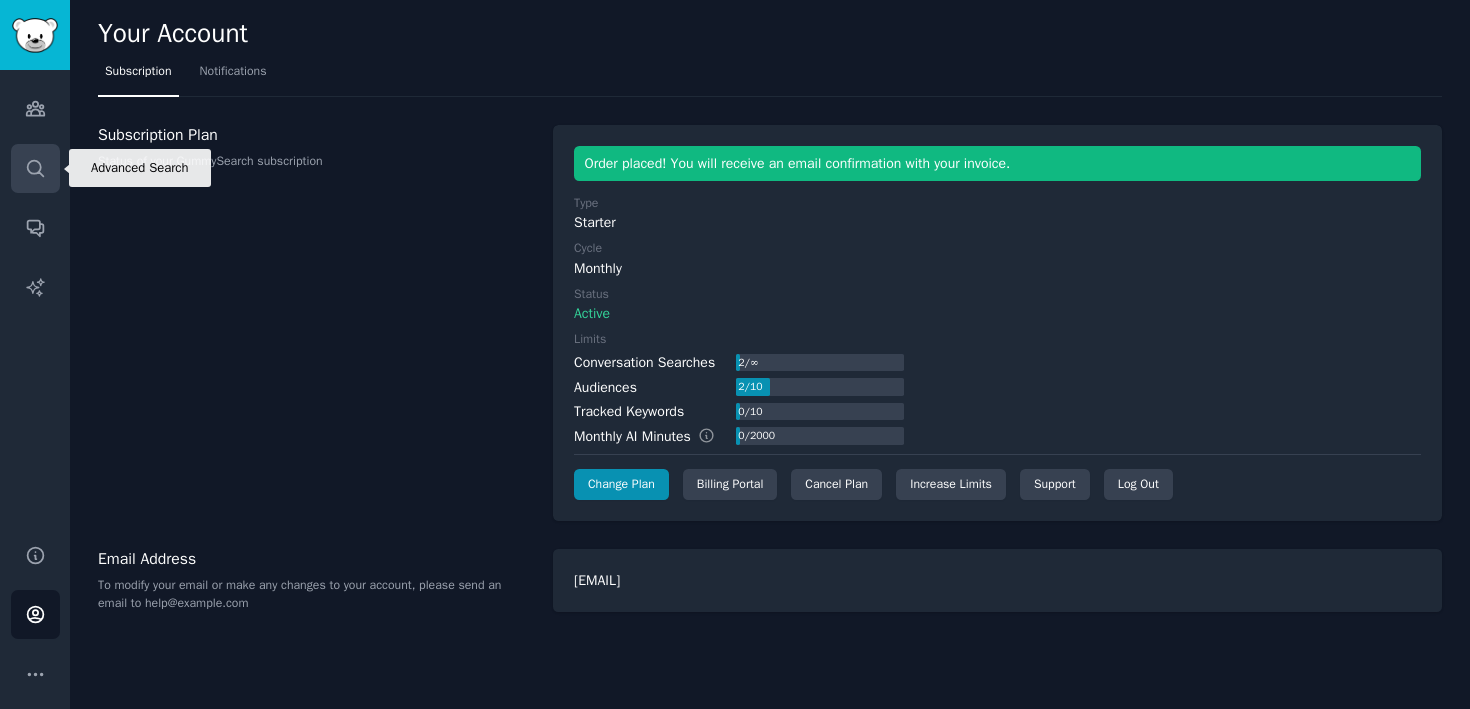 click 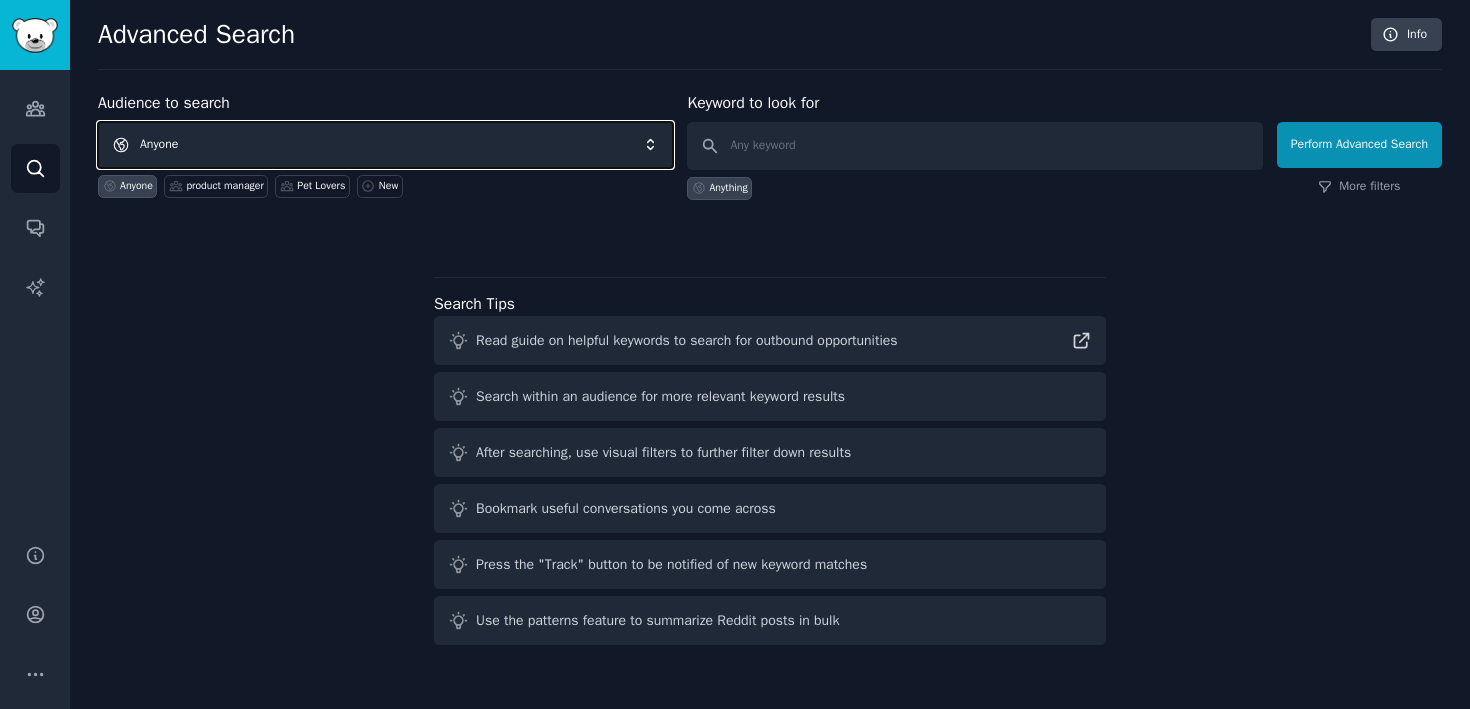 click on "Anyone" at bounding box center [385, 145] 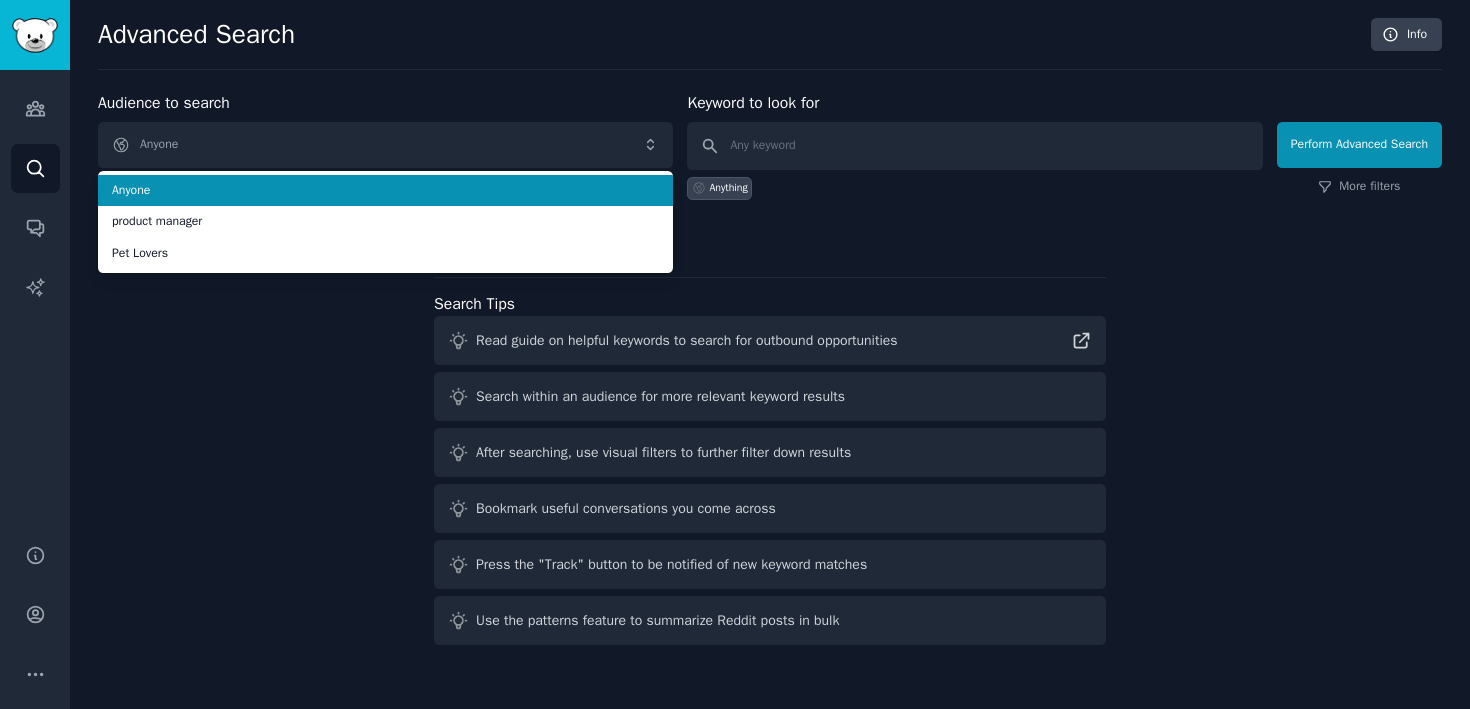 click on "Anyone" at bounding box center [385, 191] 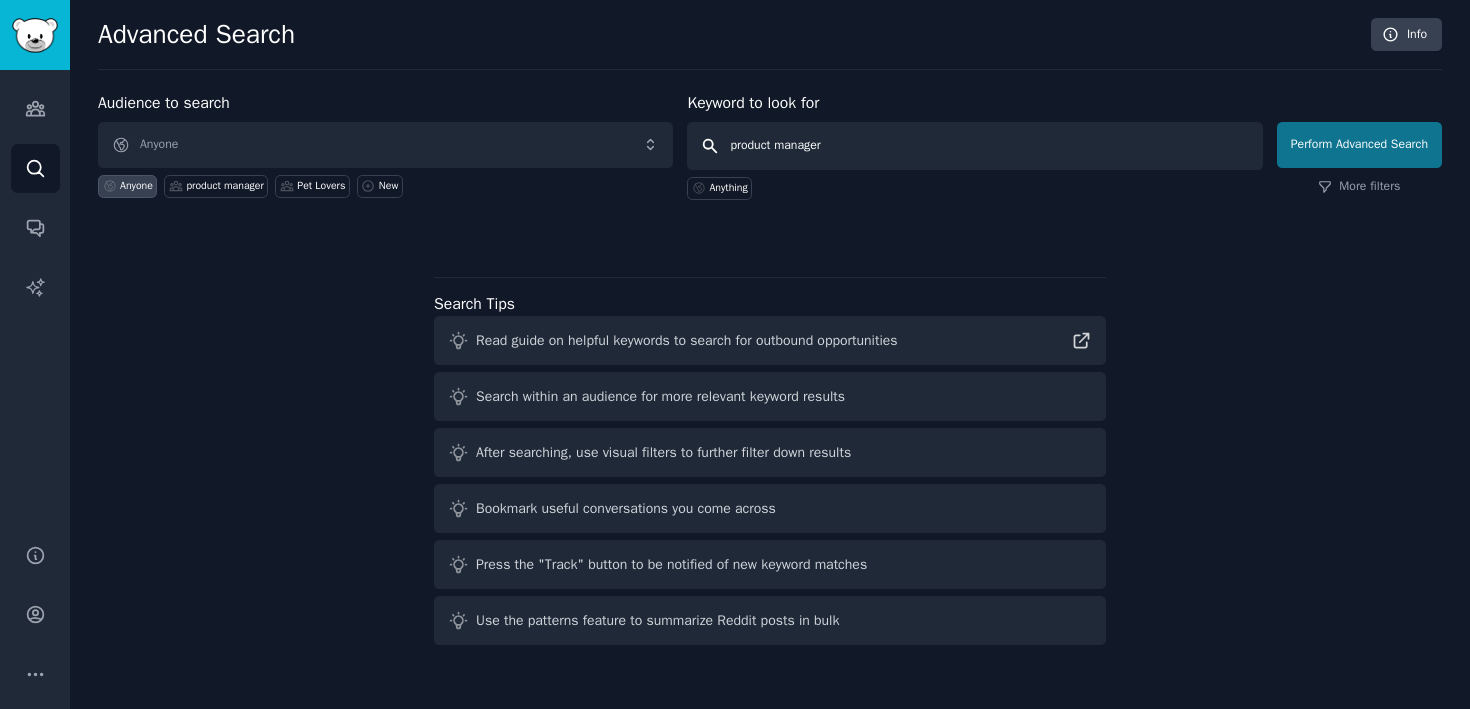 type on "product manager" 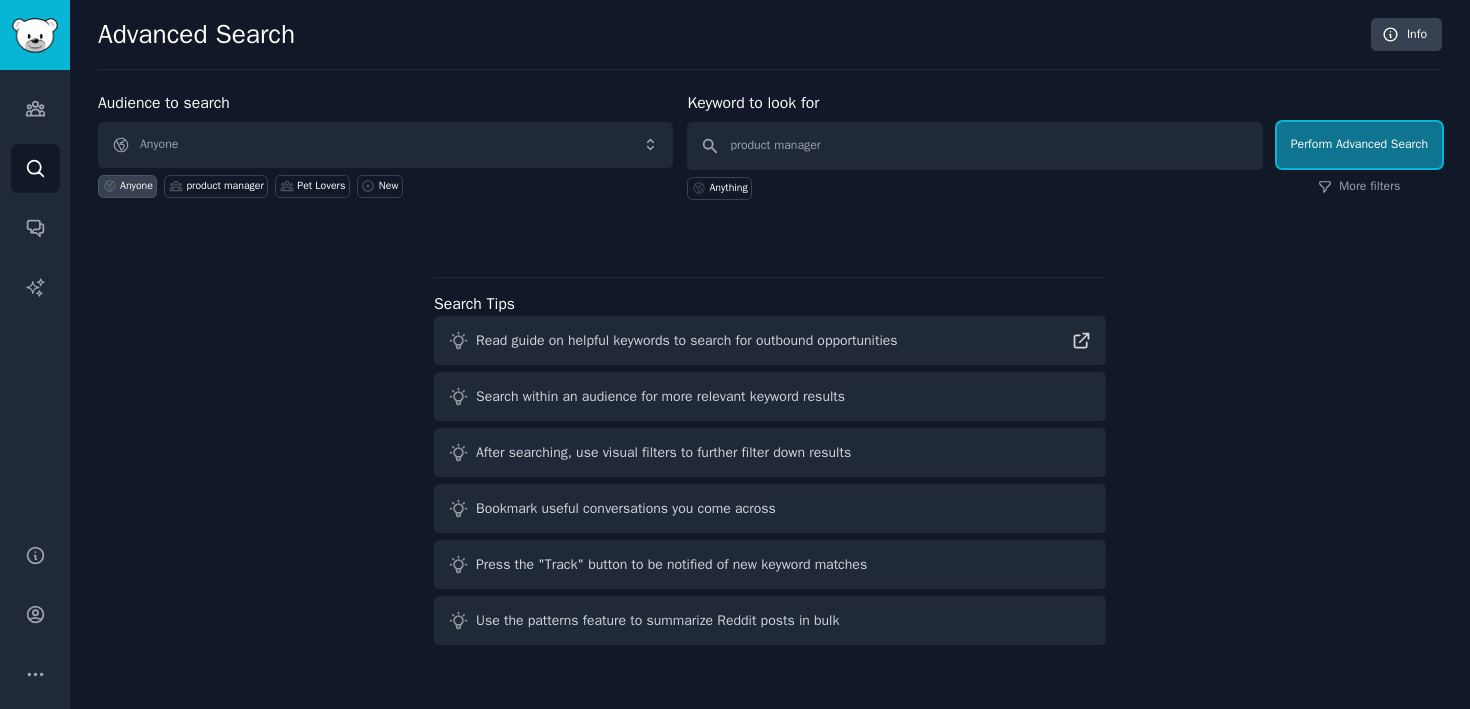 click on "Perform Advanced Search" at bounding box center [1359, 145] 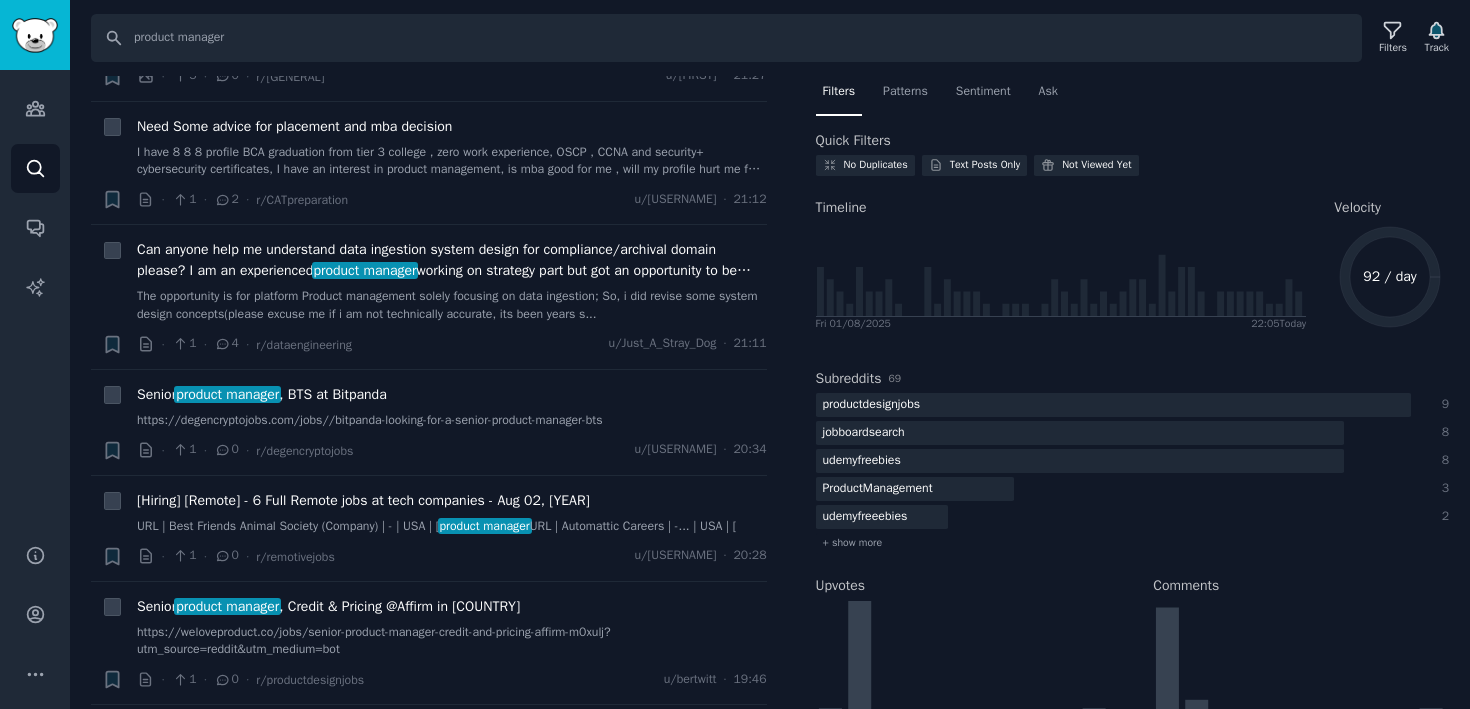 scroll, scrollTop: 0, scrollLeft: 0, axis: both 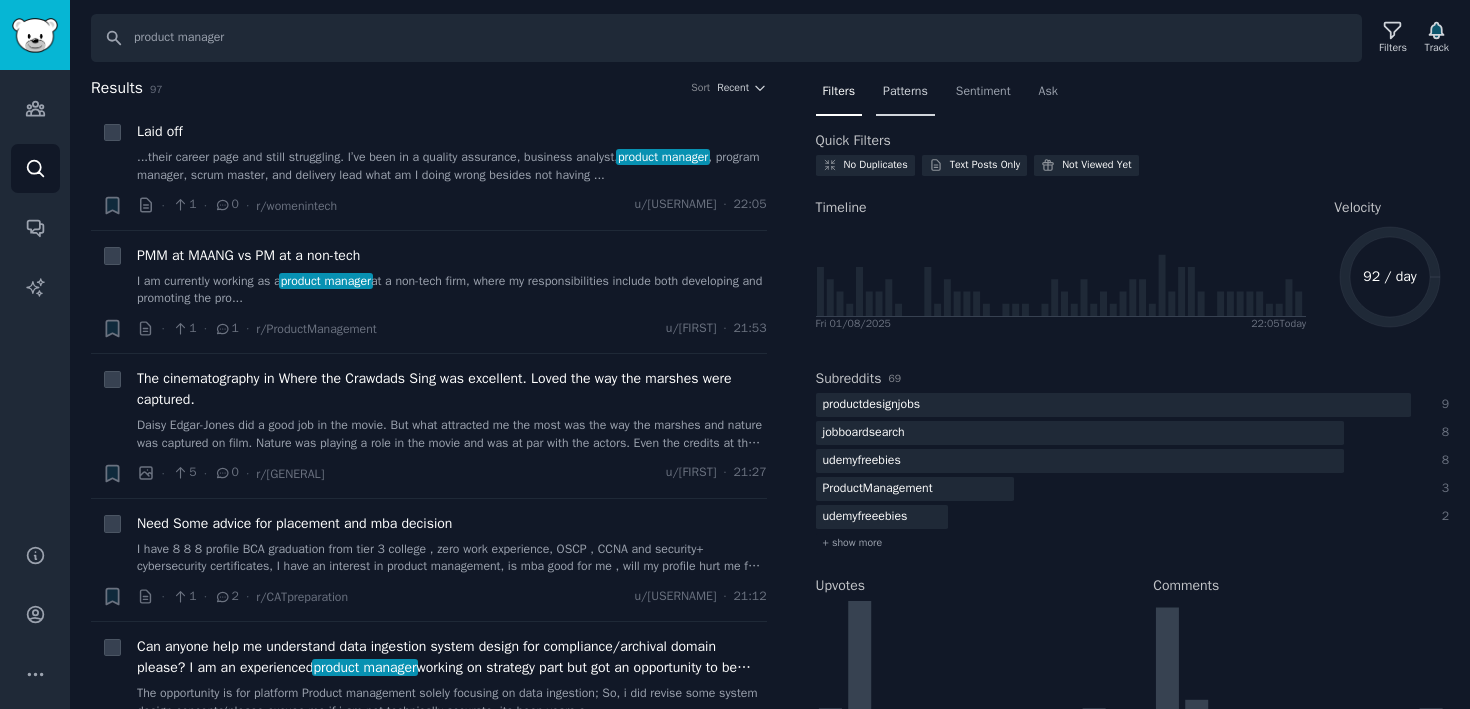 click on "Patterns" at bounding box center (905, 92) 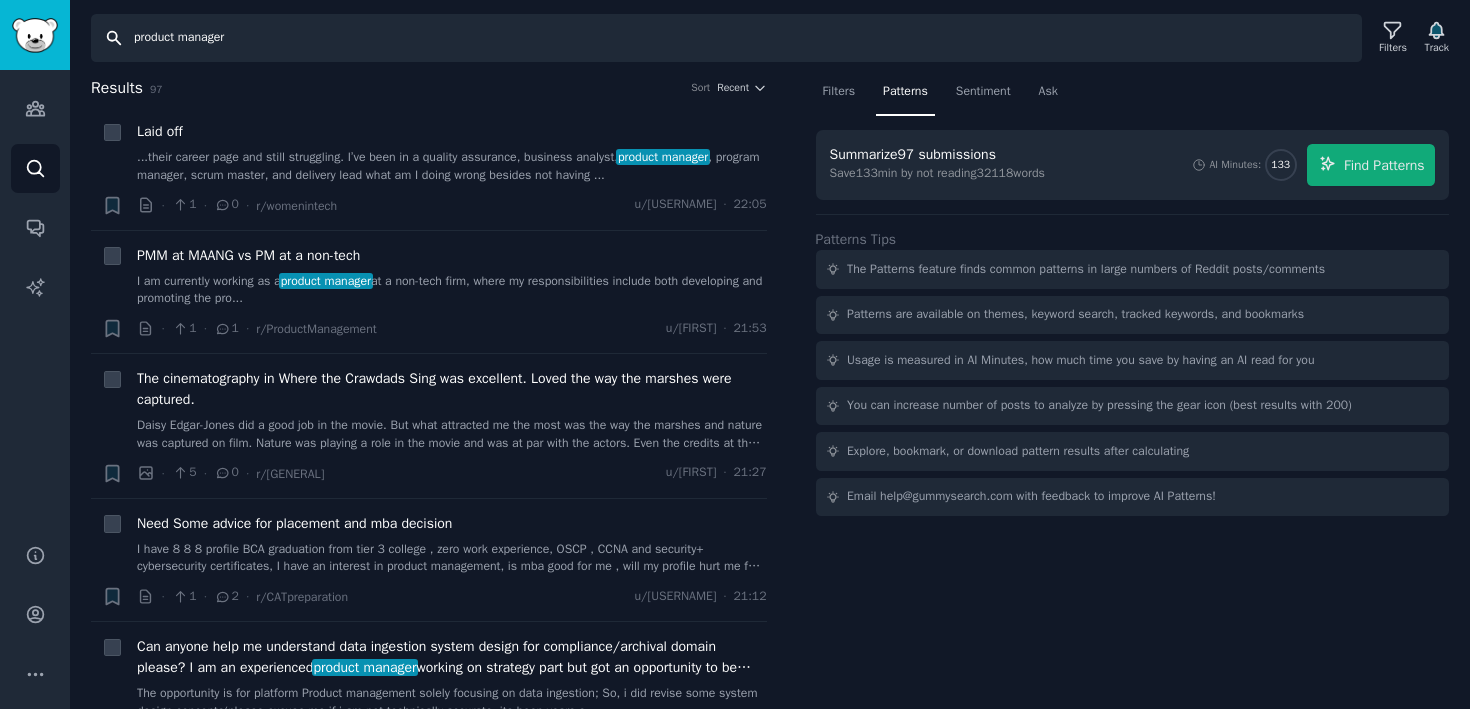 click on "product manager" at bounding box center (726, 38) 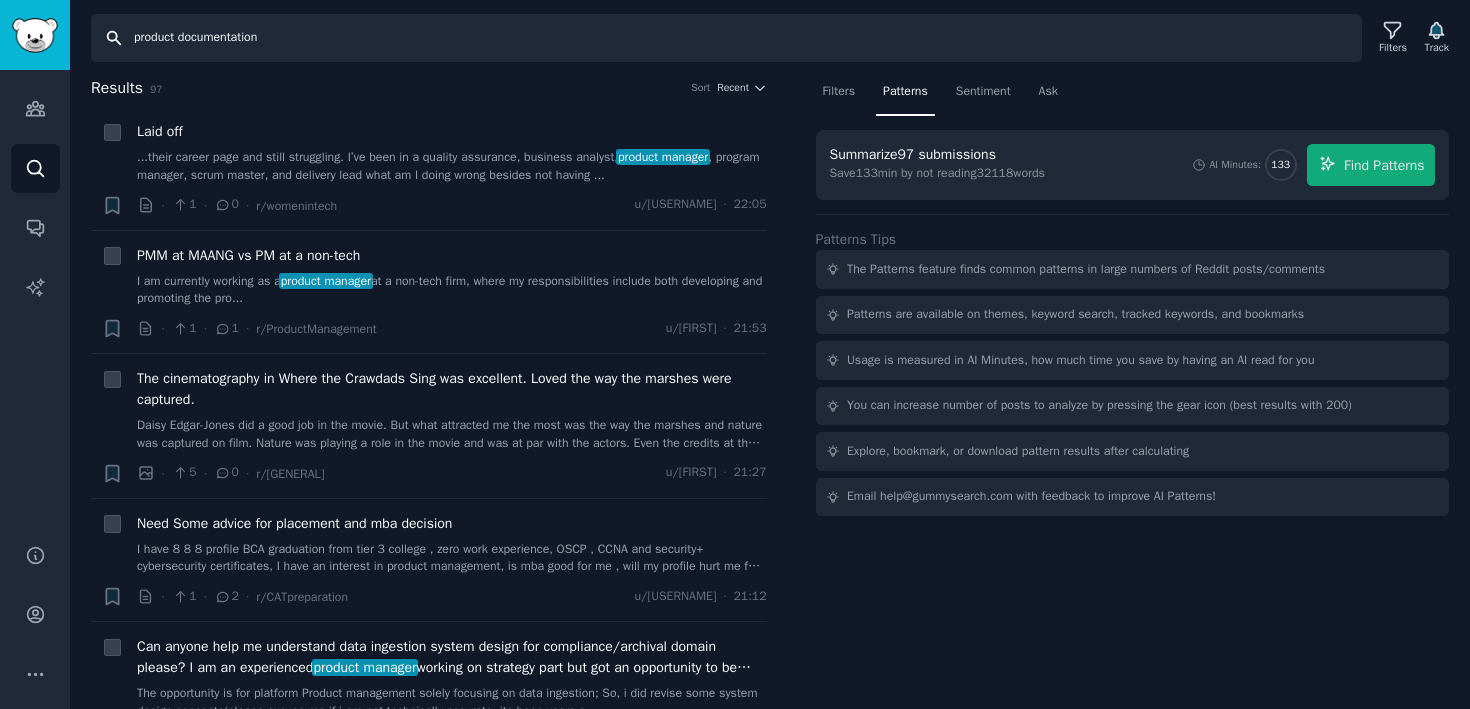 type on "product documentation" 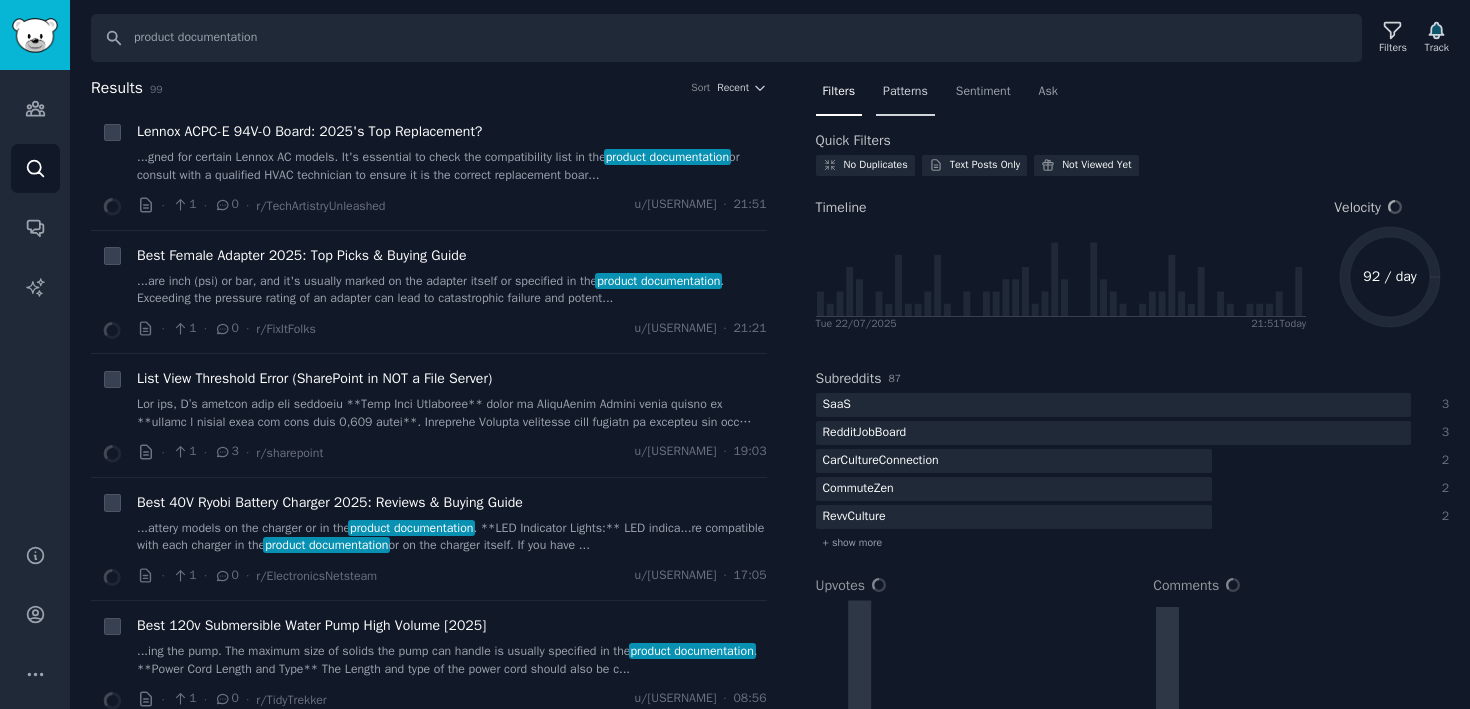 click on "Patterns" at bounding box center (905, 92) 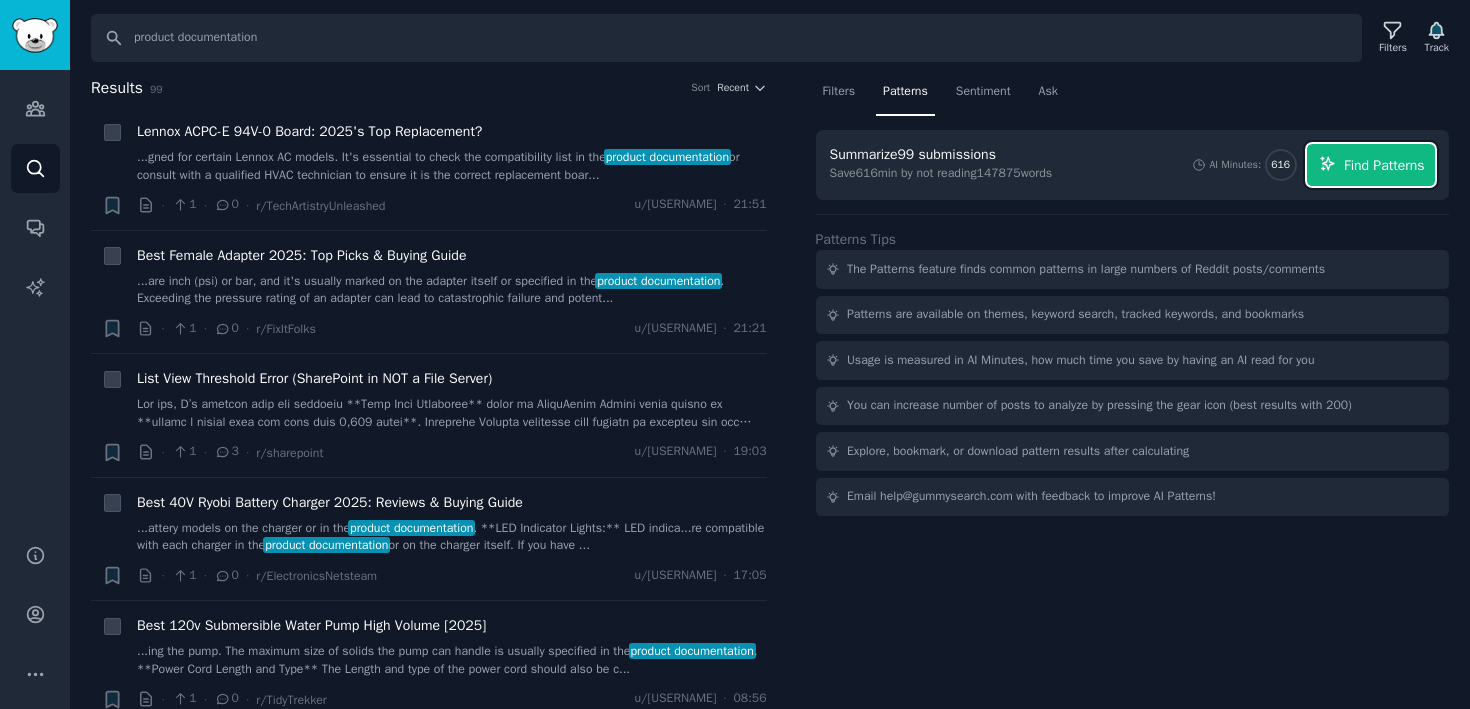 click on "Find Patterns" at bounding box center [1384, 165] 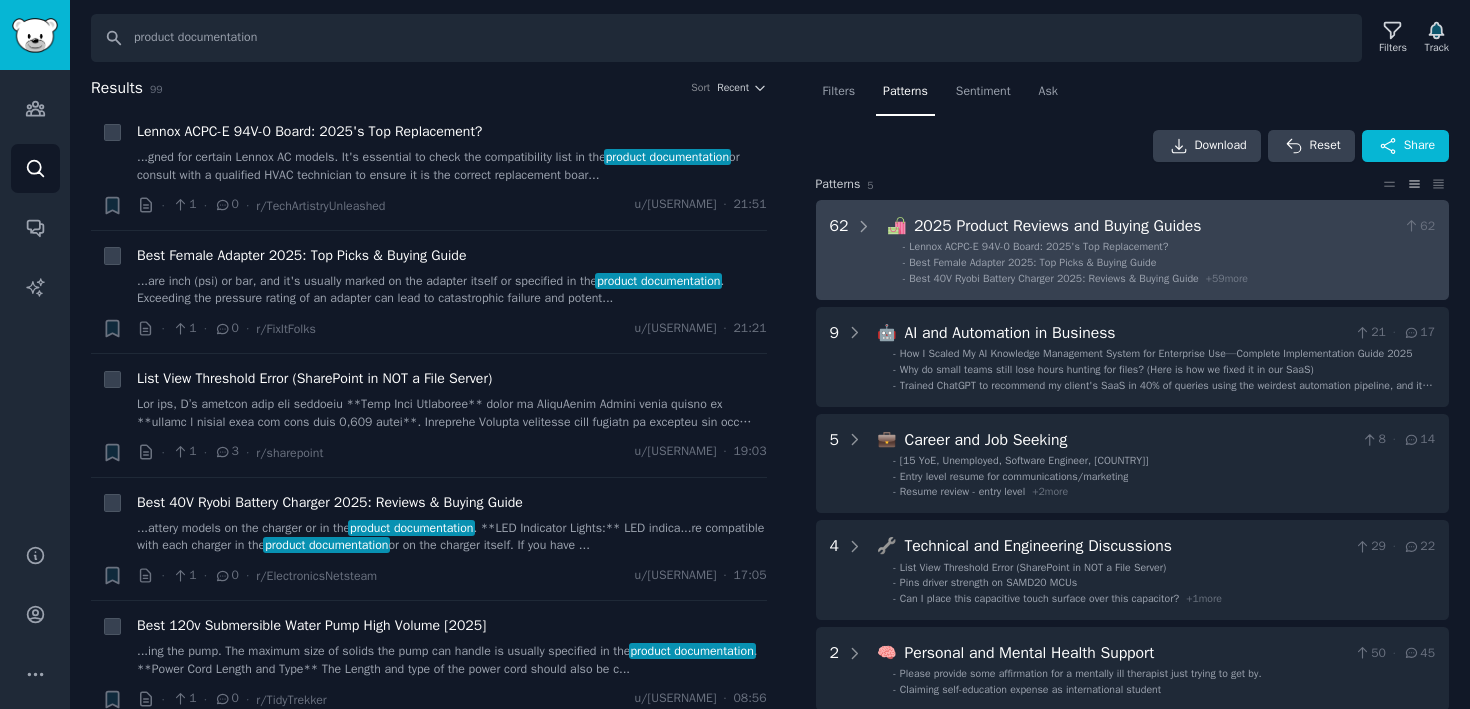 click on "2025 Product Reviews and Buying Guides" at bounding box center (1155, 226) 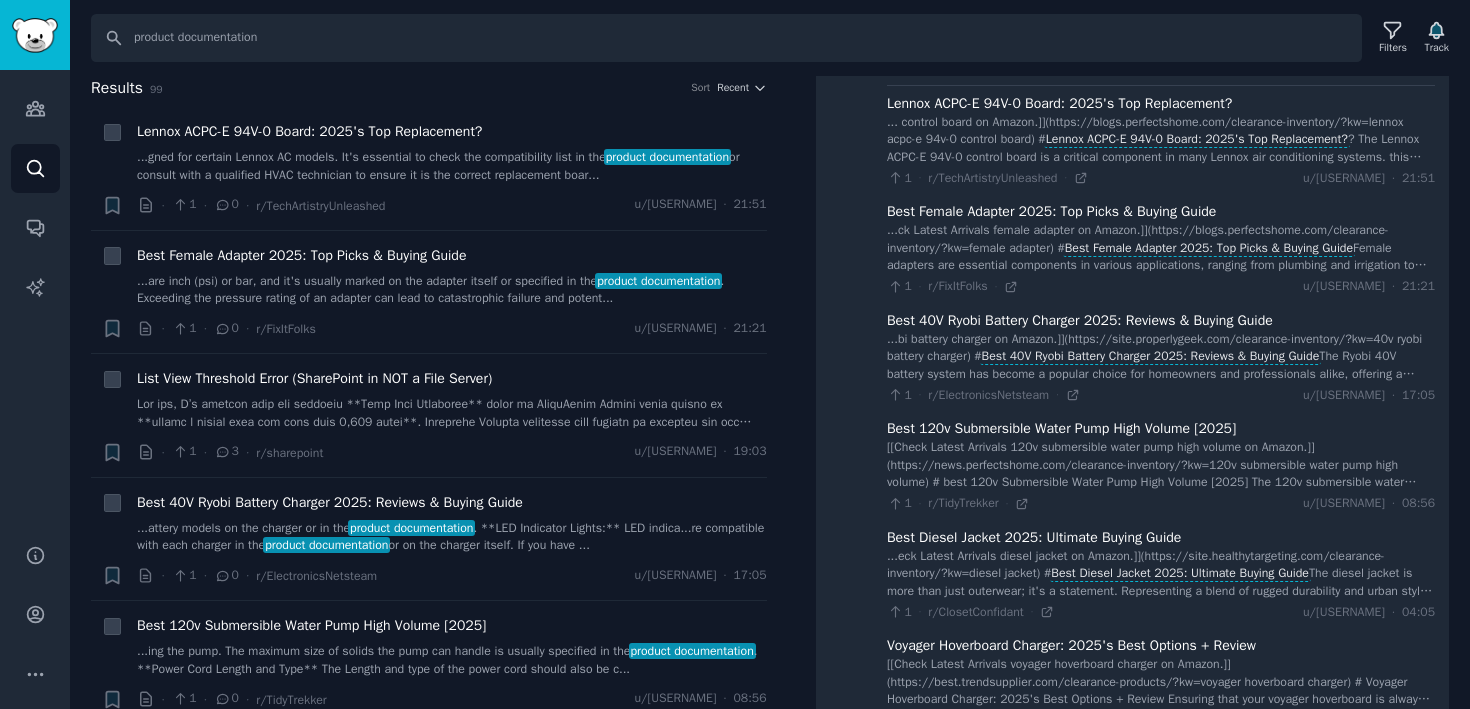 scroll, scrollTop: 0, scrollLeft: 0, axis: both 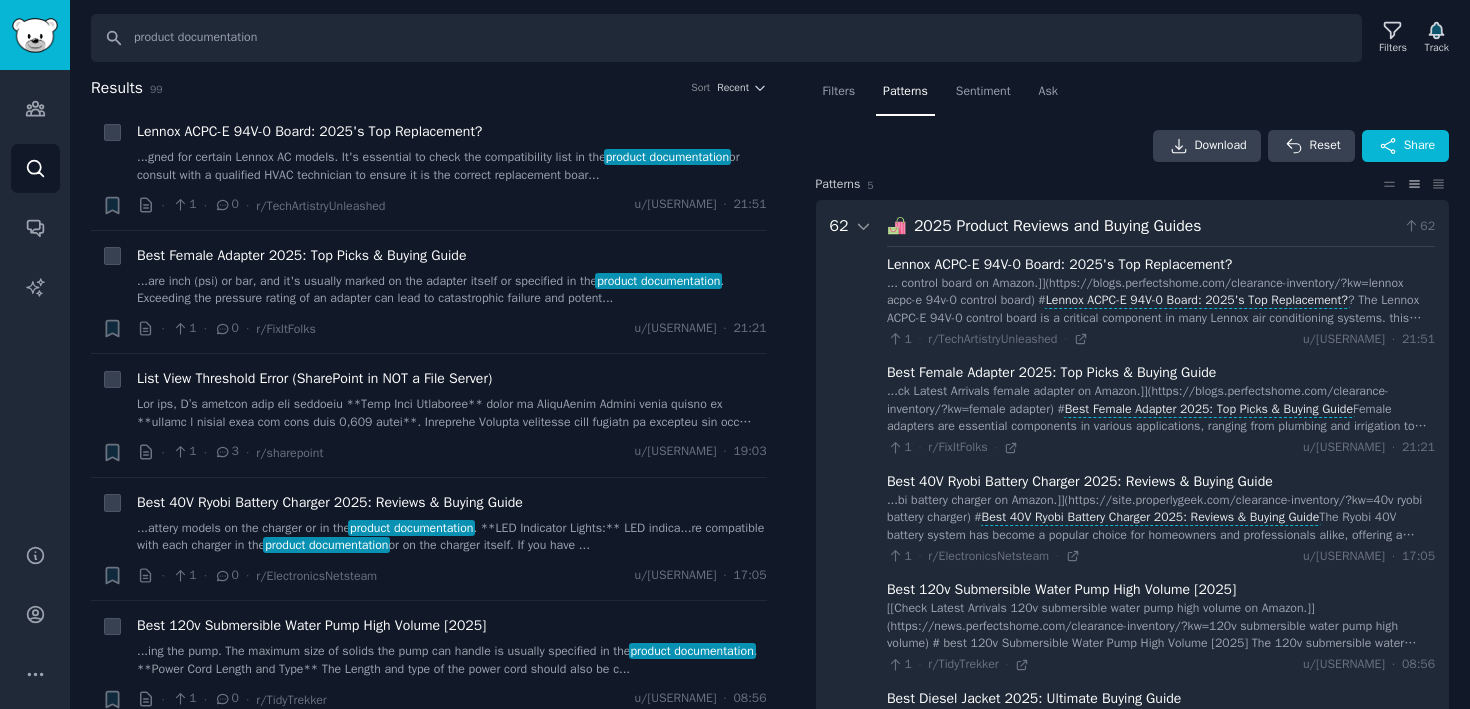 click on "62" at bounding box center [851, 3614] 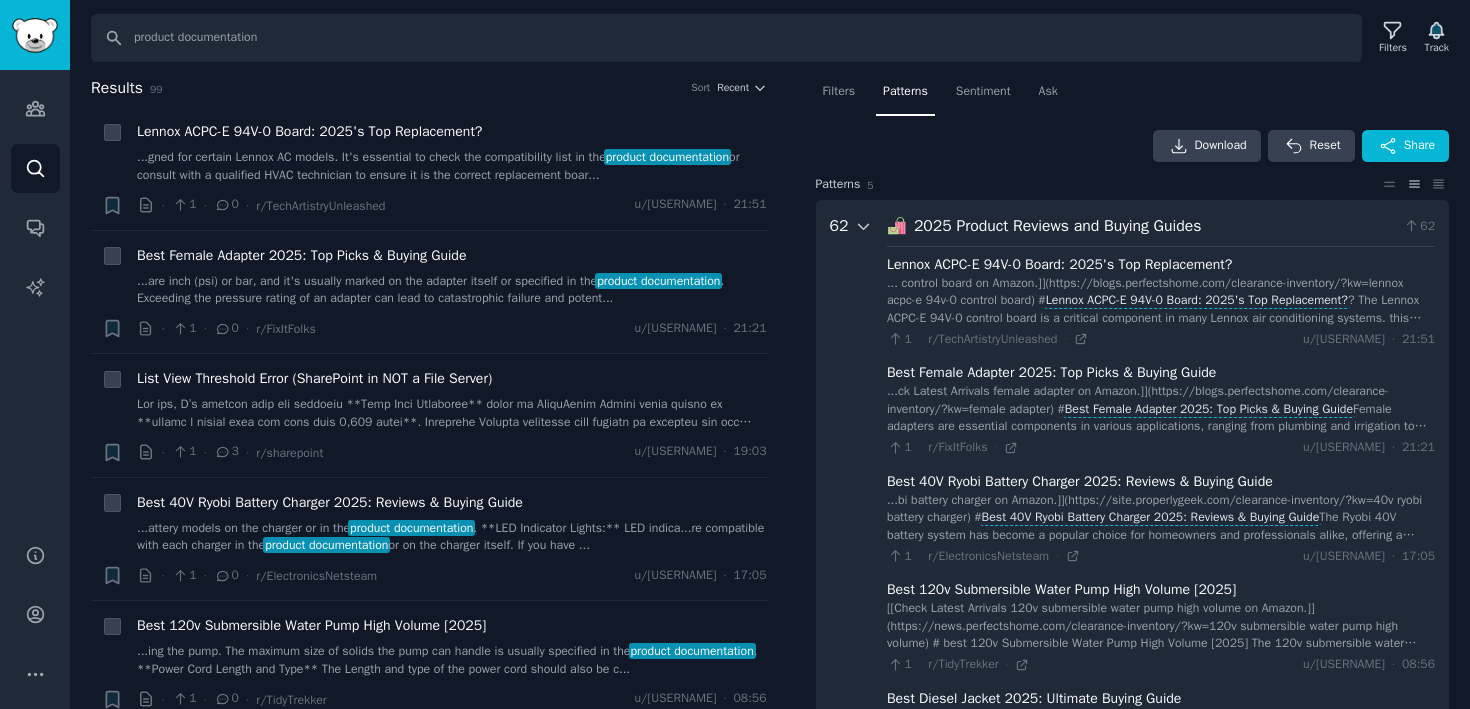 click 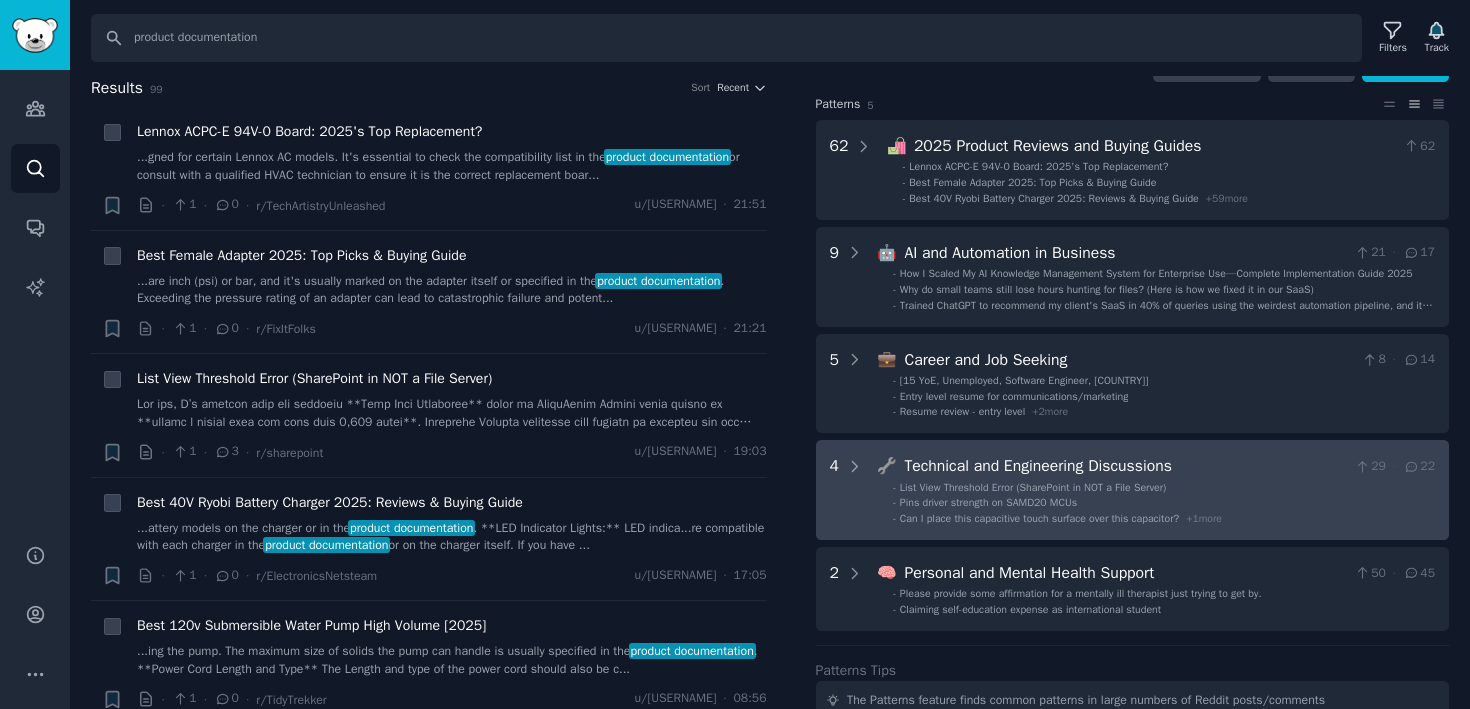 scroll, scrollTop: 0, scrollLeft: 0, axis: both 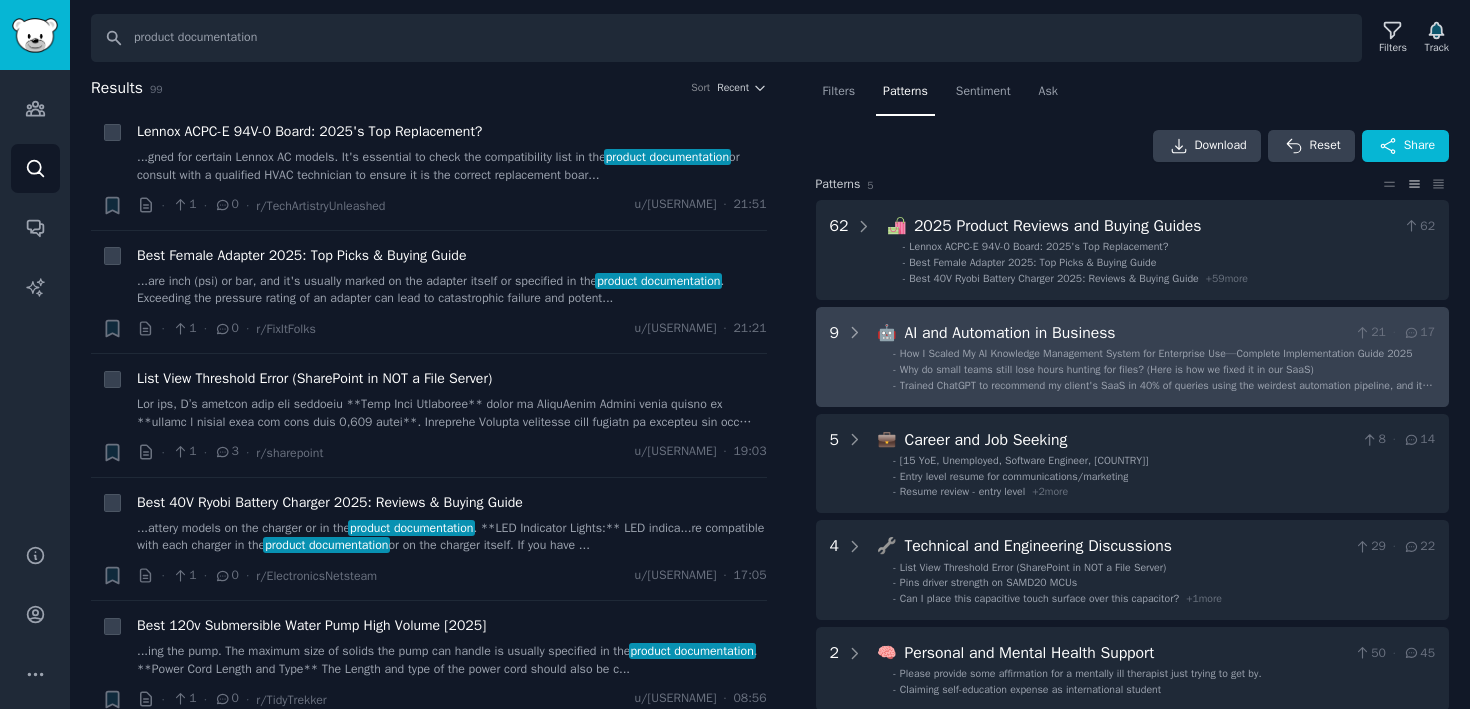 click on "AI and Automation in Business" at bounding box center [1125, 333] 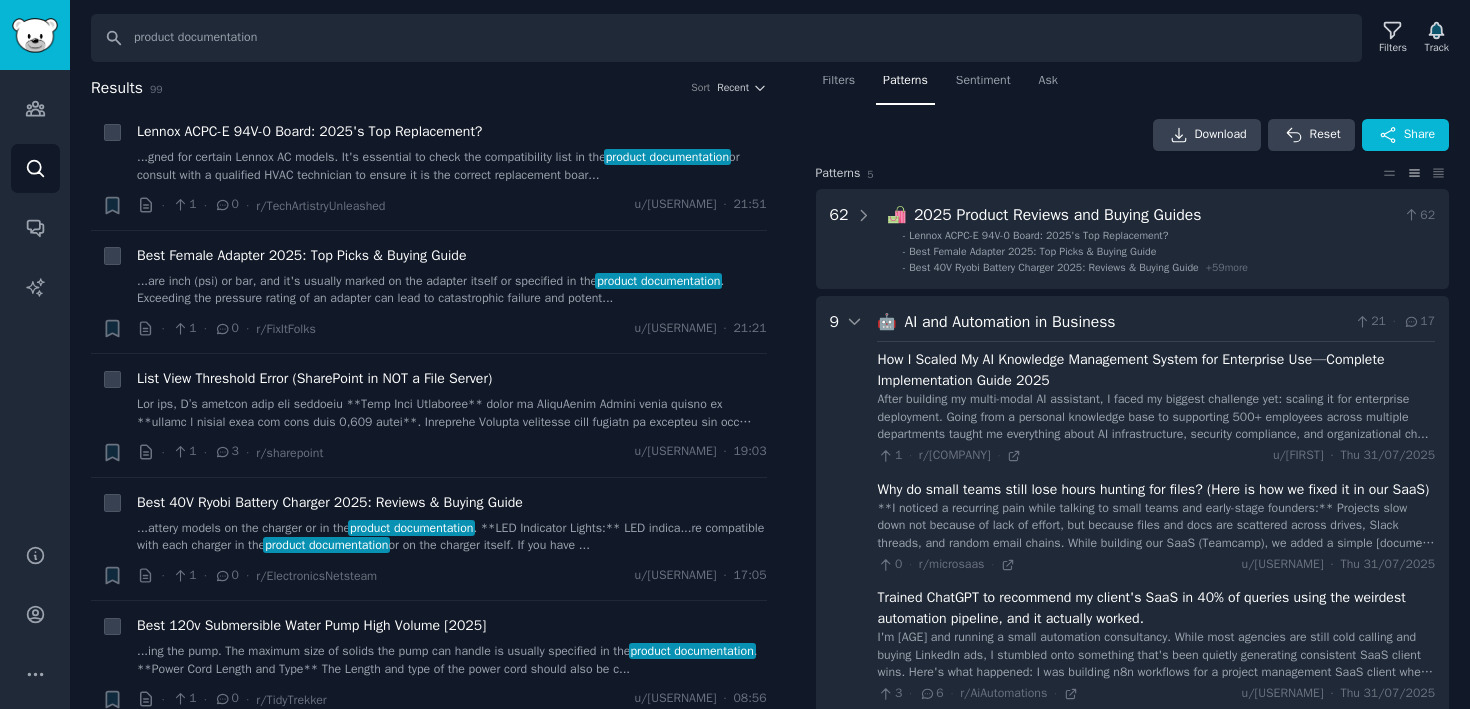 scroll, scrollTop: 9, scrollLeft: 0, axis: vertical 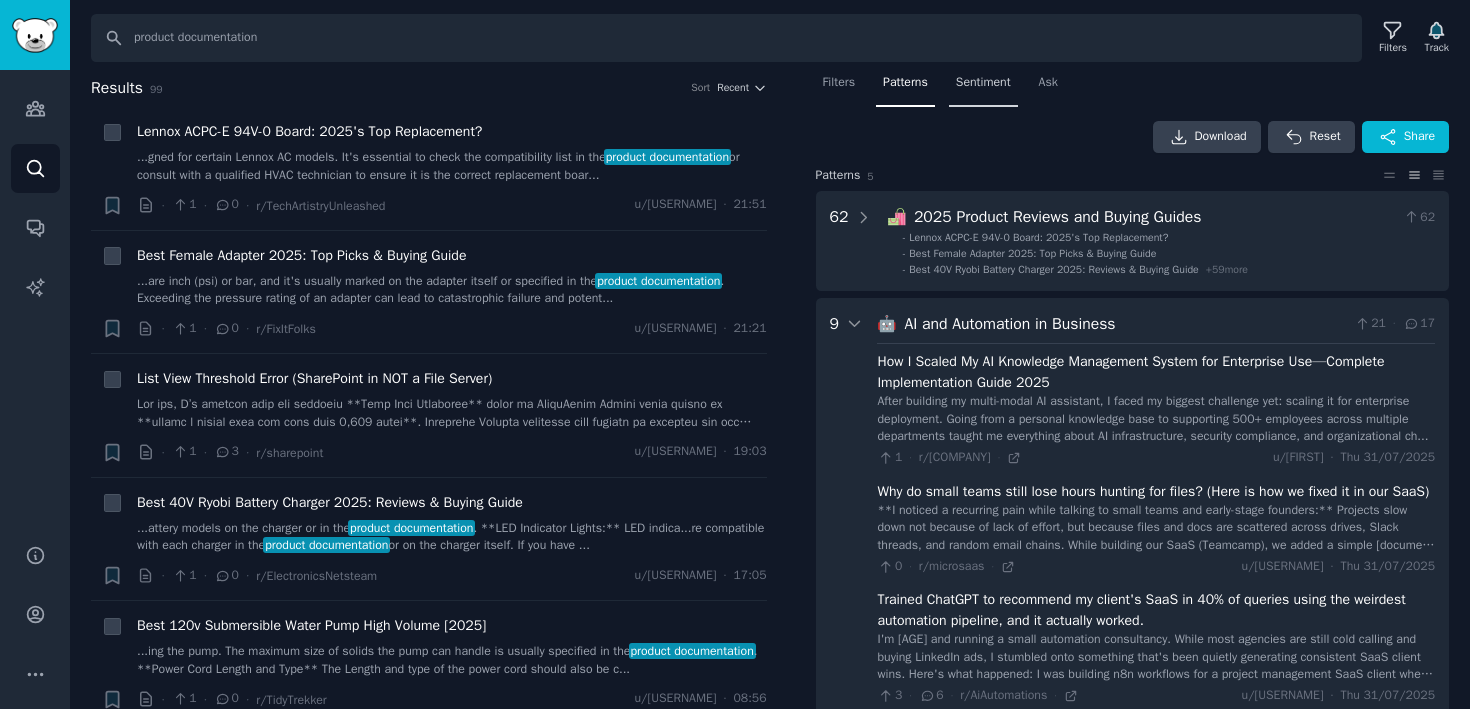 click on "Sentiment" at bounding box center (983, 83) 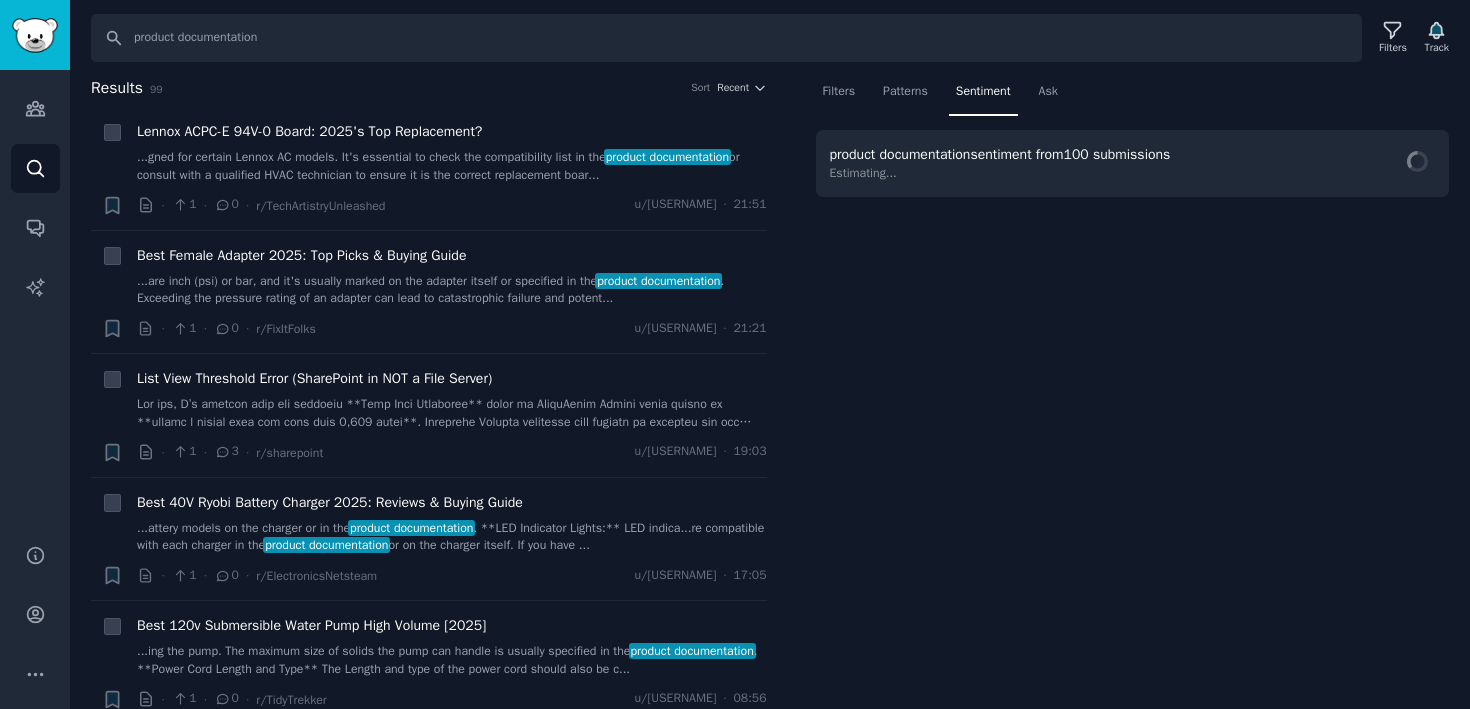 scroll, scrollTop: 0, scrollLeft: 0, axis: both 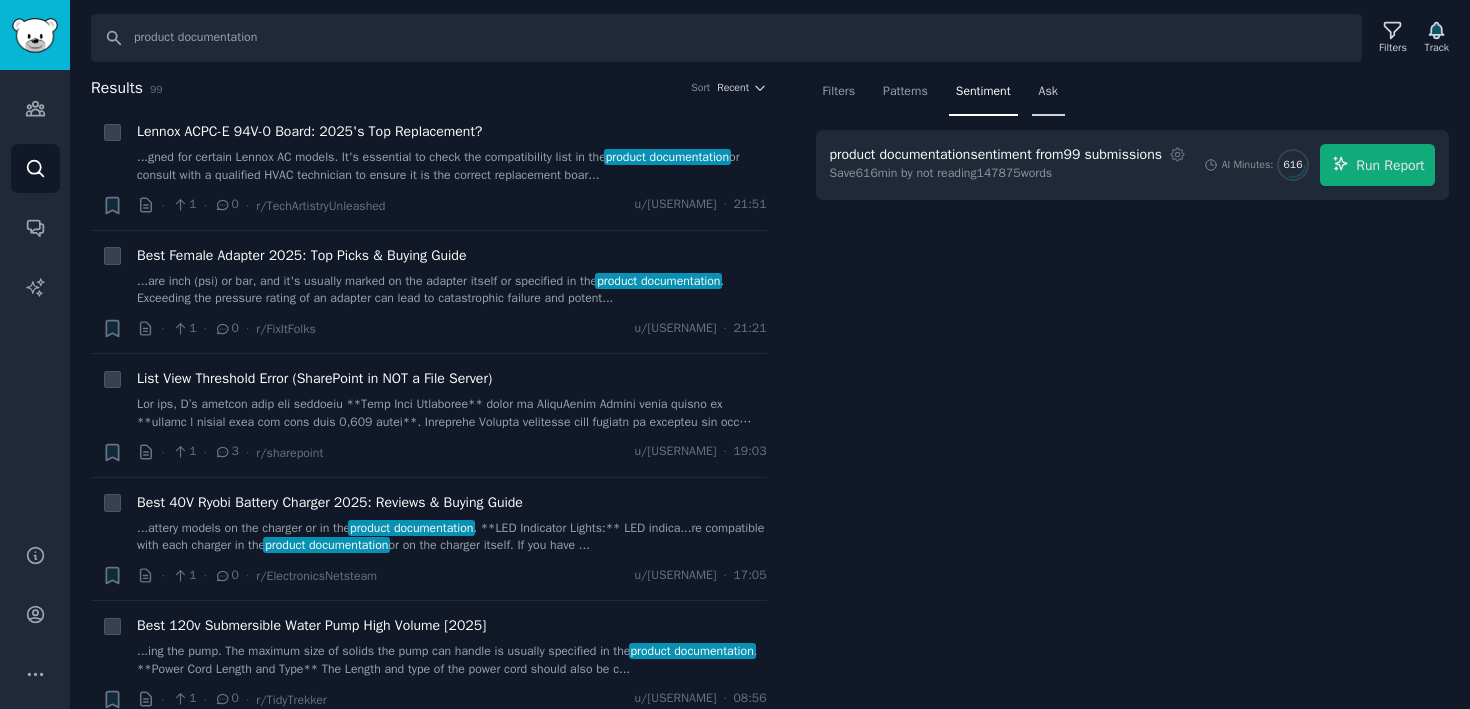 click on "Ask" at bounding box center (1048, 92) 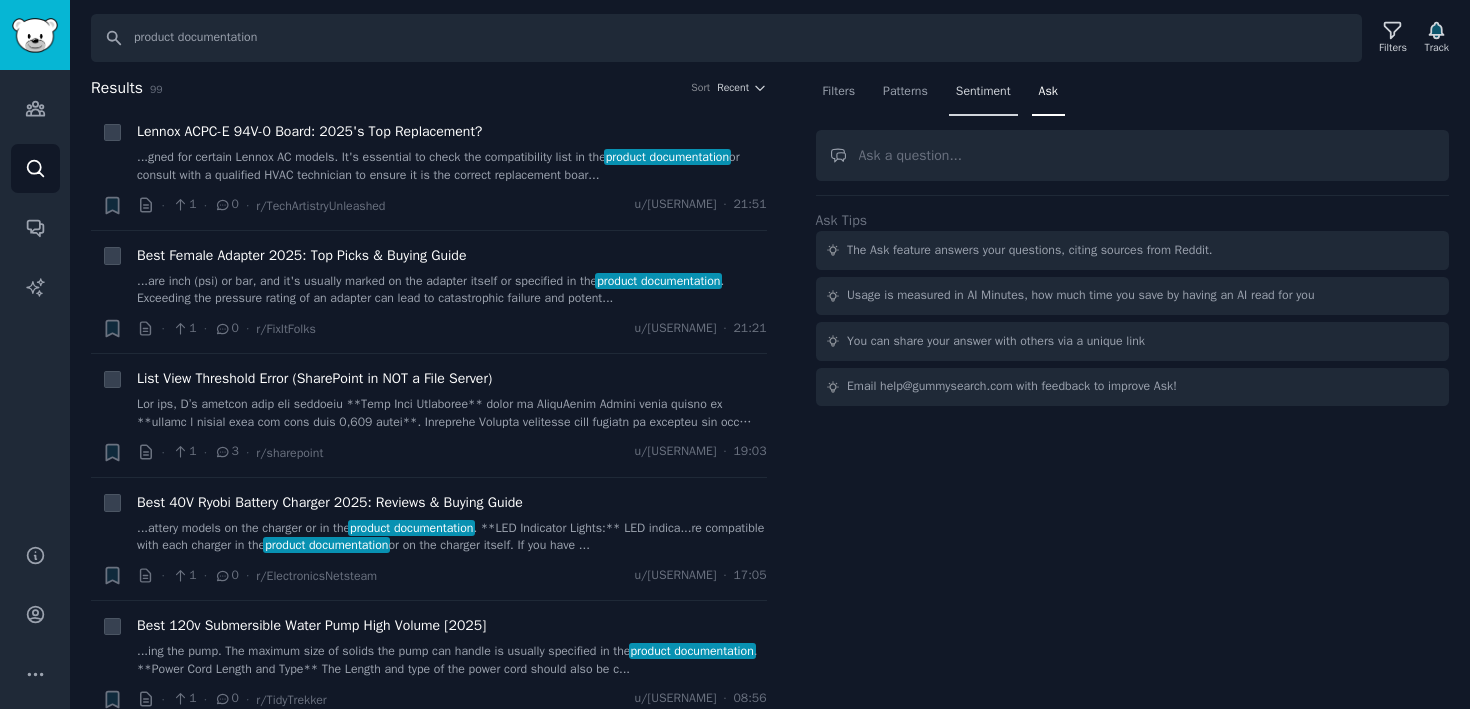click on "Sentiment" at bounding box center (983, 92) 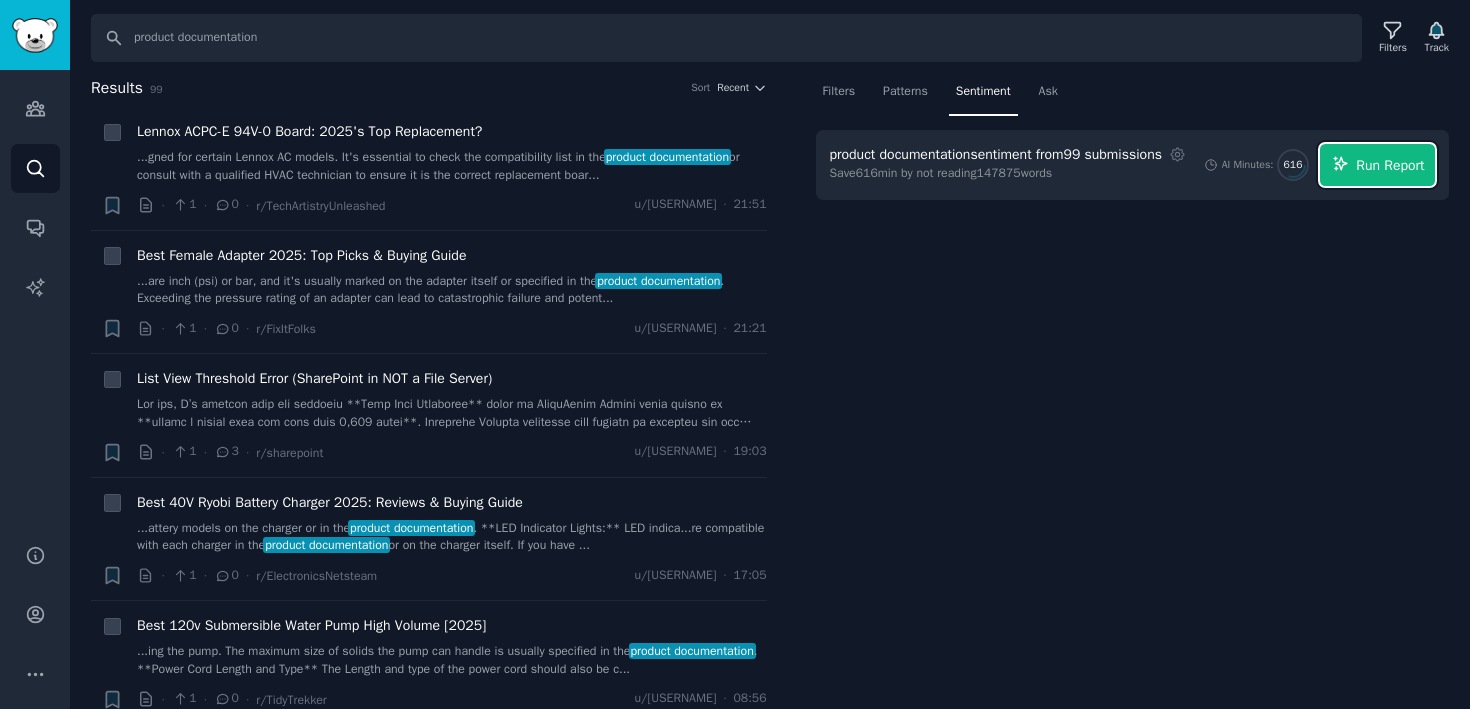 click on "Run Report" at bounding box center [1377, 165] 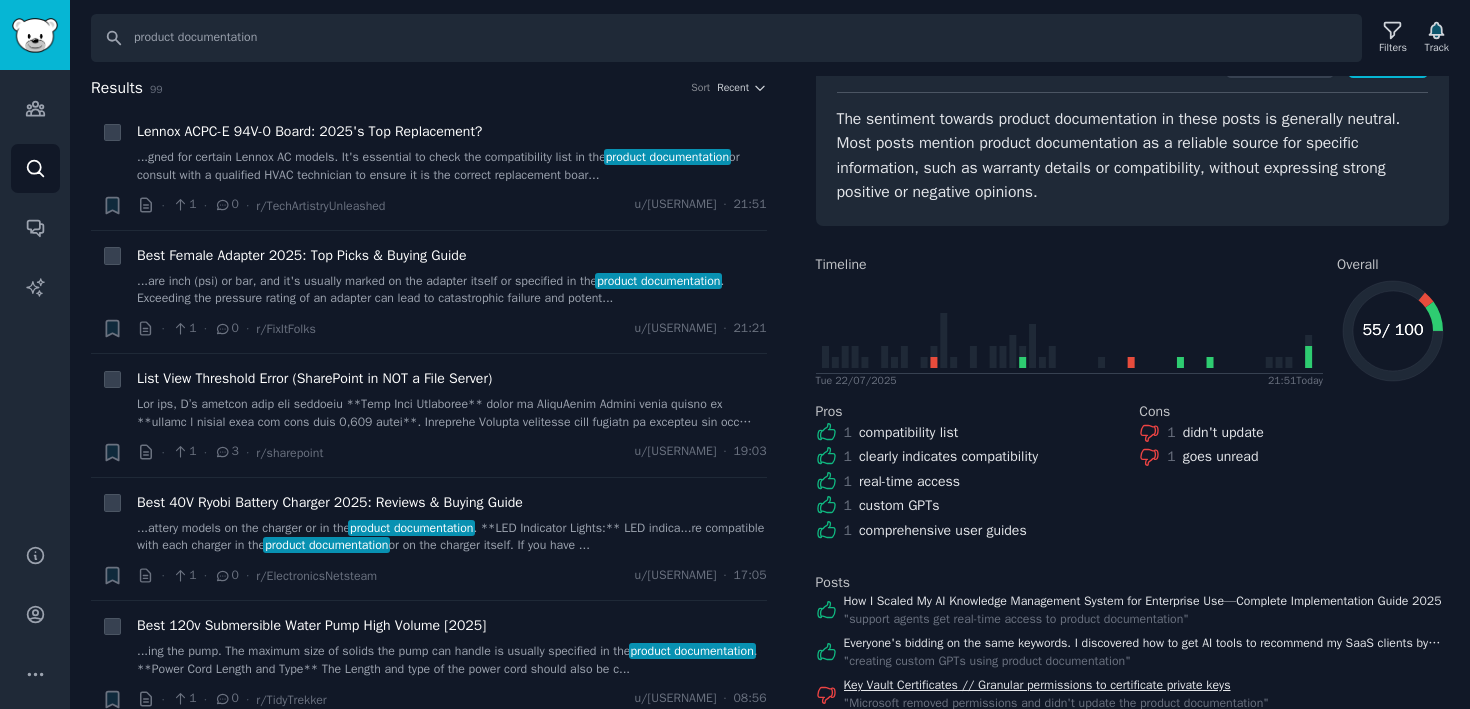 scroll, scrollTop: 0, scrollLeft: 0, axis: both 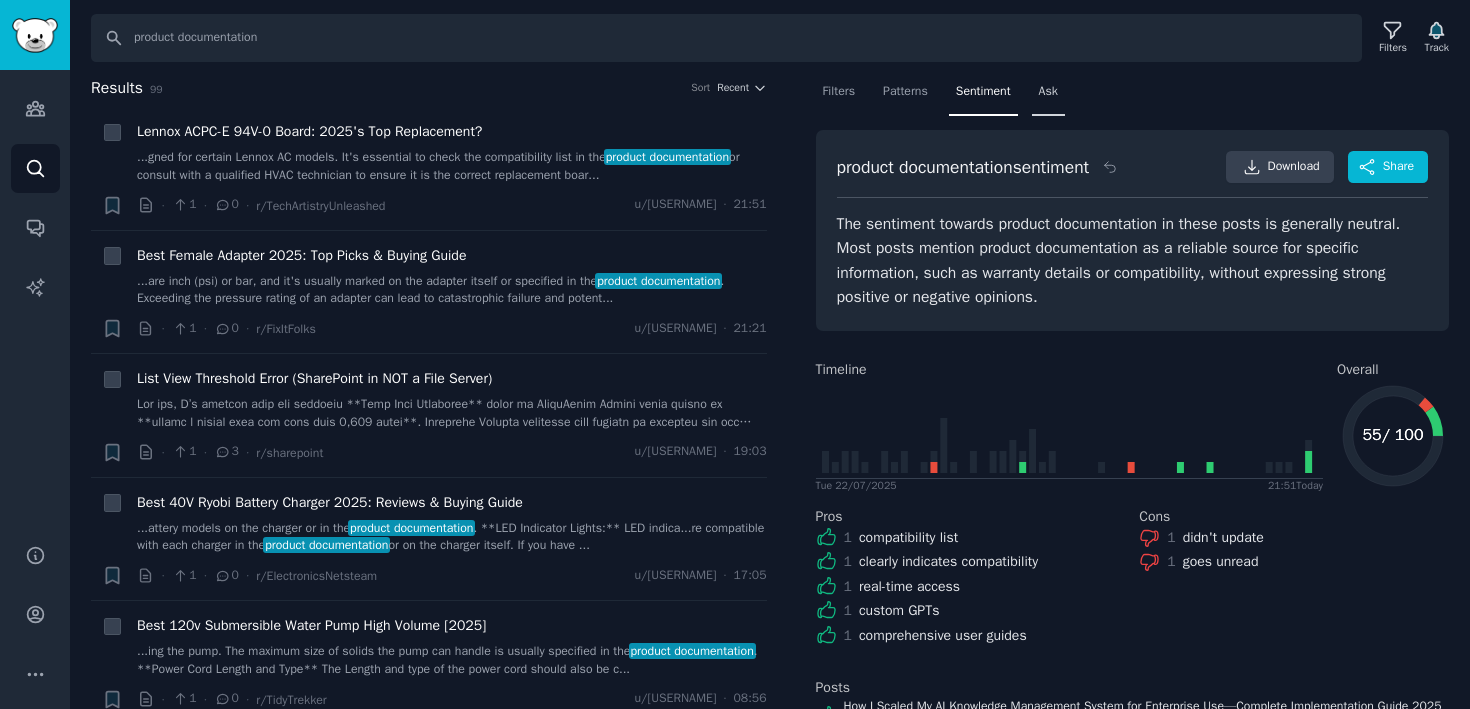 click on "Ask" at bounding box center [1048, 92] 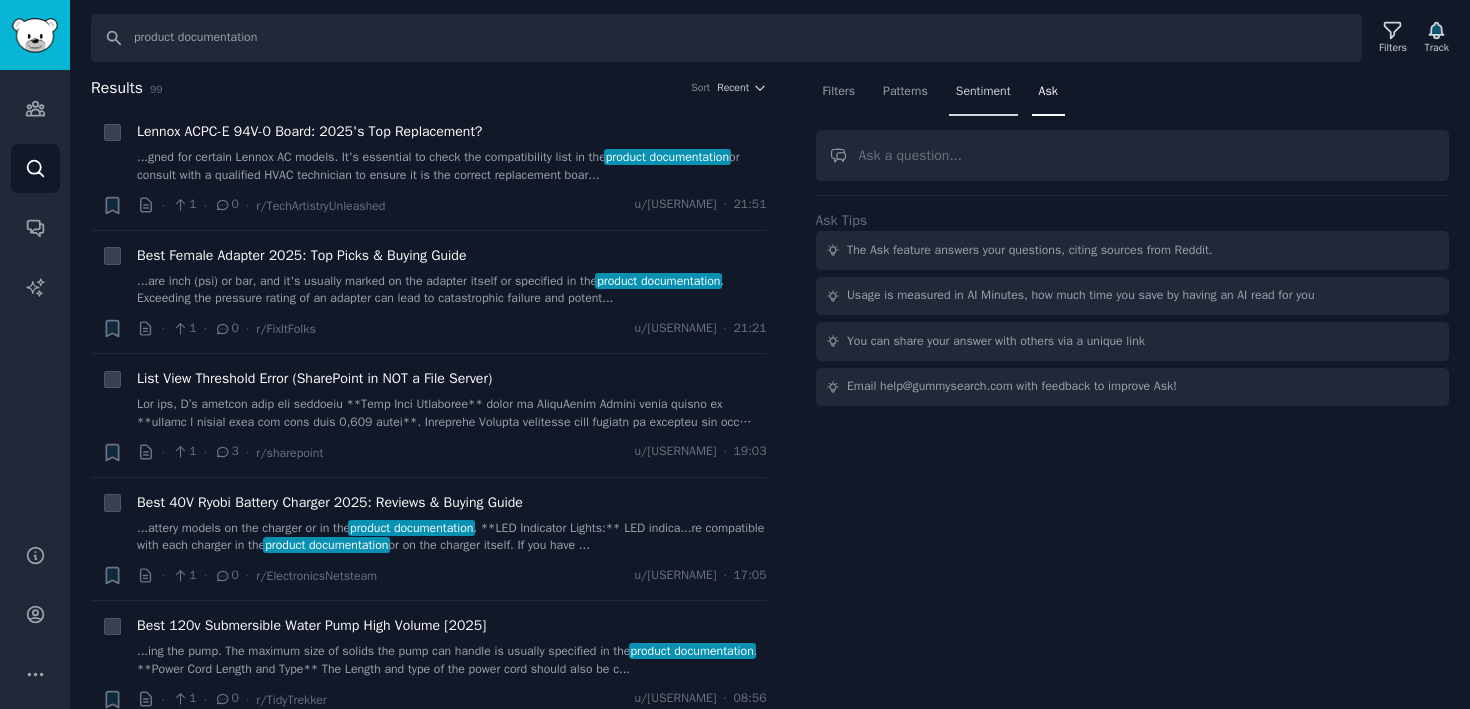 click on "Sentiment" at bounding box center (983, 96) 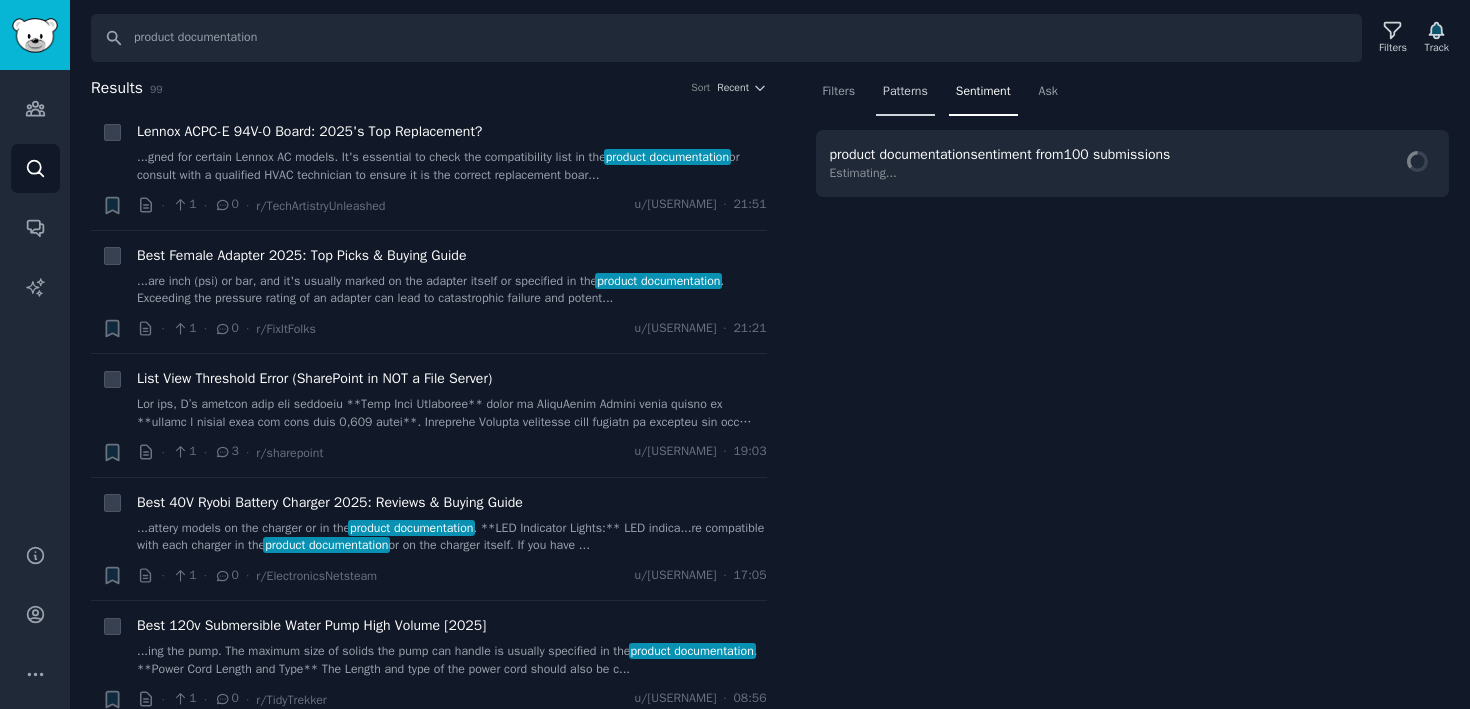 click on "Patterns" at bounding box center (905, 92) 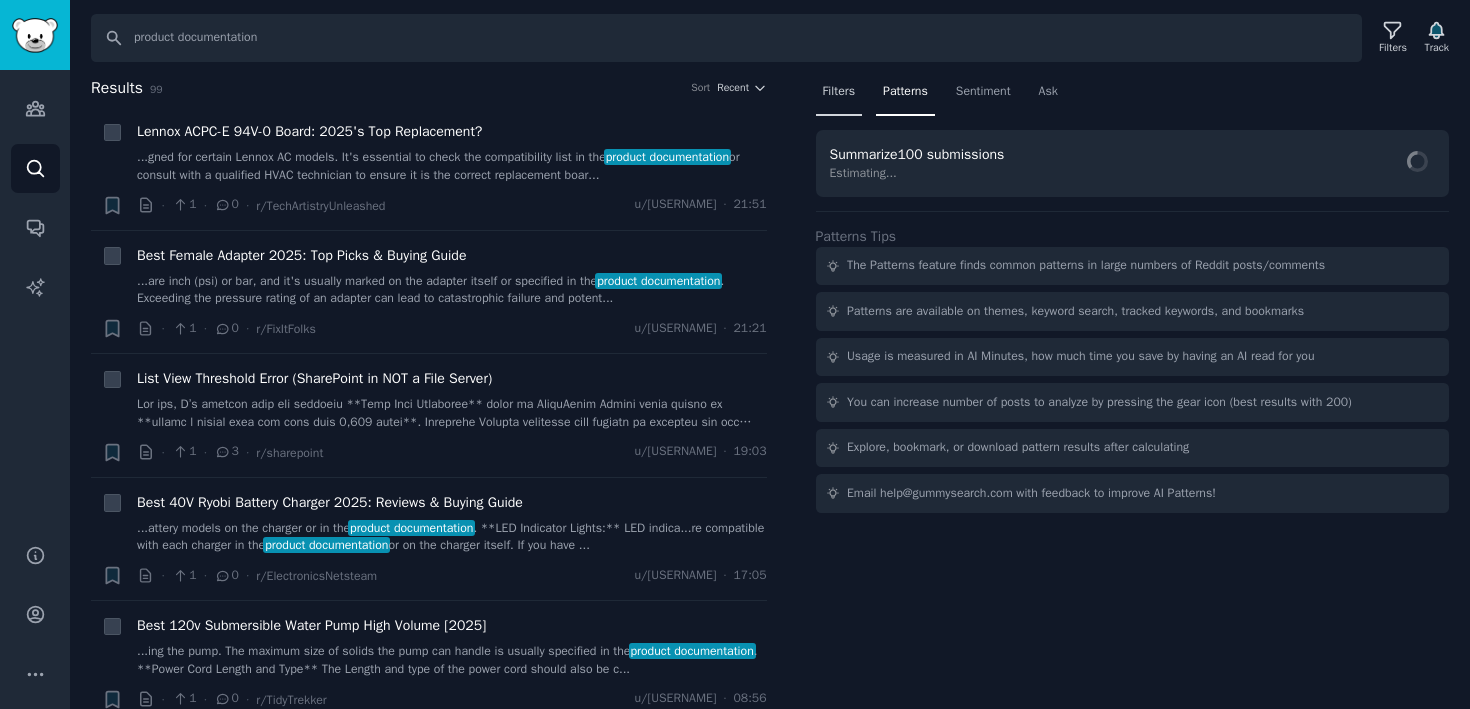 click on "Filters" at bounding box center [839, 92] 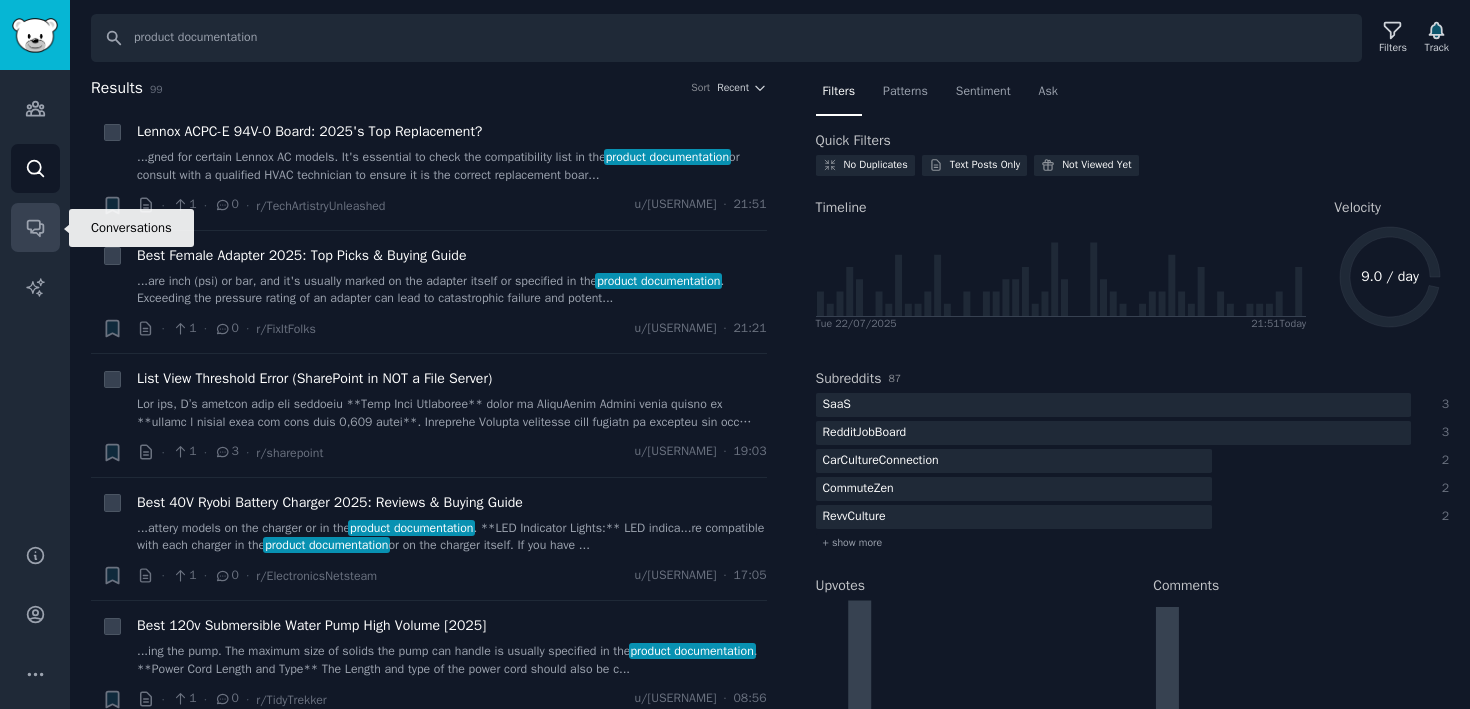click 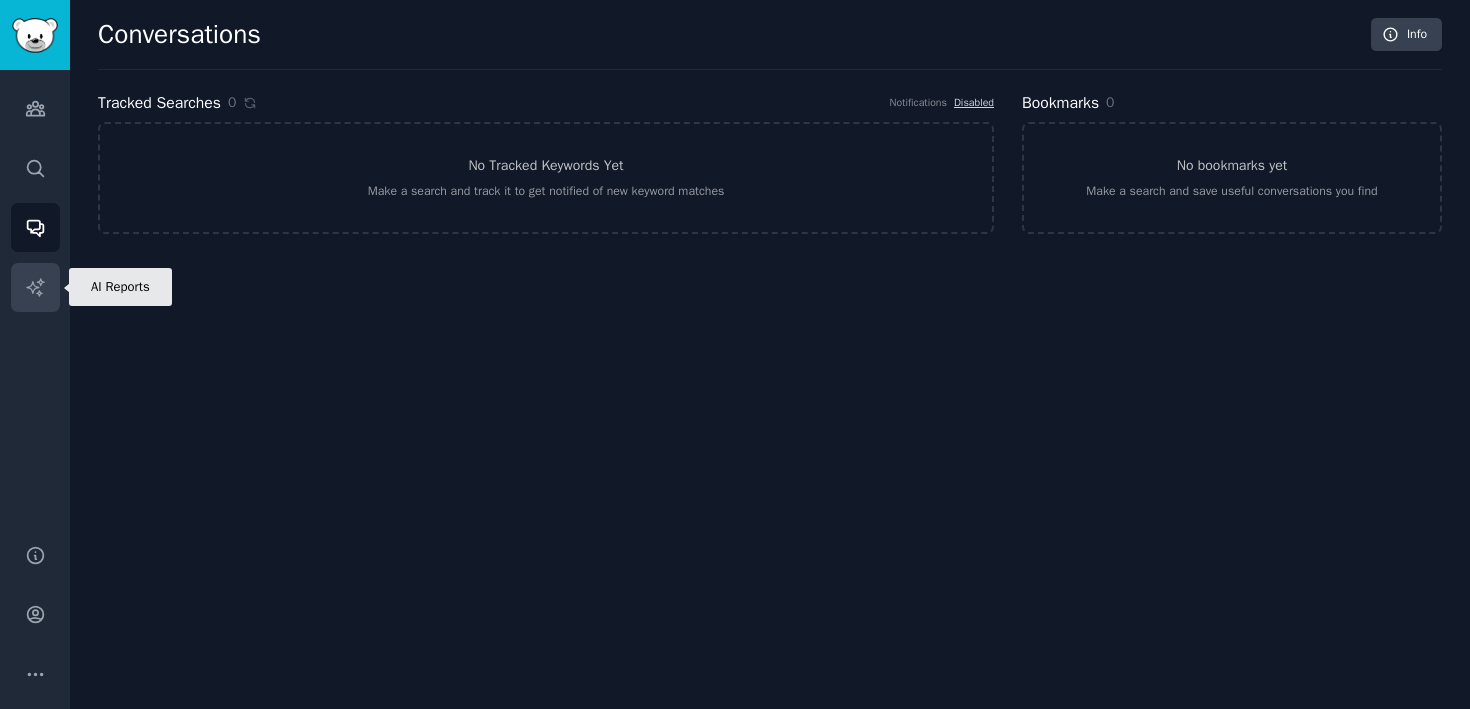 click 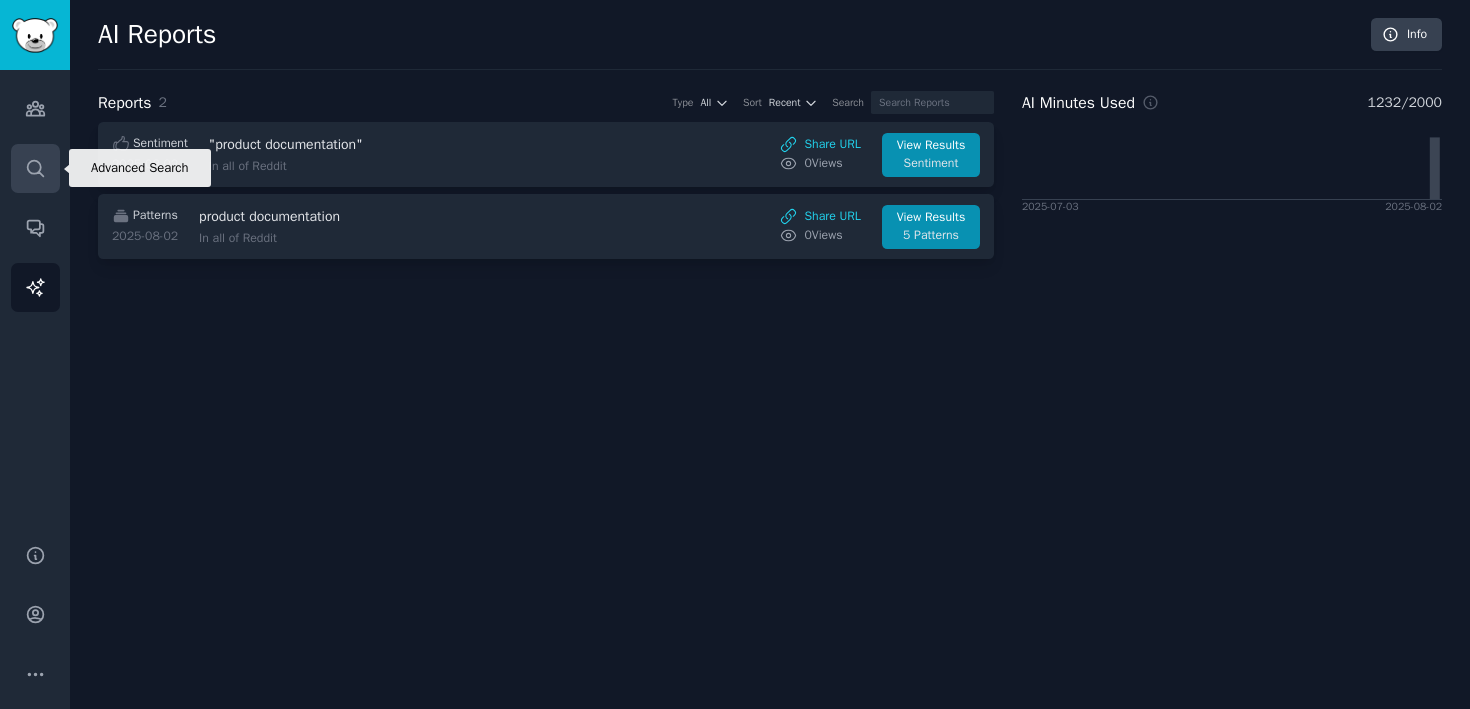 click on "Search" at bounding box center (35, 168) 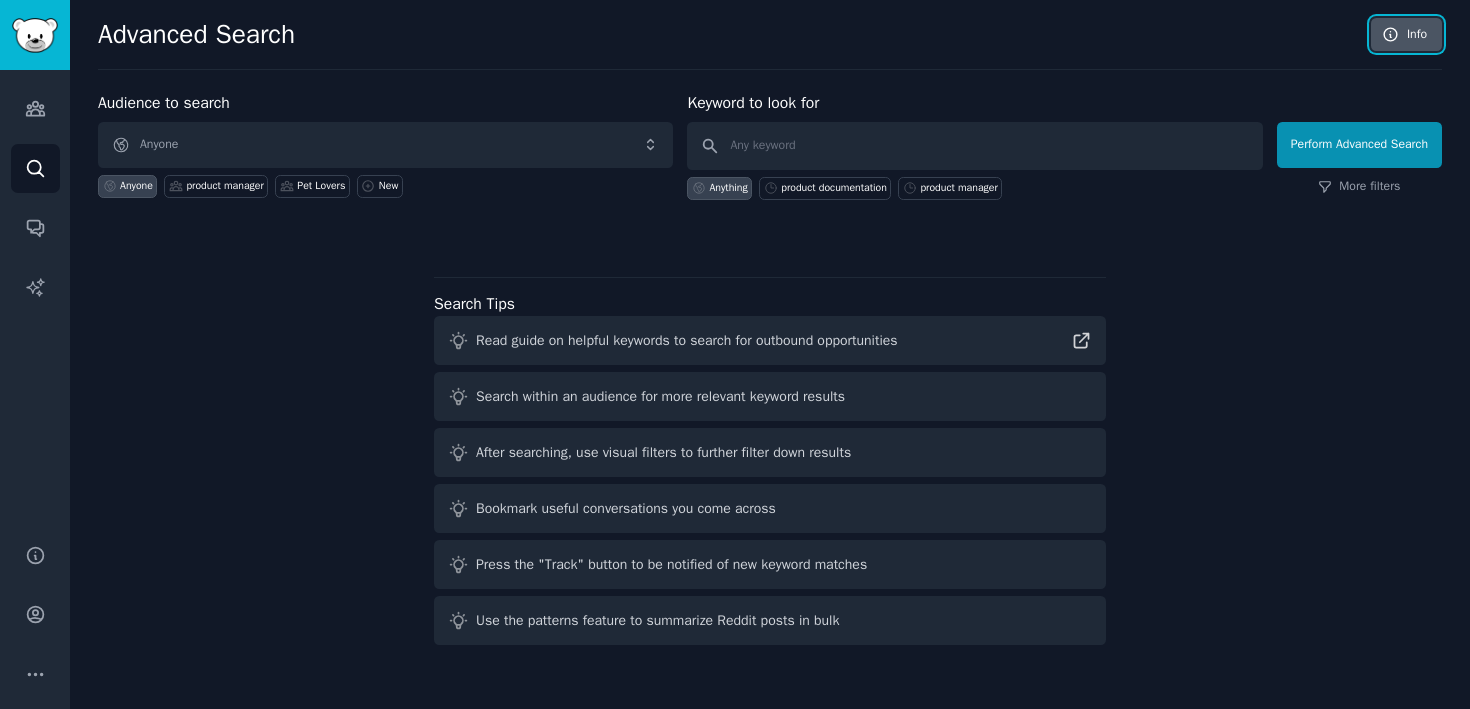 click on "Info" at bounding box center [1406, 35] 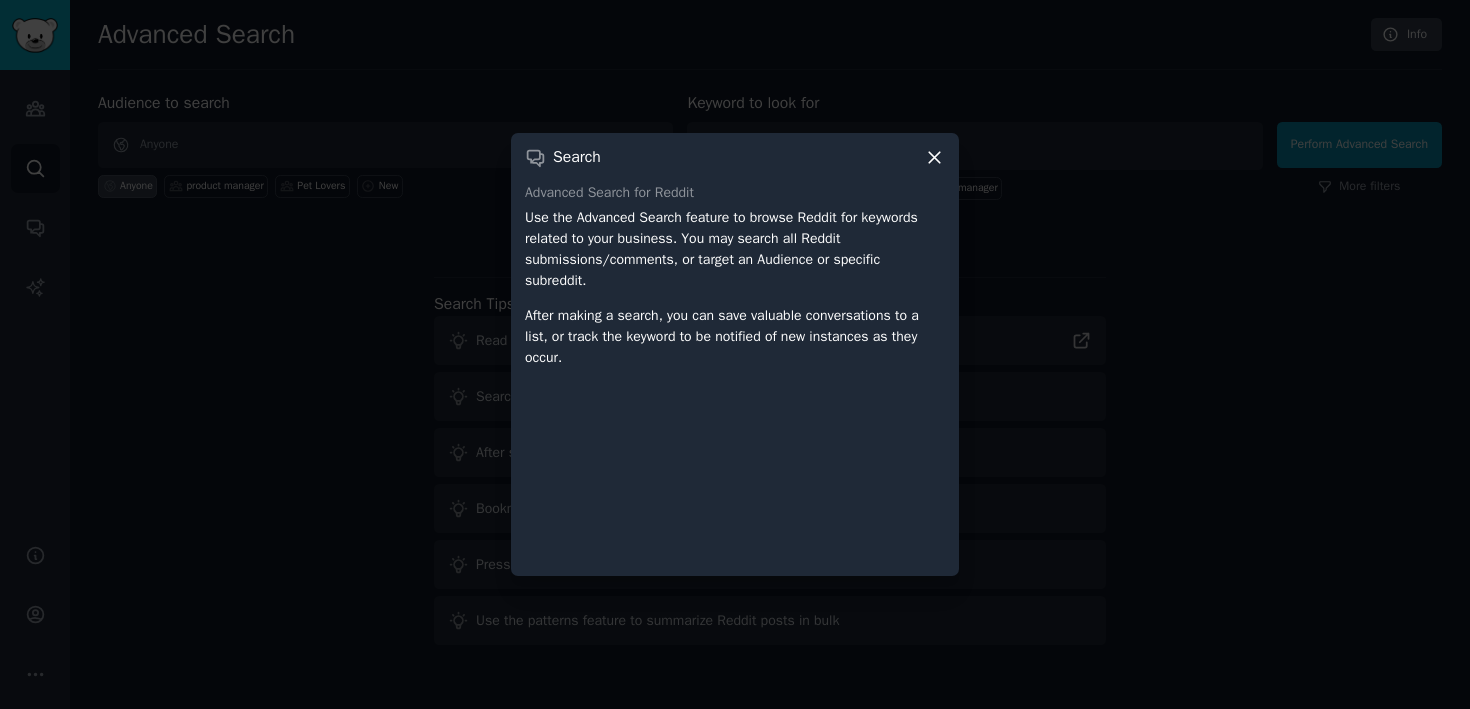 click on "Search Advanced Search for Reddit Use the Advanced Search feature to browse Reddit for keywords related to your business. You may search all Reddit submissions/comments, or target an Audience or specific subreddit. After making a search, you can save valuable conversations to a list, or track the keyword to be notified of new instances as they occur." at bounding box center (735, 354) 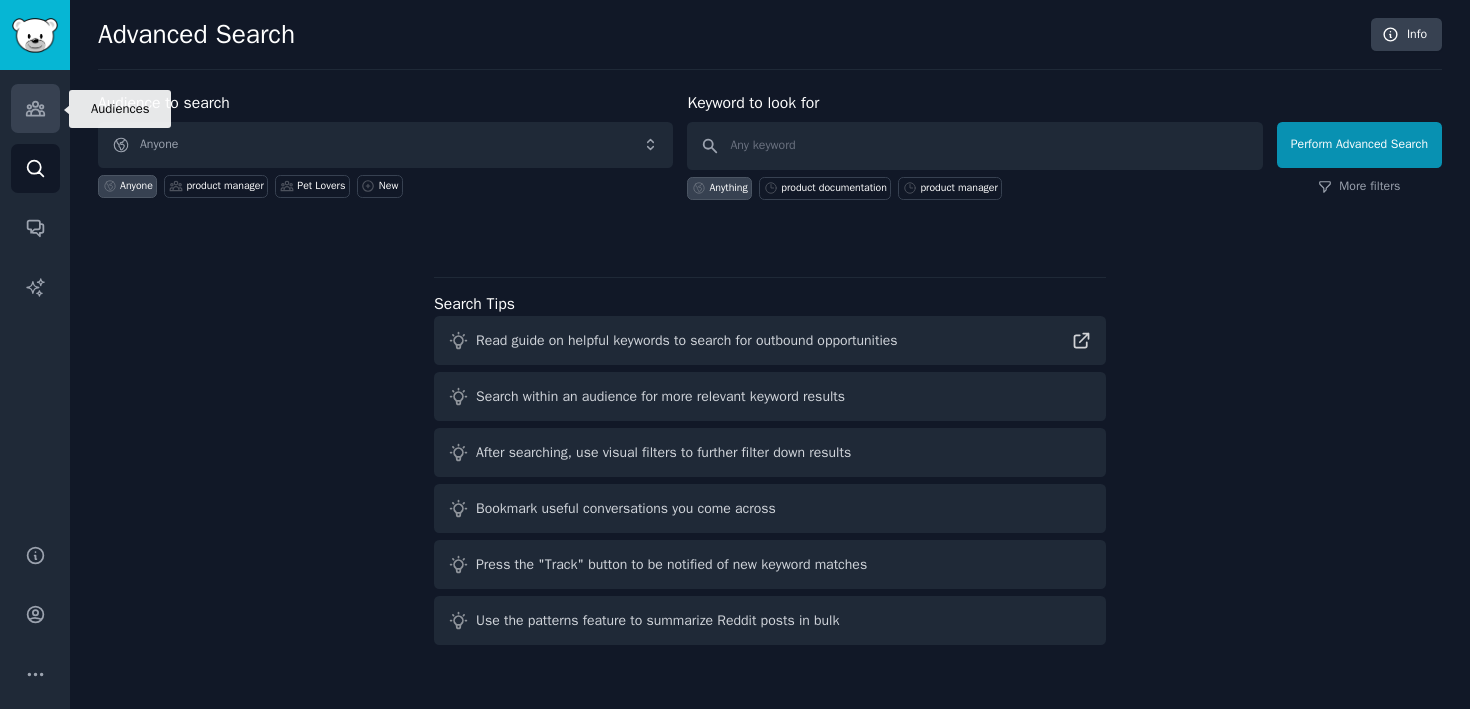 click on "Audiences" at bounding box center (35, 108) 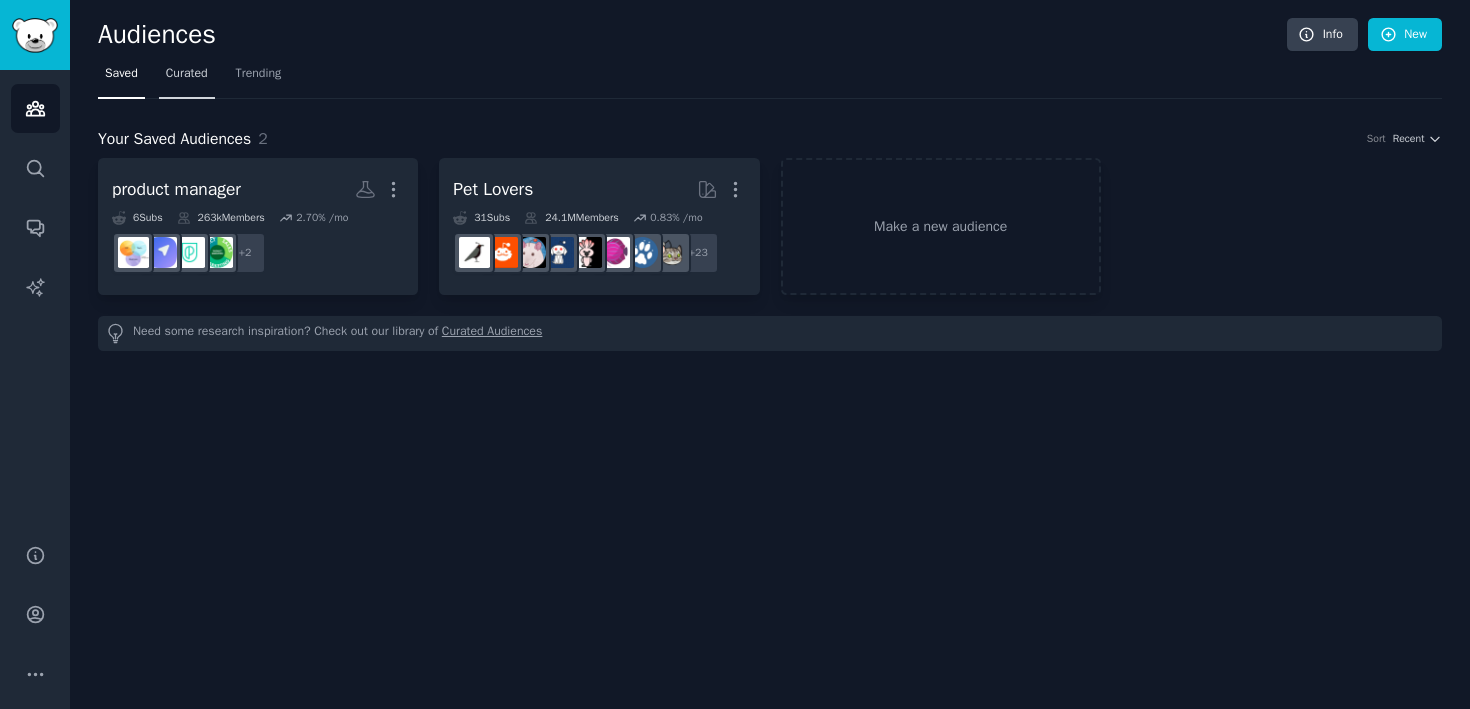 click on "Curated" at bounding box center (187, 78) 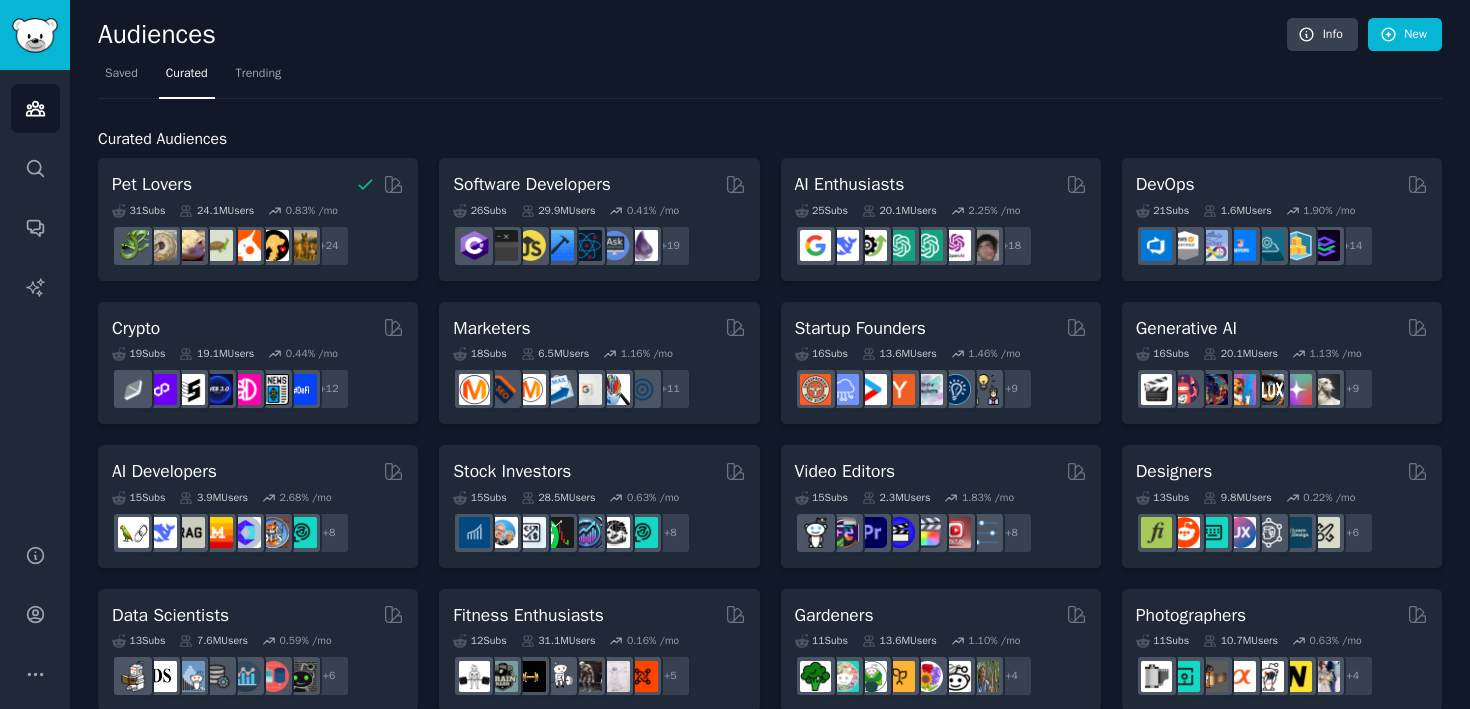 click on "Audiences Info New" at bounding box center (770, 38) 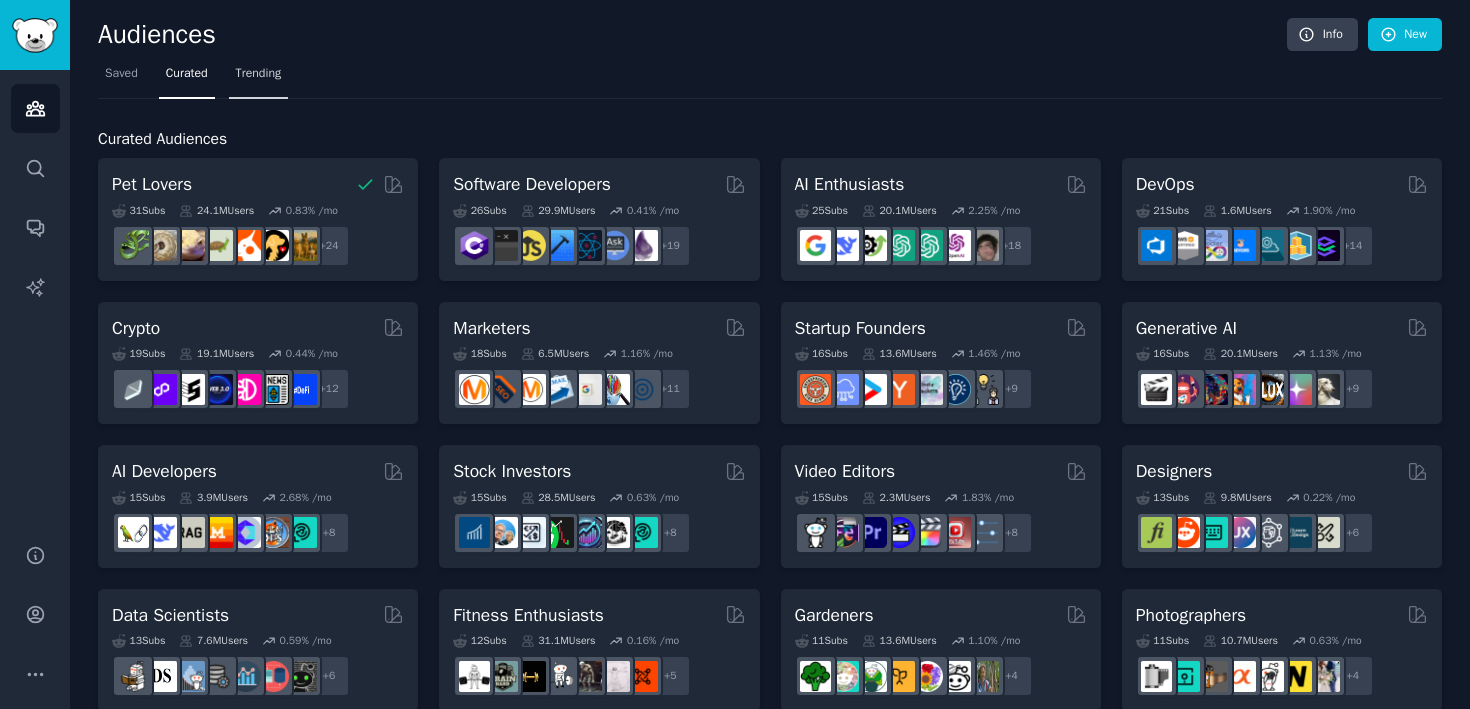 click on "Trending" at bounding box center [259, 74] 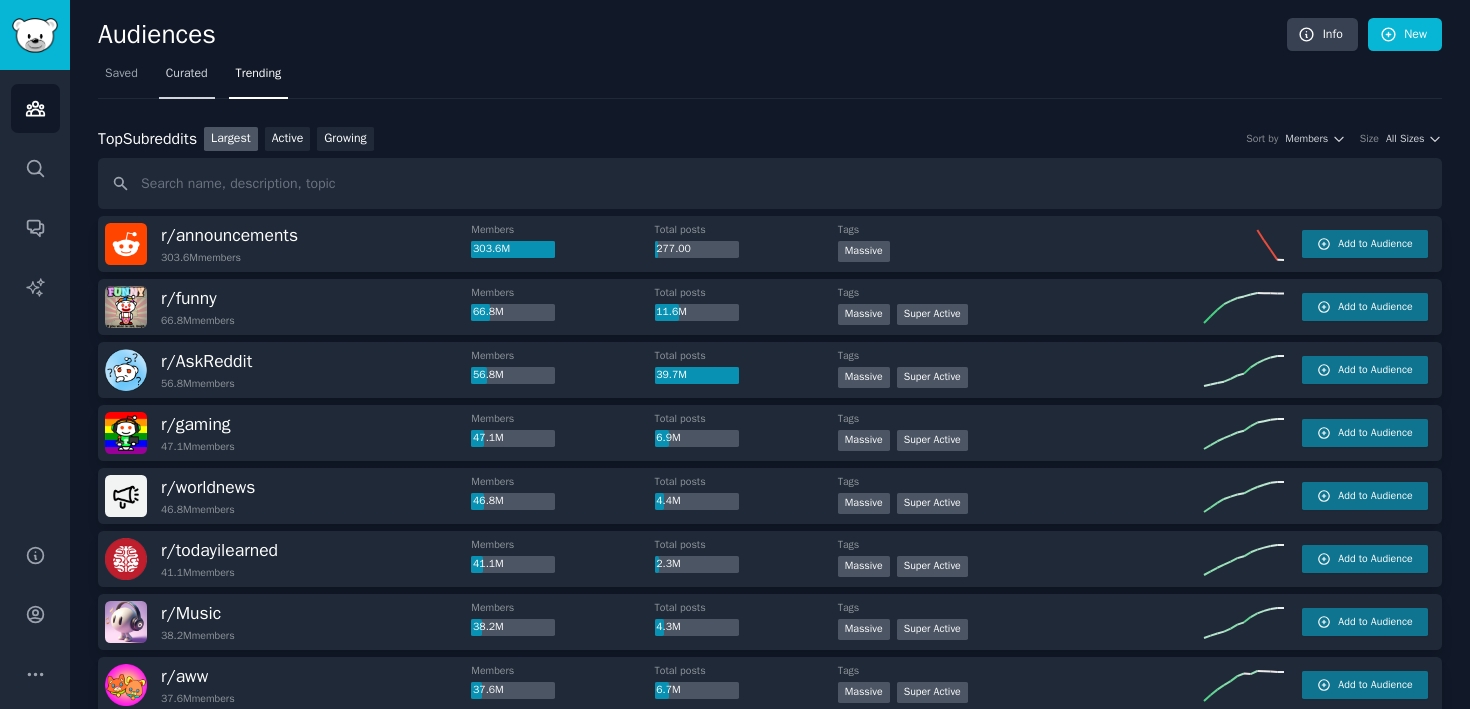 click on "Curated" at bounding box center (187, 74) 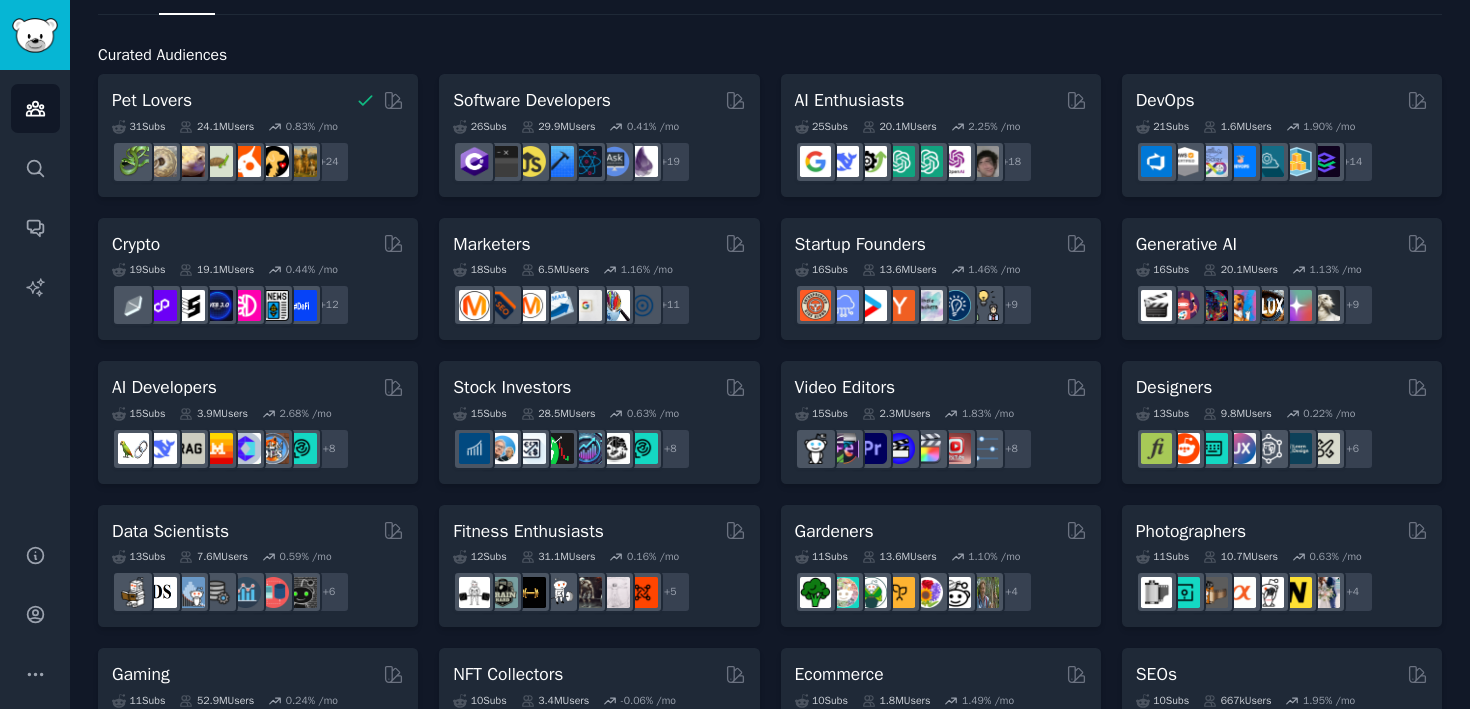 scroll, scrollTop: 0, scrollLeft: 0, axis: both 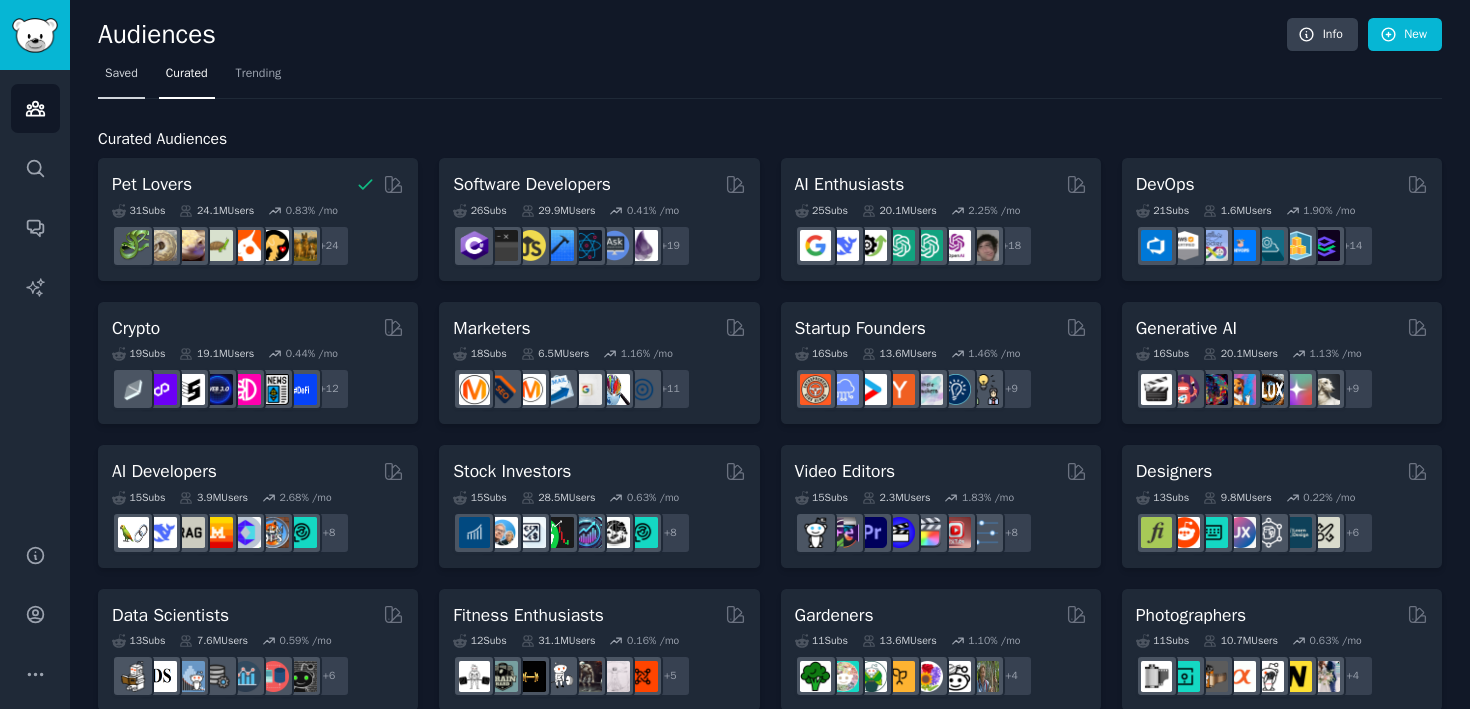 click on "Saved" at bounding box center [121, 74] 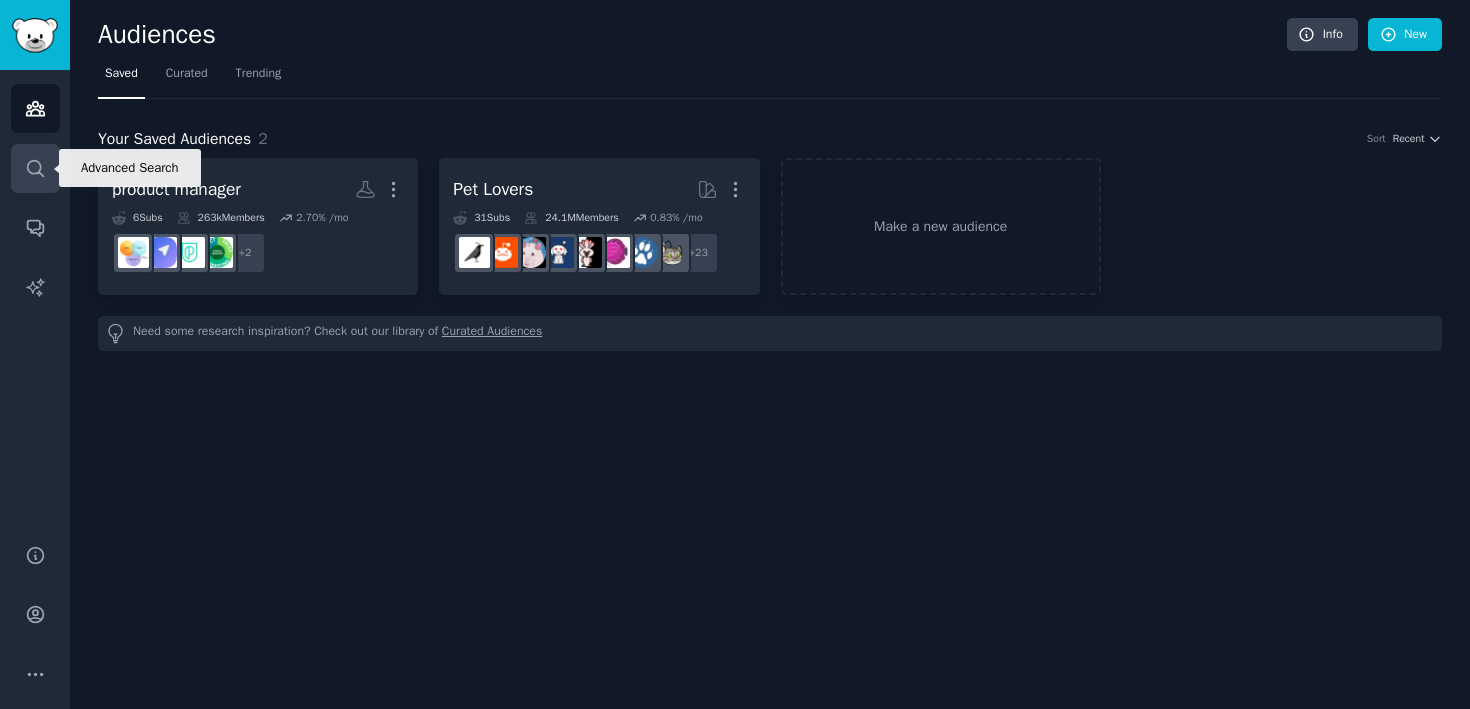 click on "Search" at bounding box center [35, 168] 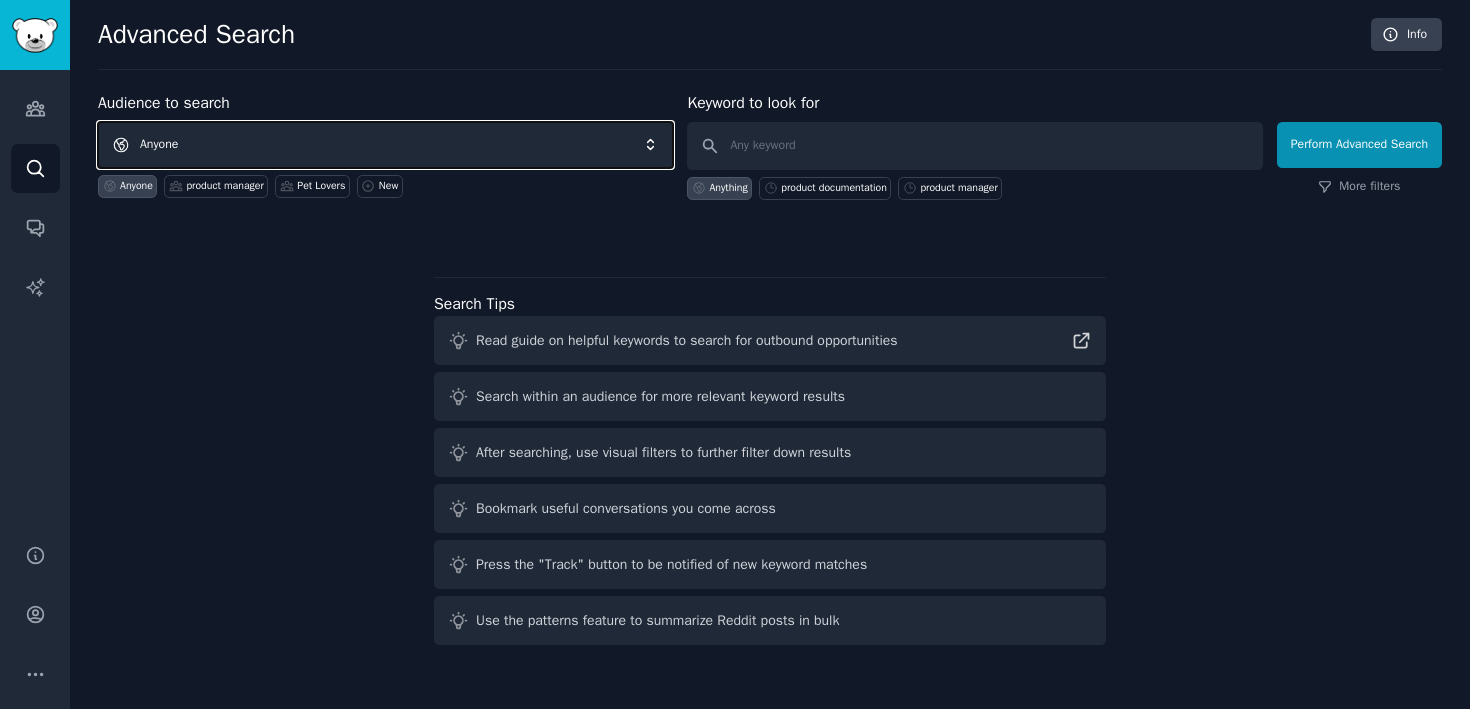 click on "Anyone" at bounding box center (385, 145) 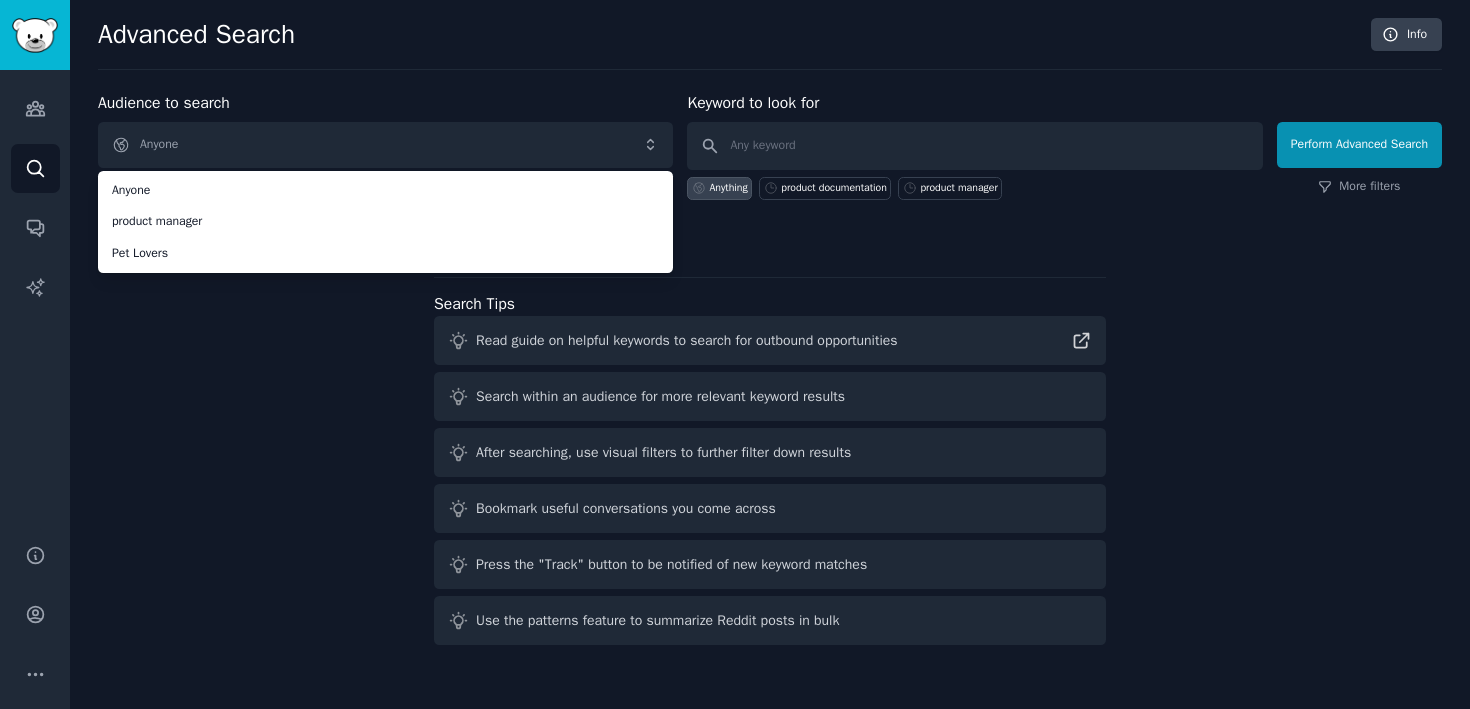 click on "Group Product Manager Audience to search Anyone Anyone product manager Pet Lovers Anyone product manager Pet Lovers New Keyword to look for Anything product documentation product manager   Perform Advanced Search More filters Search Tips Read guide on helpful keywords to search for outbound opportunities Search within an audience for more relevant keyword results After searching, use visual filters to further filter down results Bookmark useful conversations you come across Press the "Track" button to be notified of new keyword matches Use the patterns feature to summarize Reddit posts in bulk" at bounding box center (770, 372) 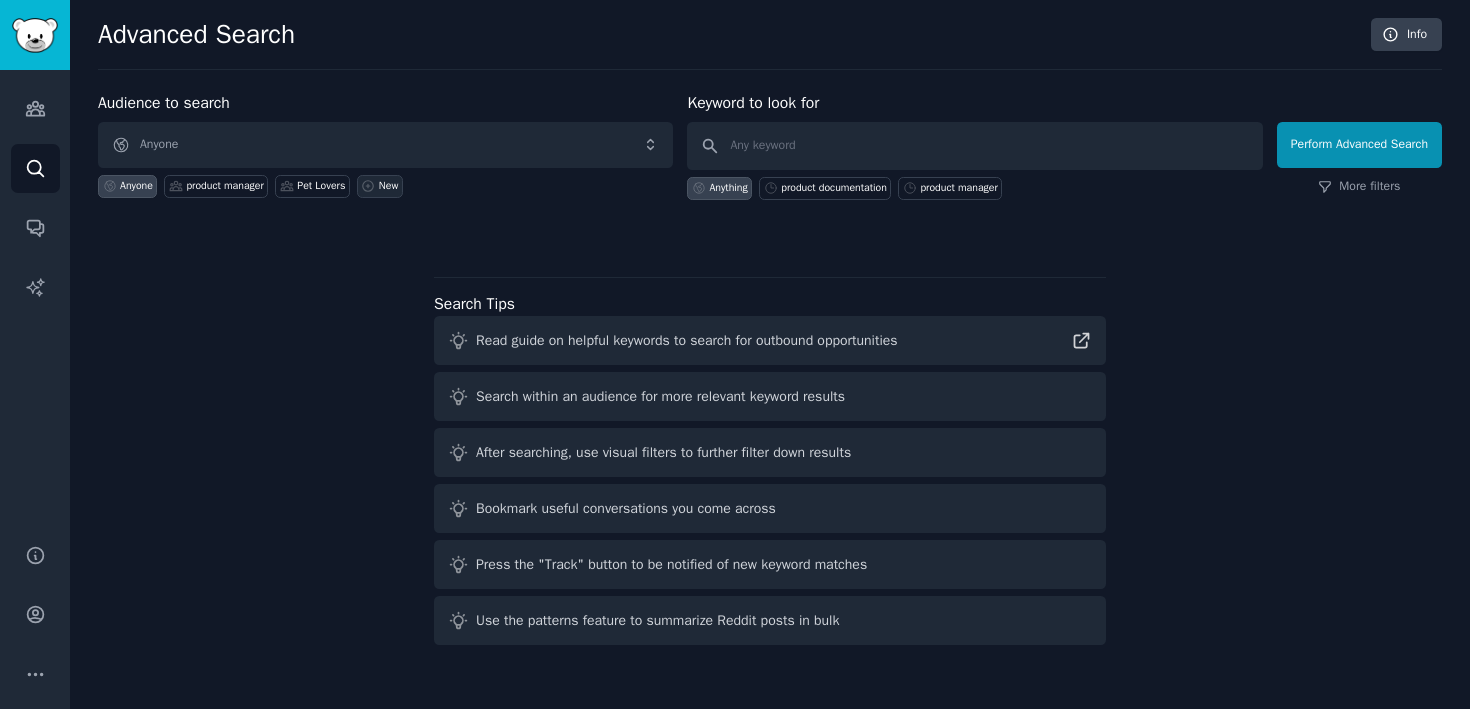 click on "New" at bounding box center [389, 186] 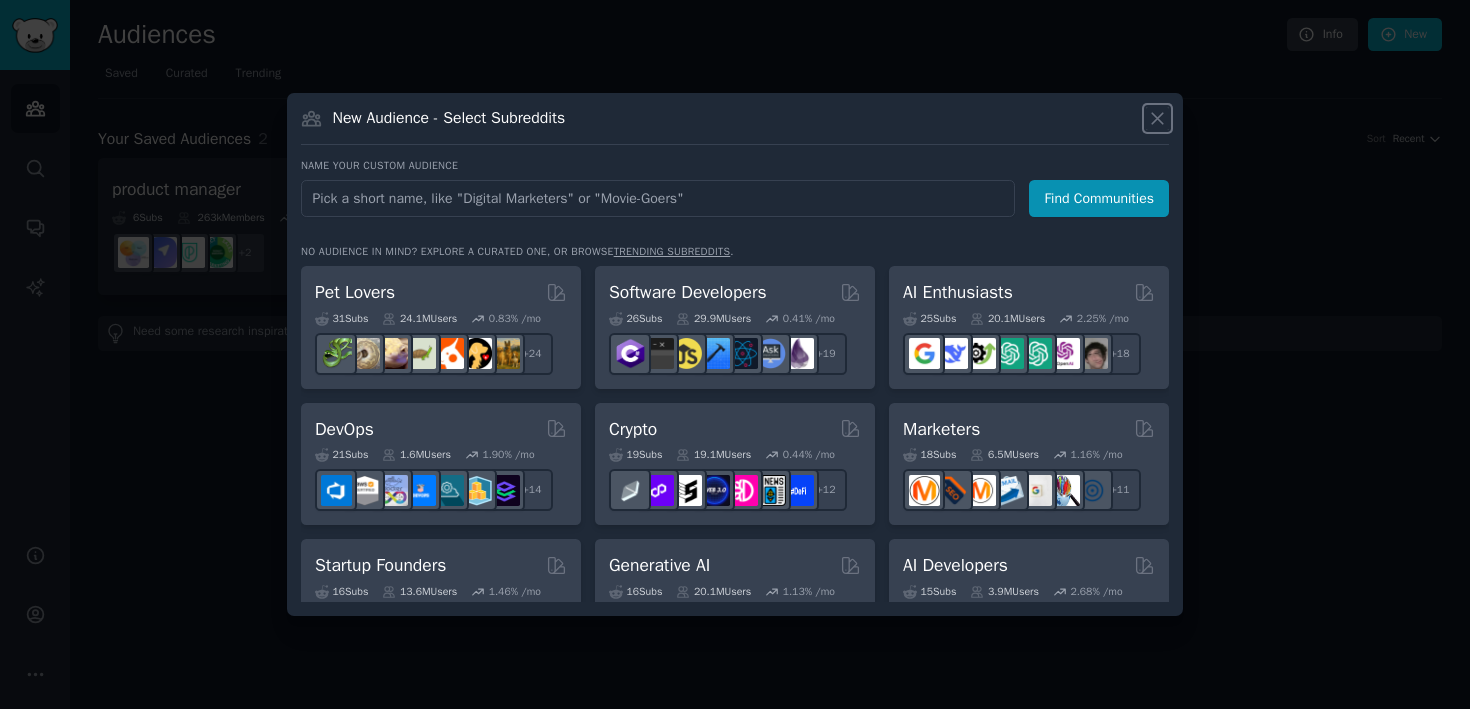 click 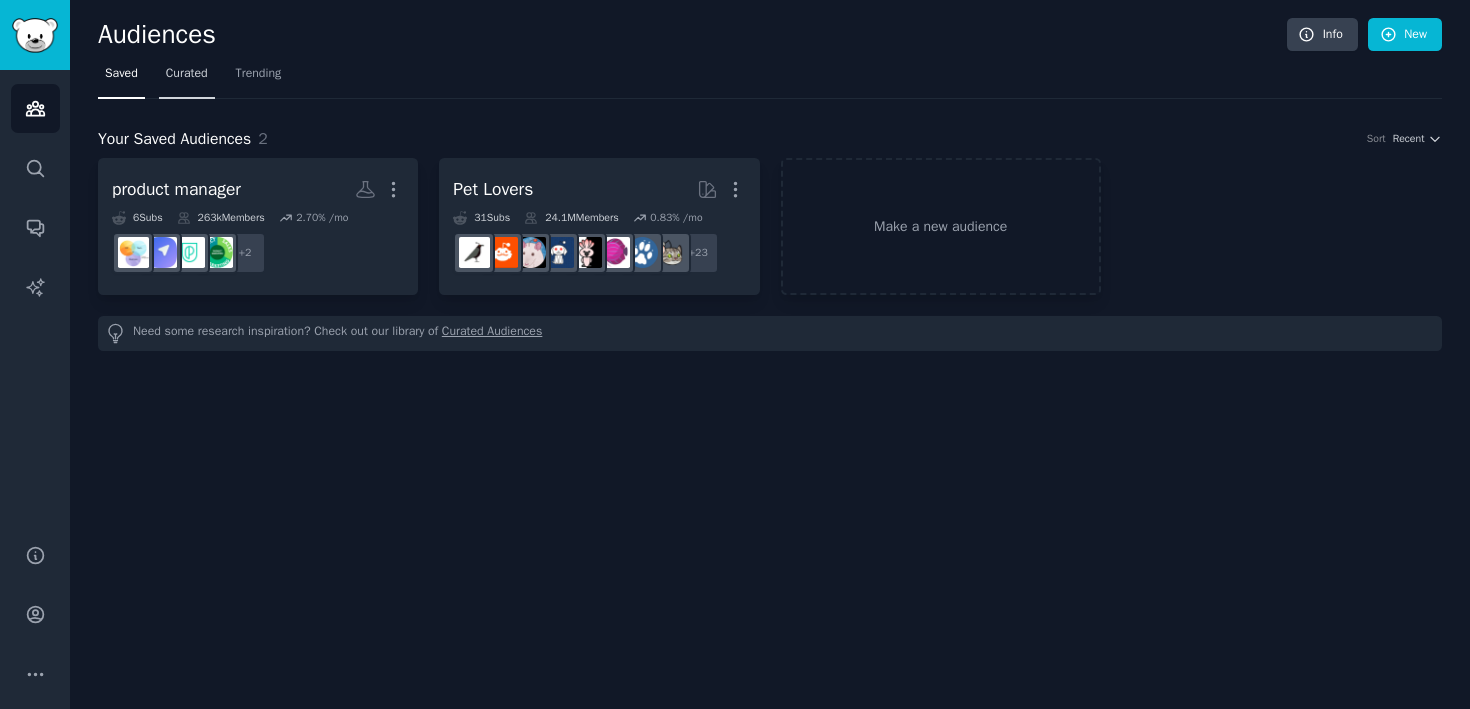 click on "Curated" at bounding box center (187, 78) 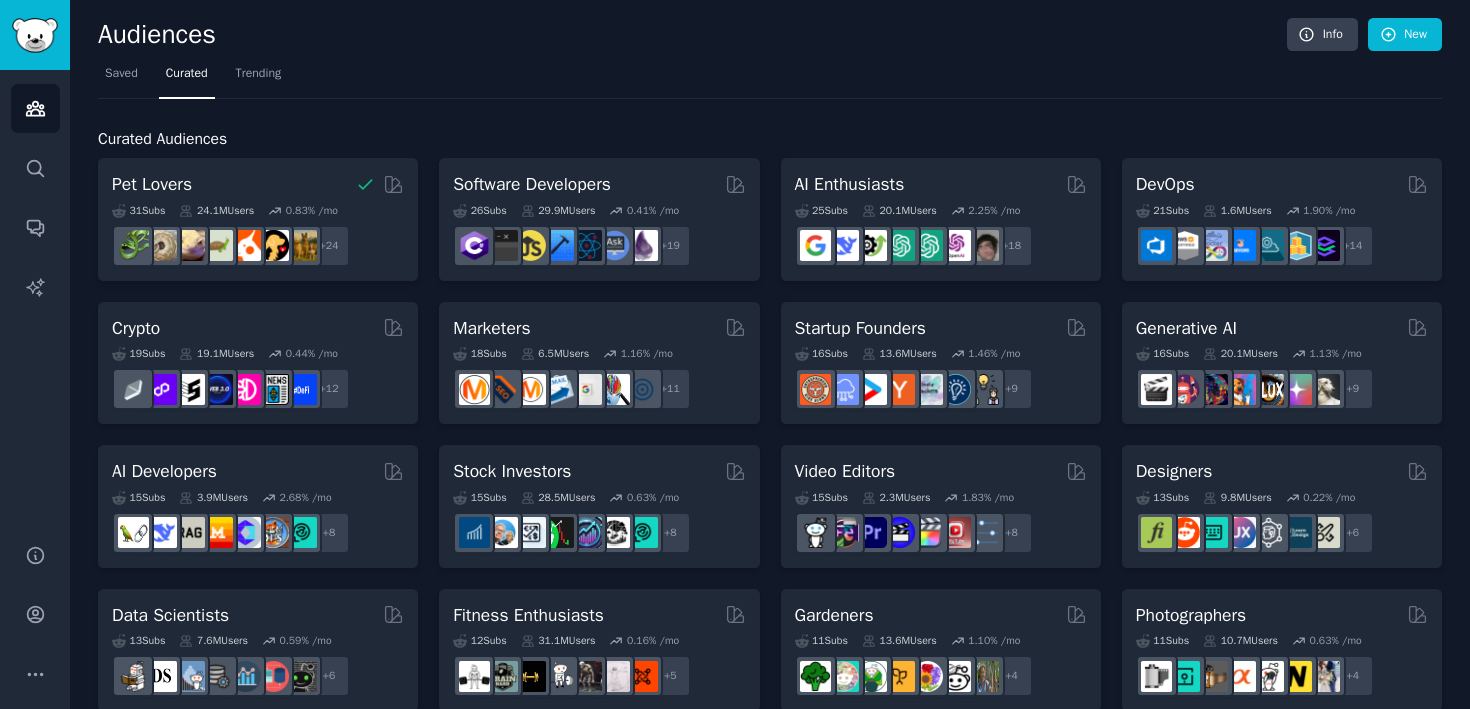 click on "Saved Curated Trending" at bounding box center (770, 78) 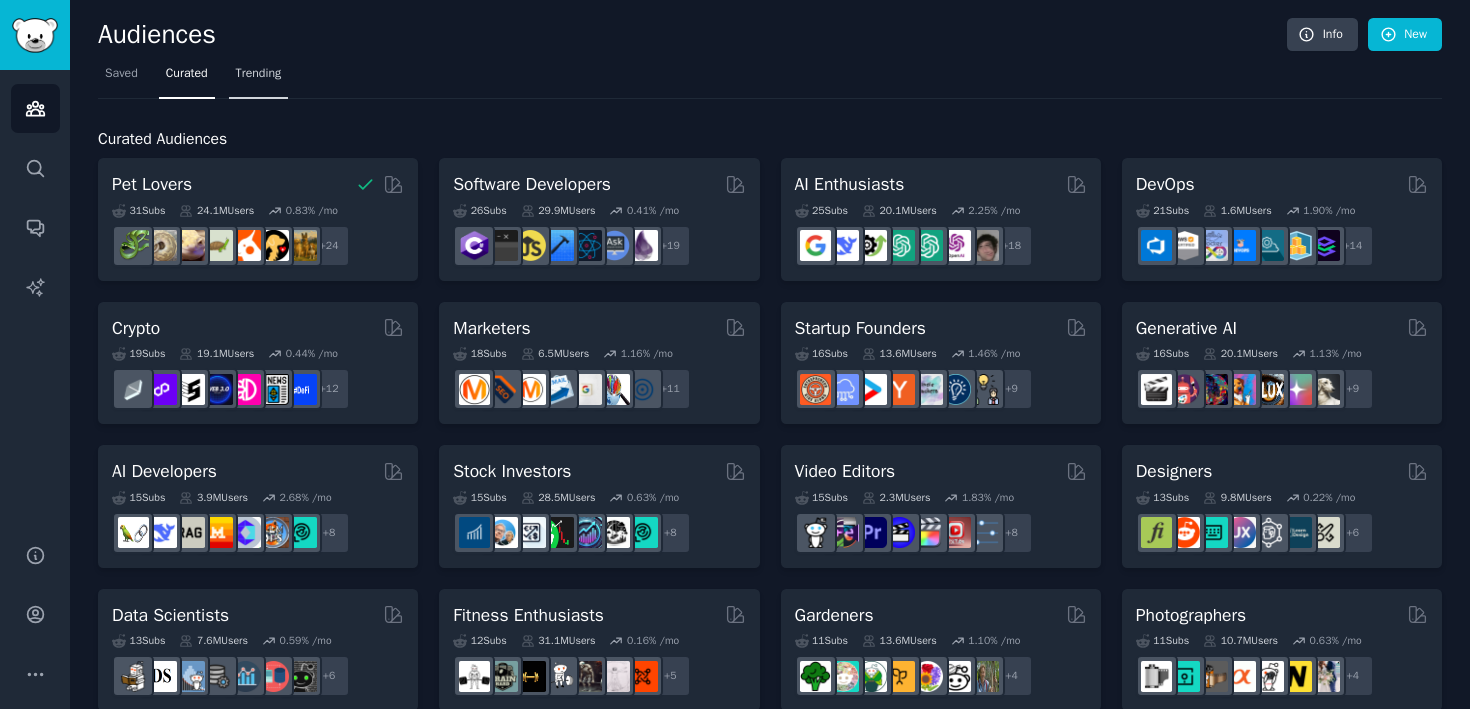 click on "Trending" at bounding box center [259, 74] 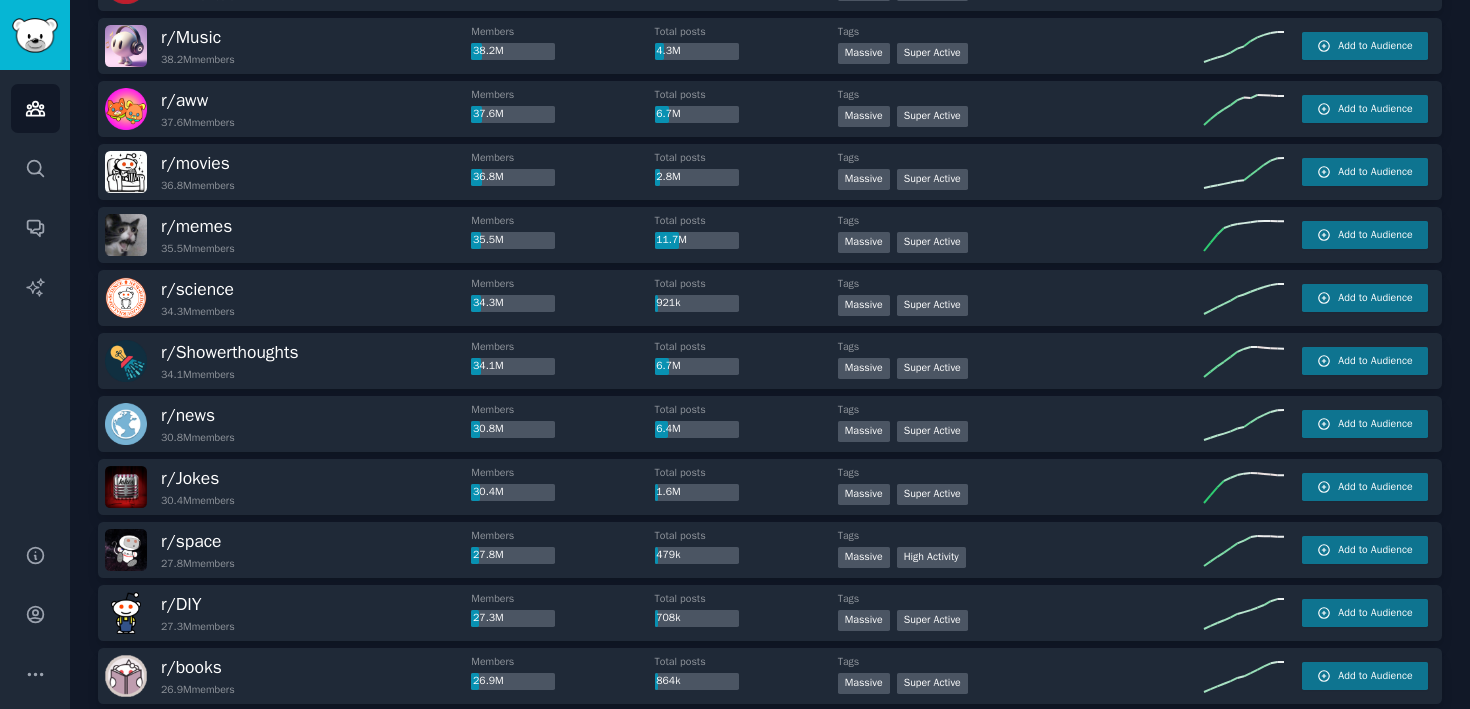 scroll, scrollTop: 0, scrollLeft: 0, axis: both 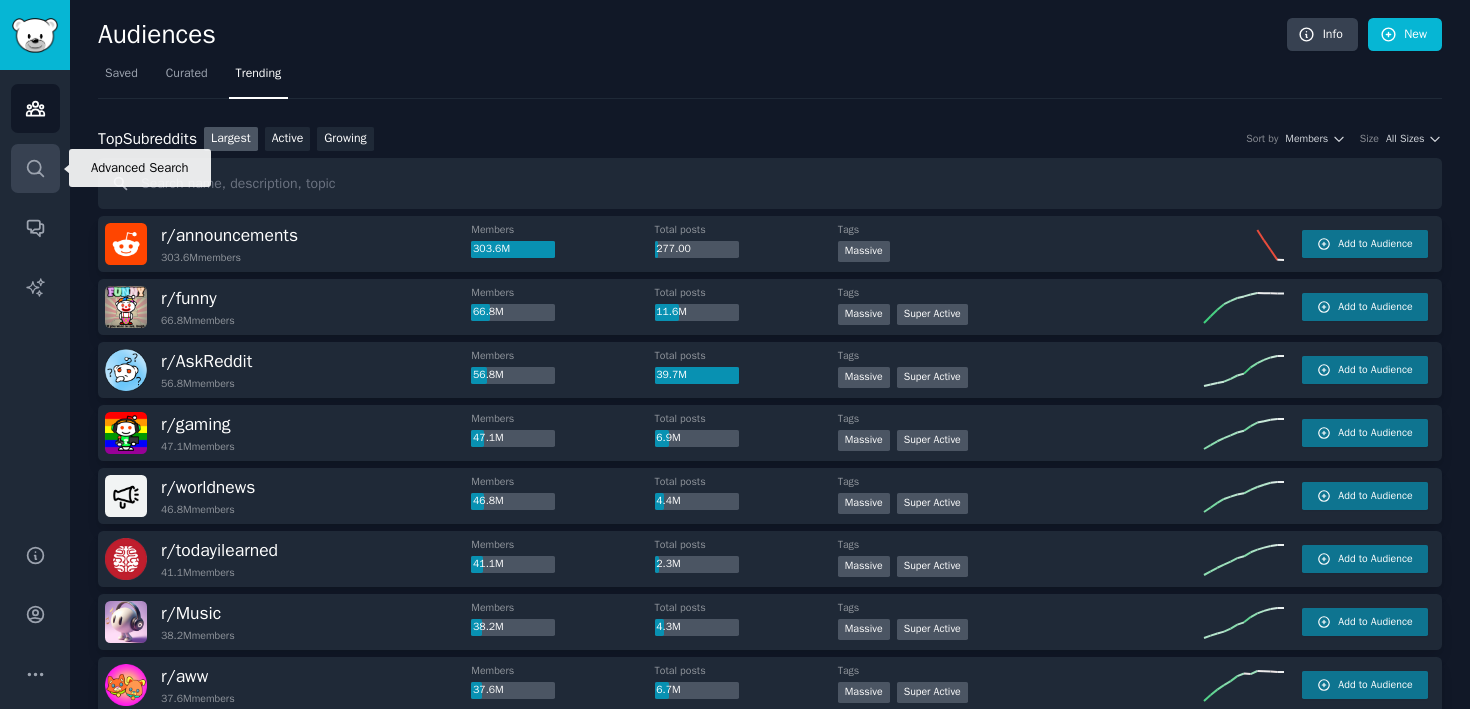 click on "Search" at bounding box center [35, 168] 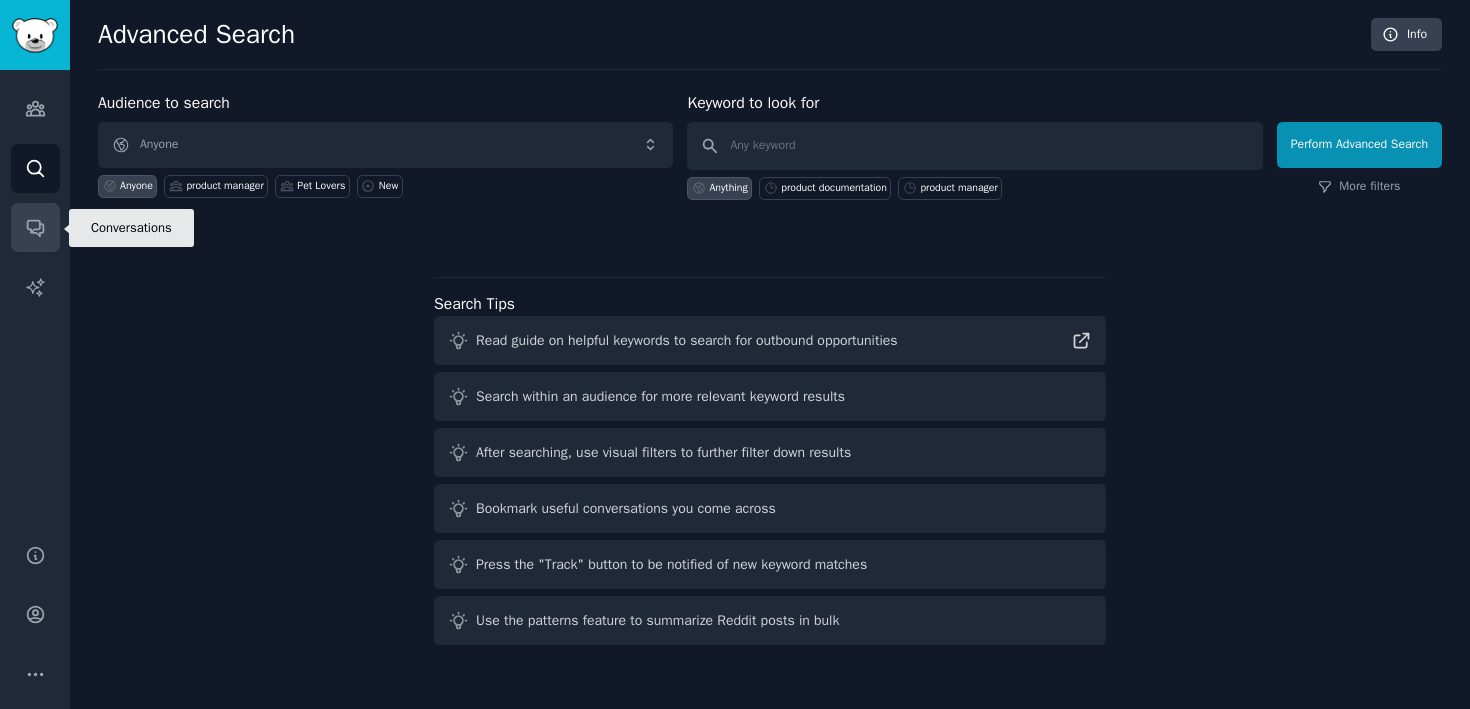 click on "Conversations" at bounding box center [35, 227] 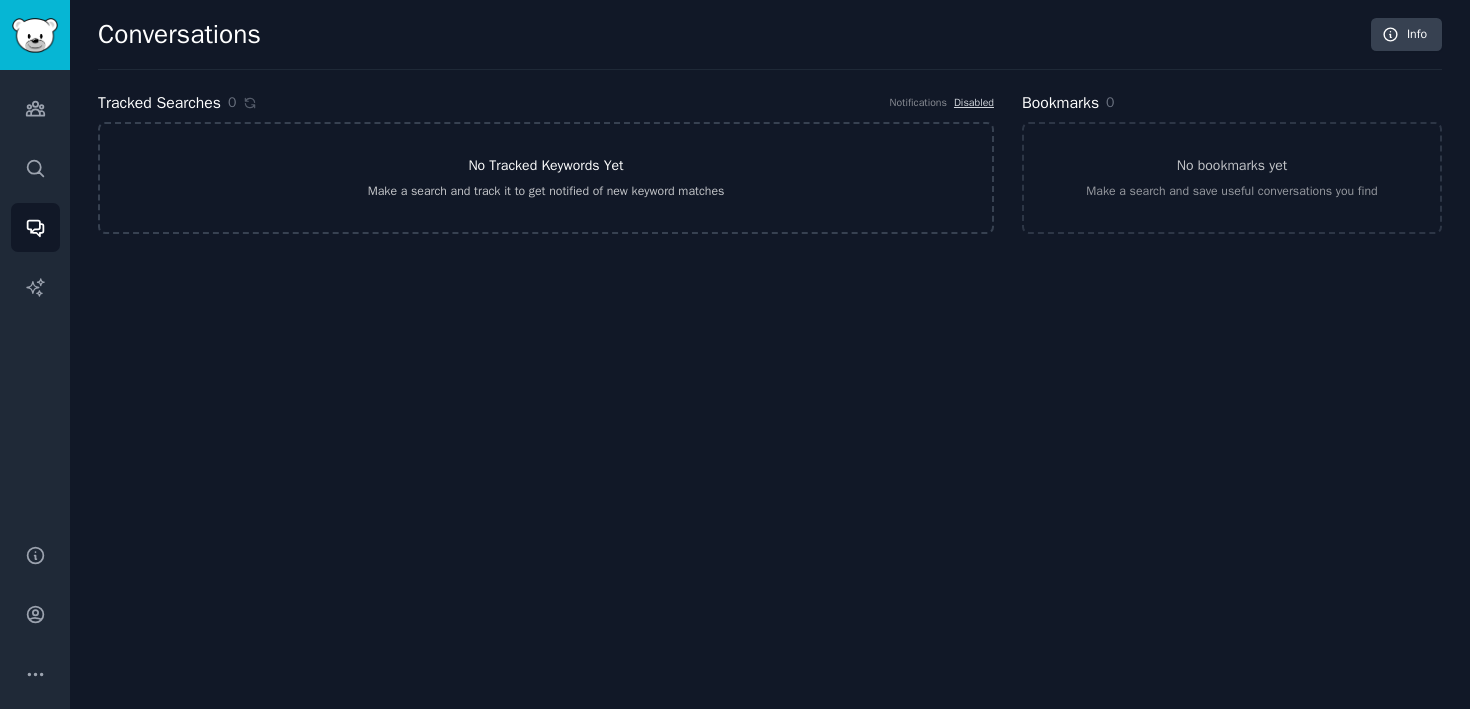 click on "No Tracked Keywords Yet Make a search and track it to get notified of new keyword matches" at bounding box center [546, 178] 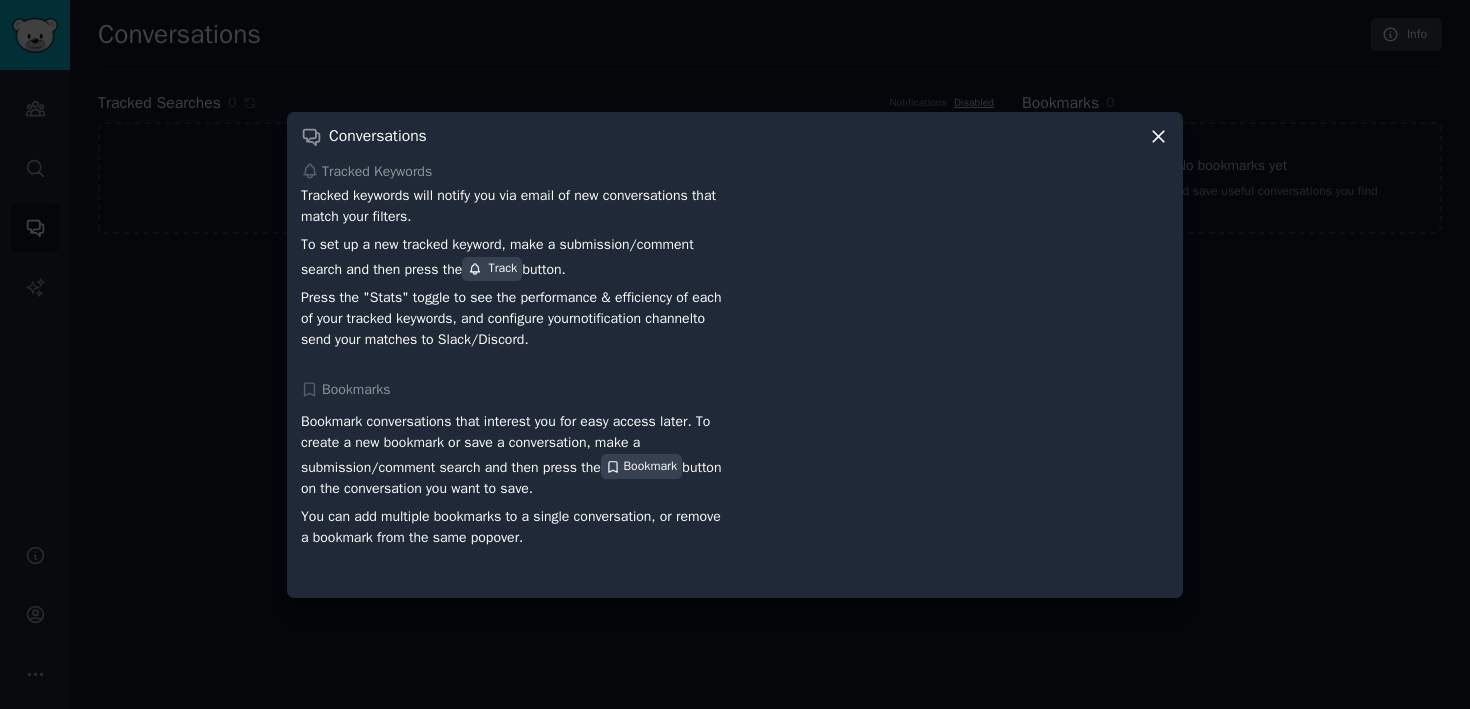 click at bounding box center [735, 354] 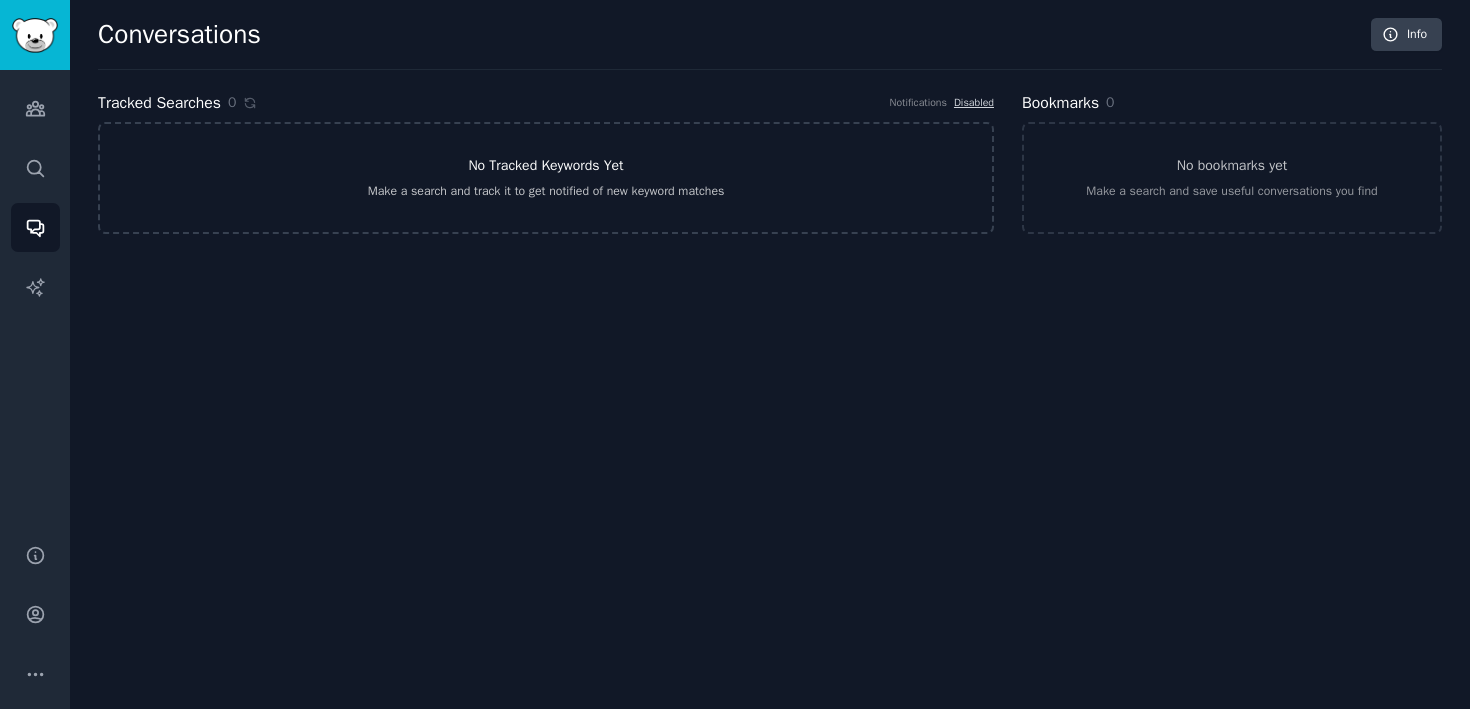 click on "No Tracked Keywords Yet Make a search and track it to get notified of new keyword matches" at bounding box center [546, 178] 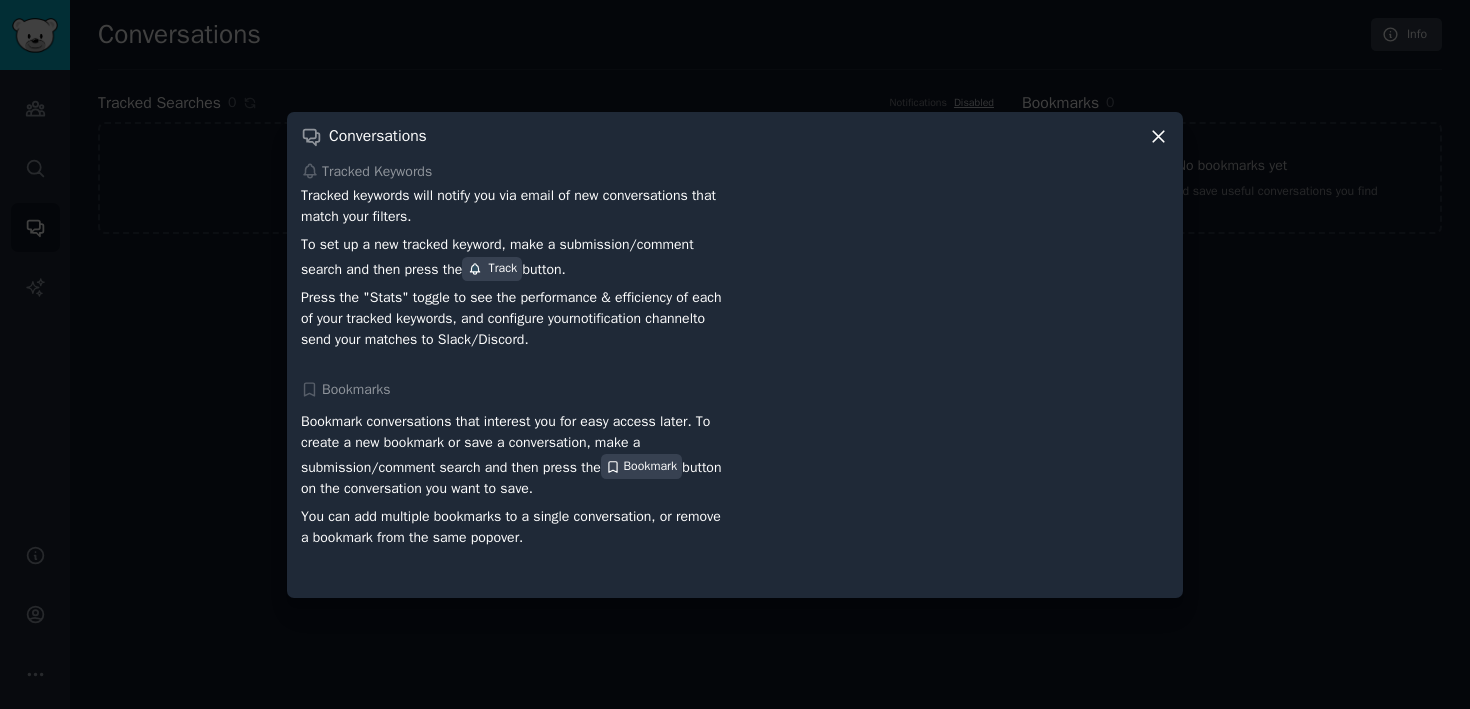 click at bounding box center (735, 354) 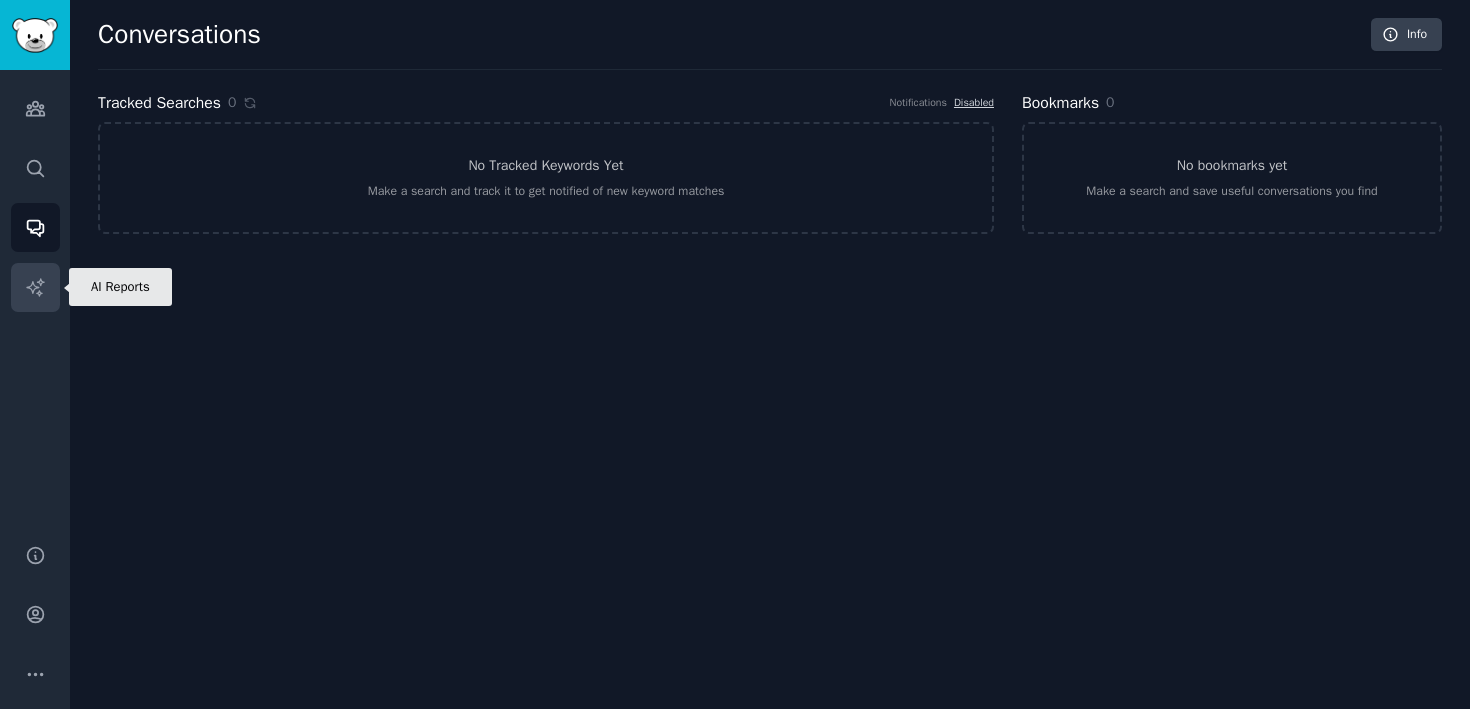 click 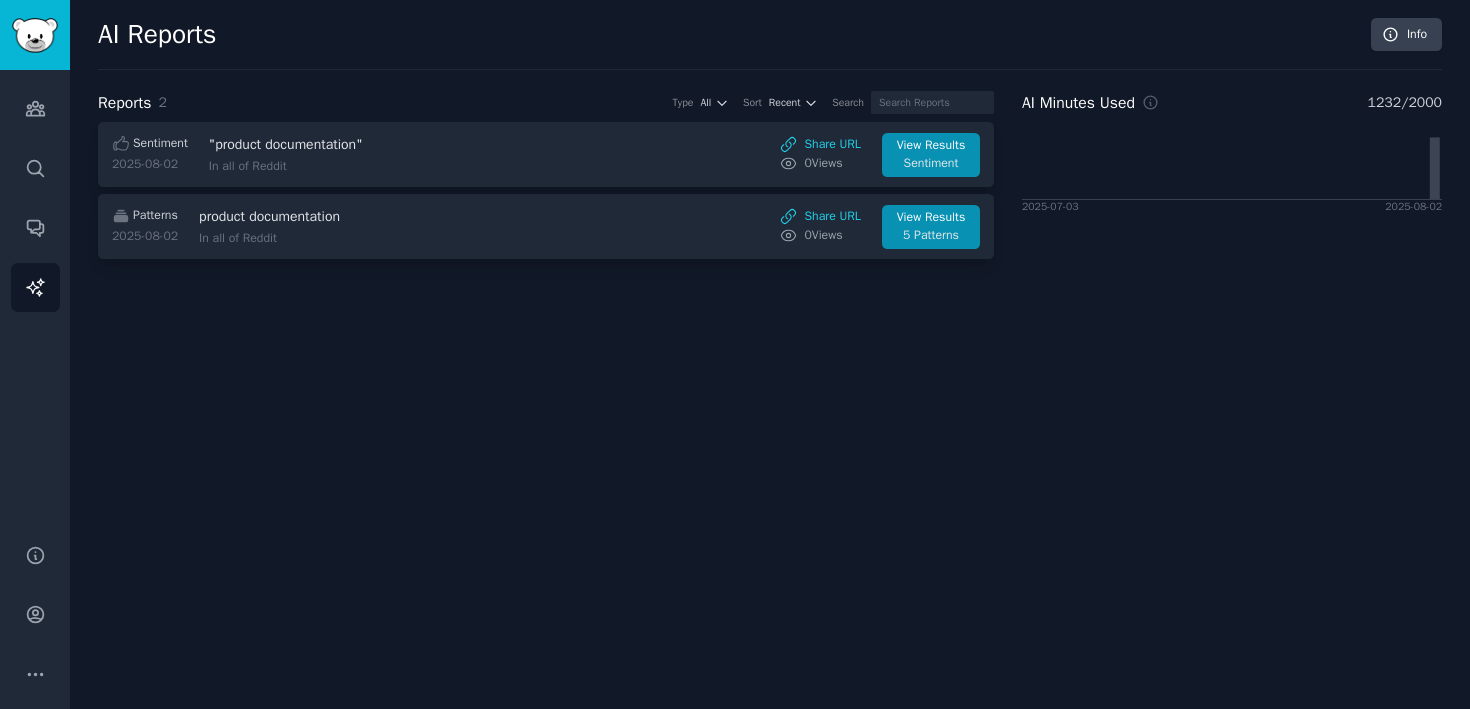 click on "AI Reports Info Reports 2 Type All Sort Recent Search Sentiment 2025-08-02 "product documentation" In all of Reddit Share URL 0  View s View Results Sentiment Patterns 2025-08-02 product documentation In all of Reddit Share URL 0  View s View Results 5 Patterns AI Minutes Used 1232  /  2000 2025-07-03 2025-08-02" 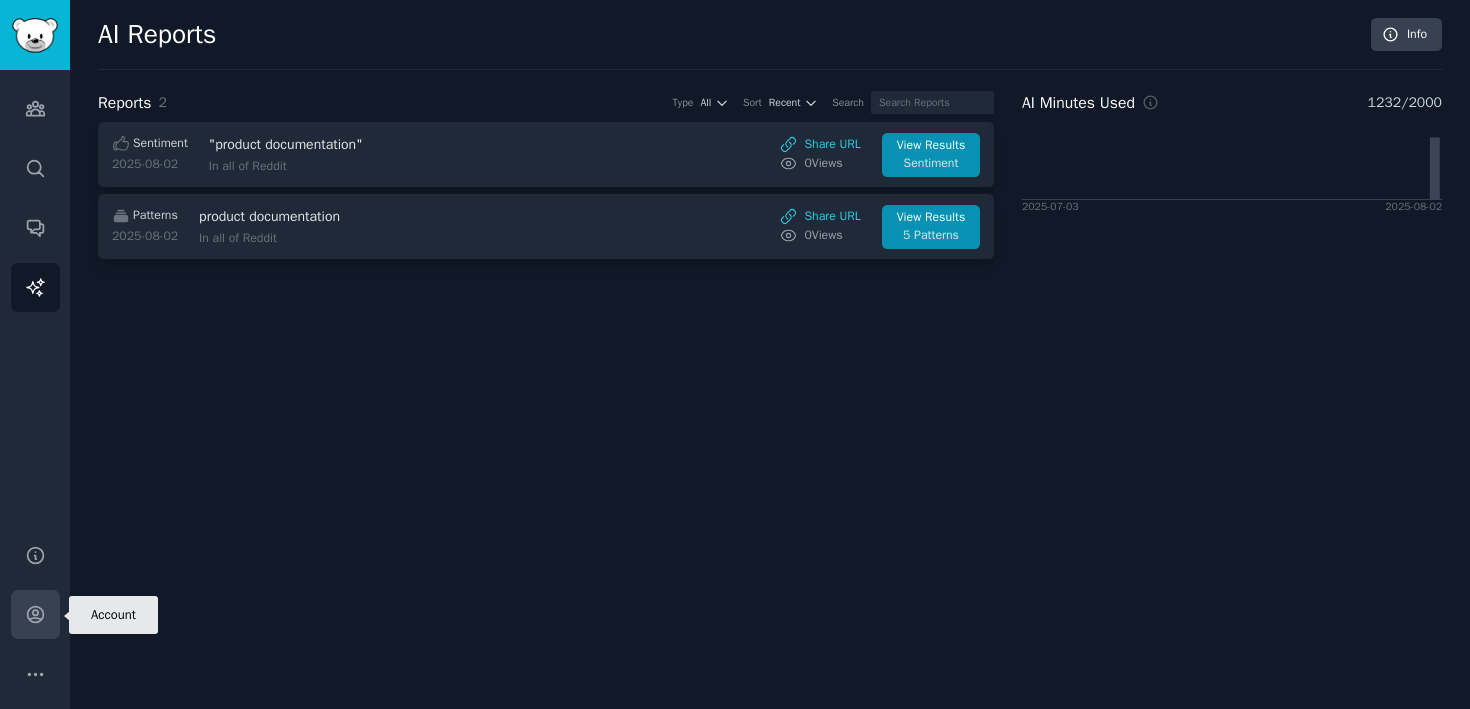 click on "Account" at bounding box center [35, 614] 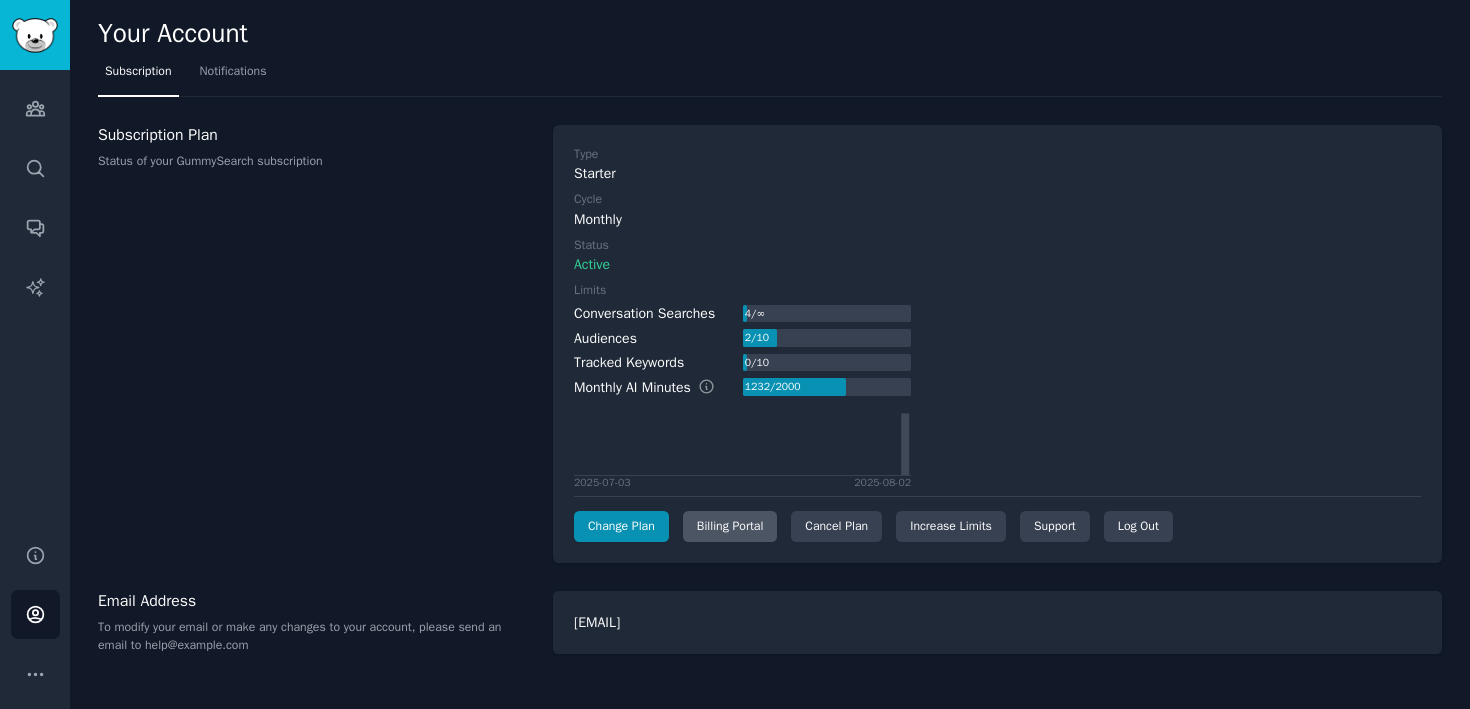click on "Billing Portal" at bounding box center [730, 527] 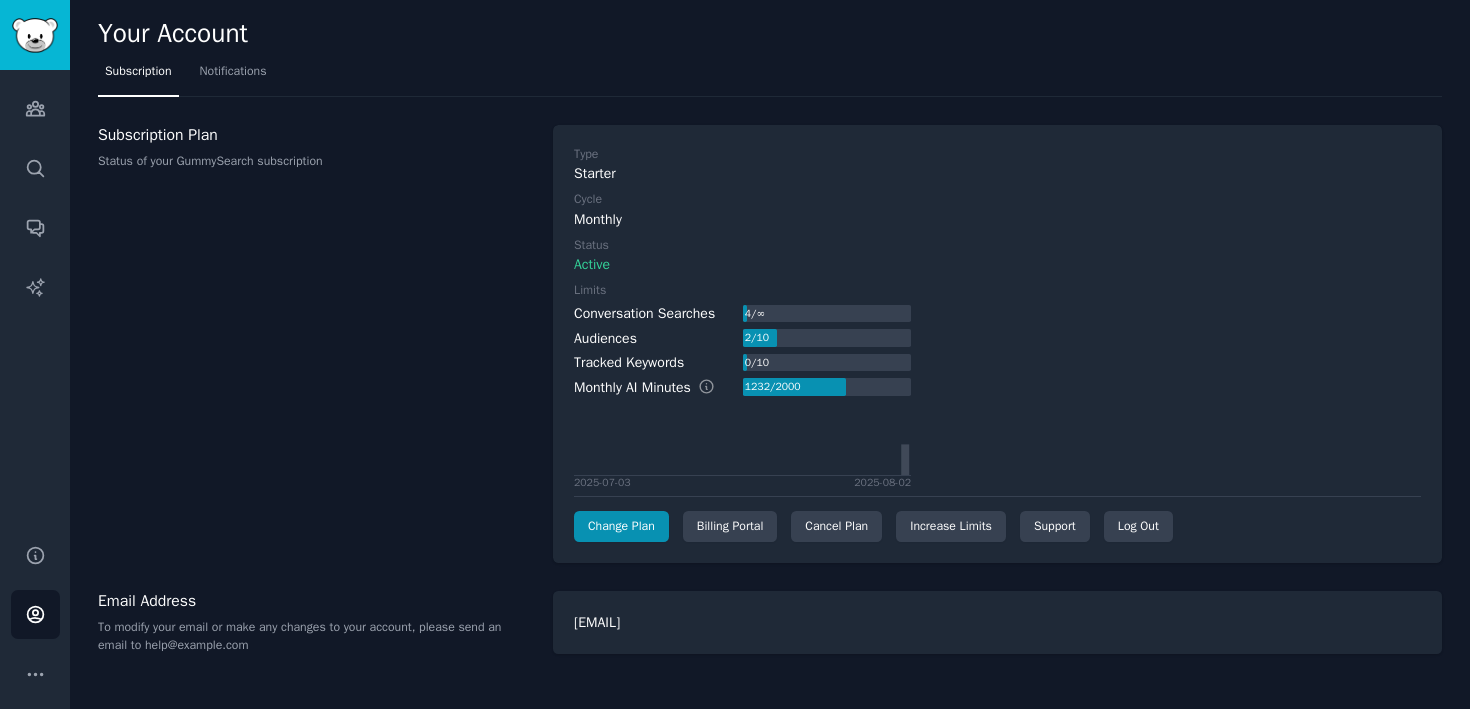 scroll, scrollTop: 0, scrollLeft: 0, axis: both 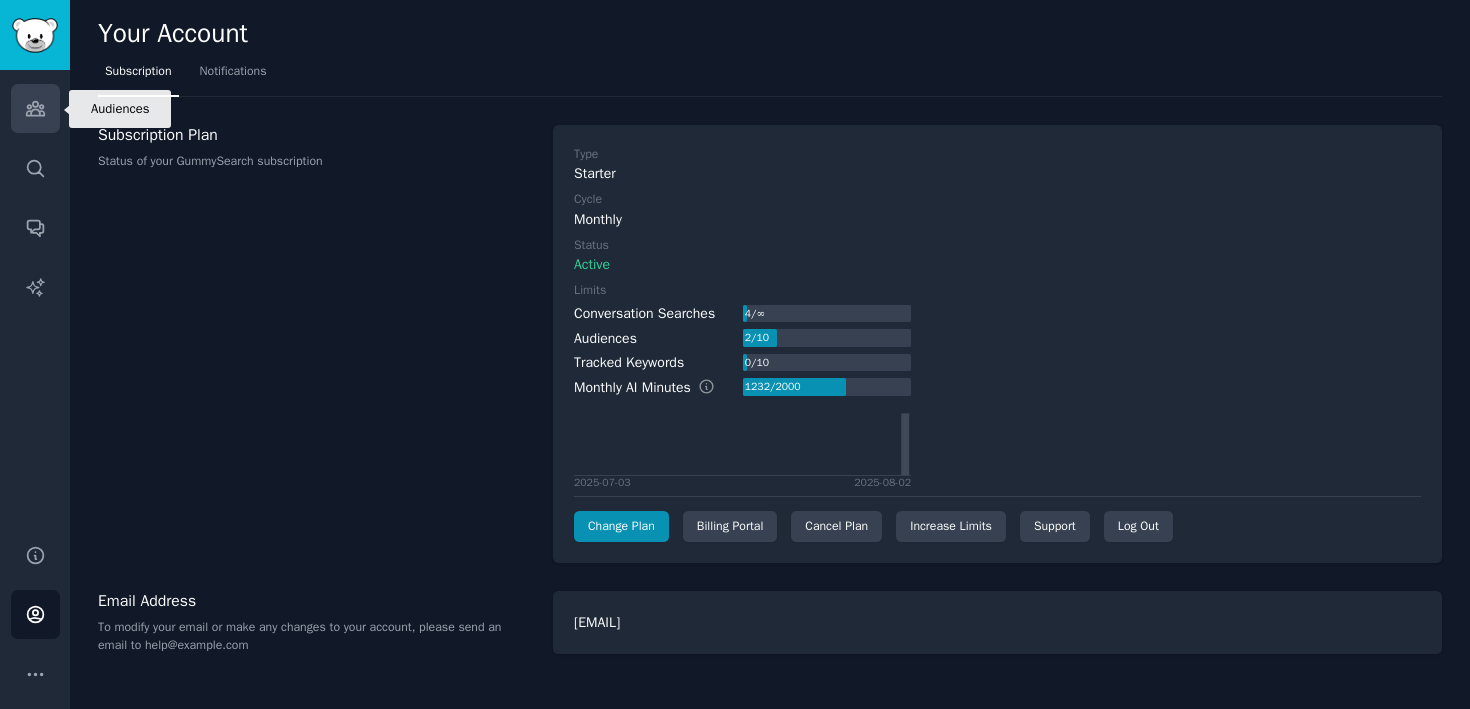 click on "Audiences" at bounding box center (35, 108) 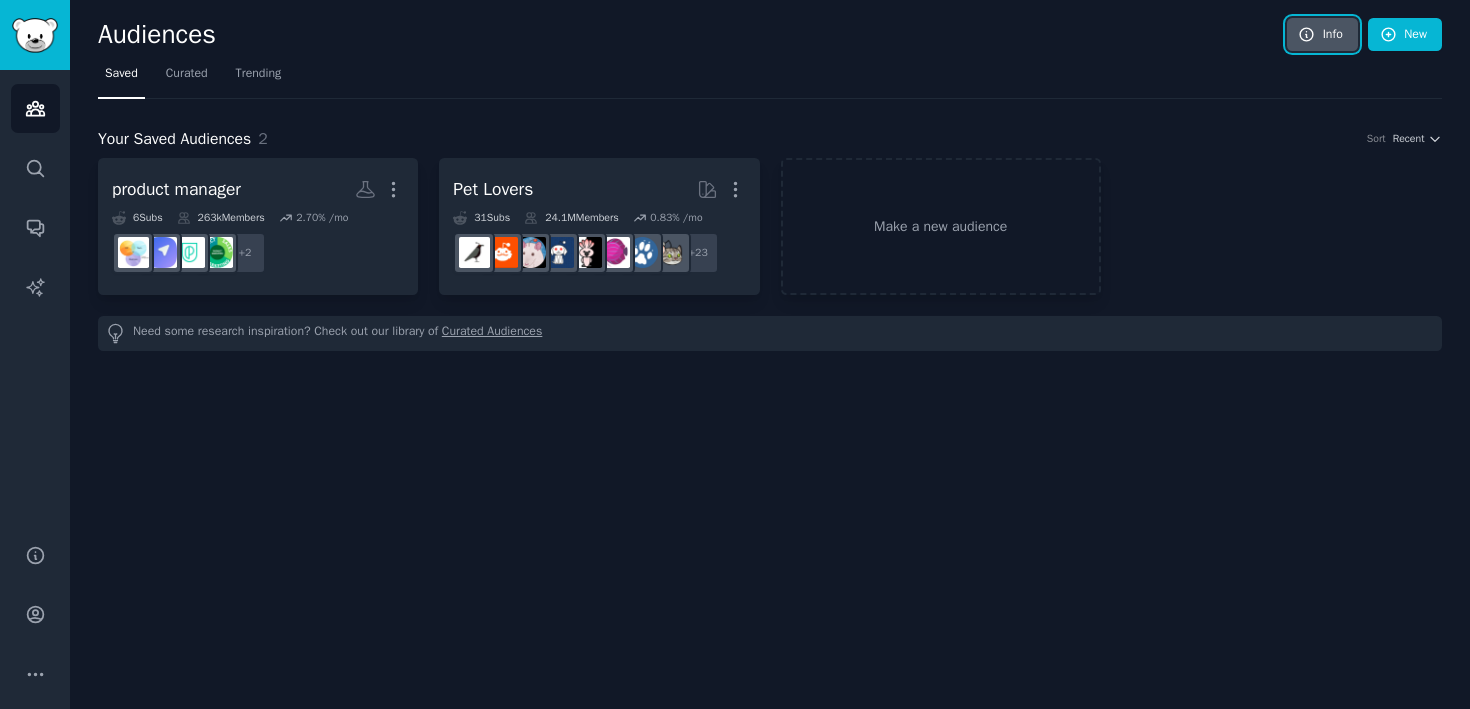 click 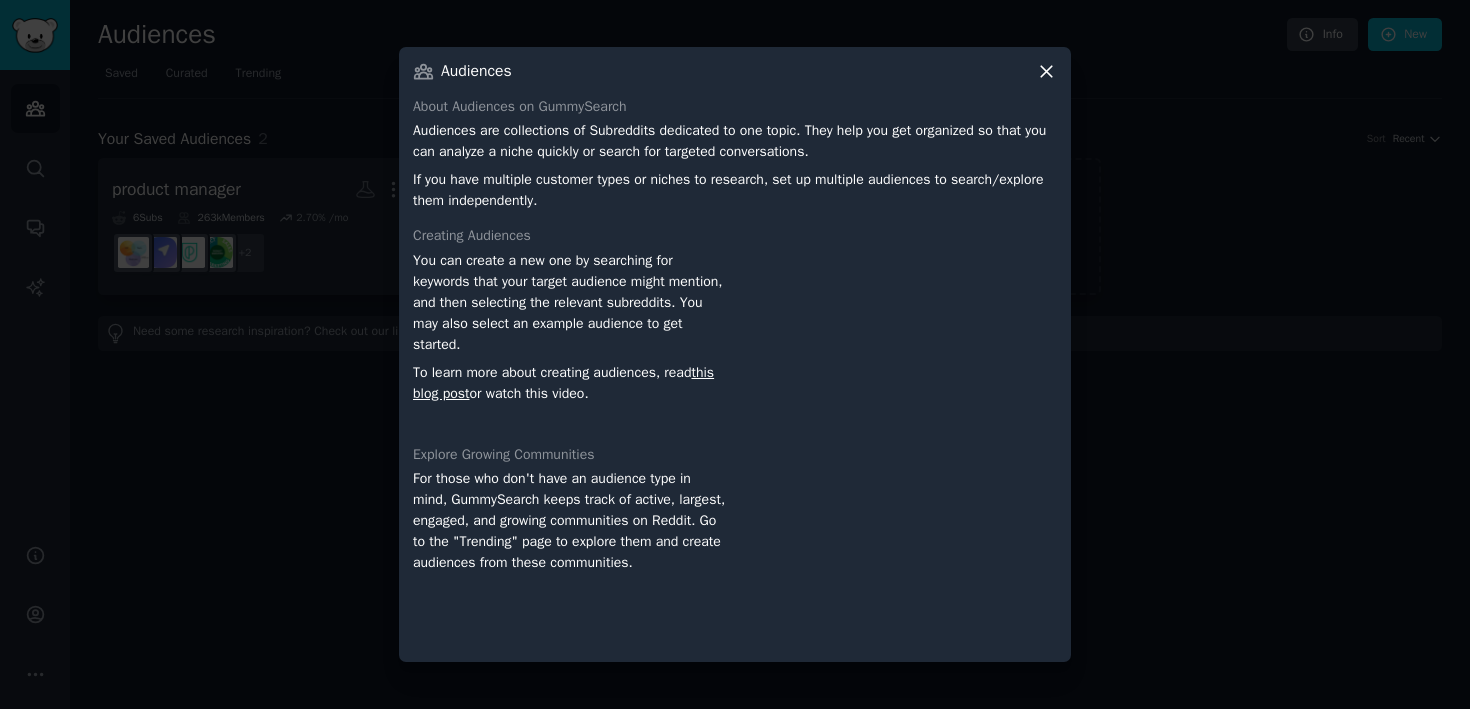 click at bounding box center [735, 354] 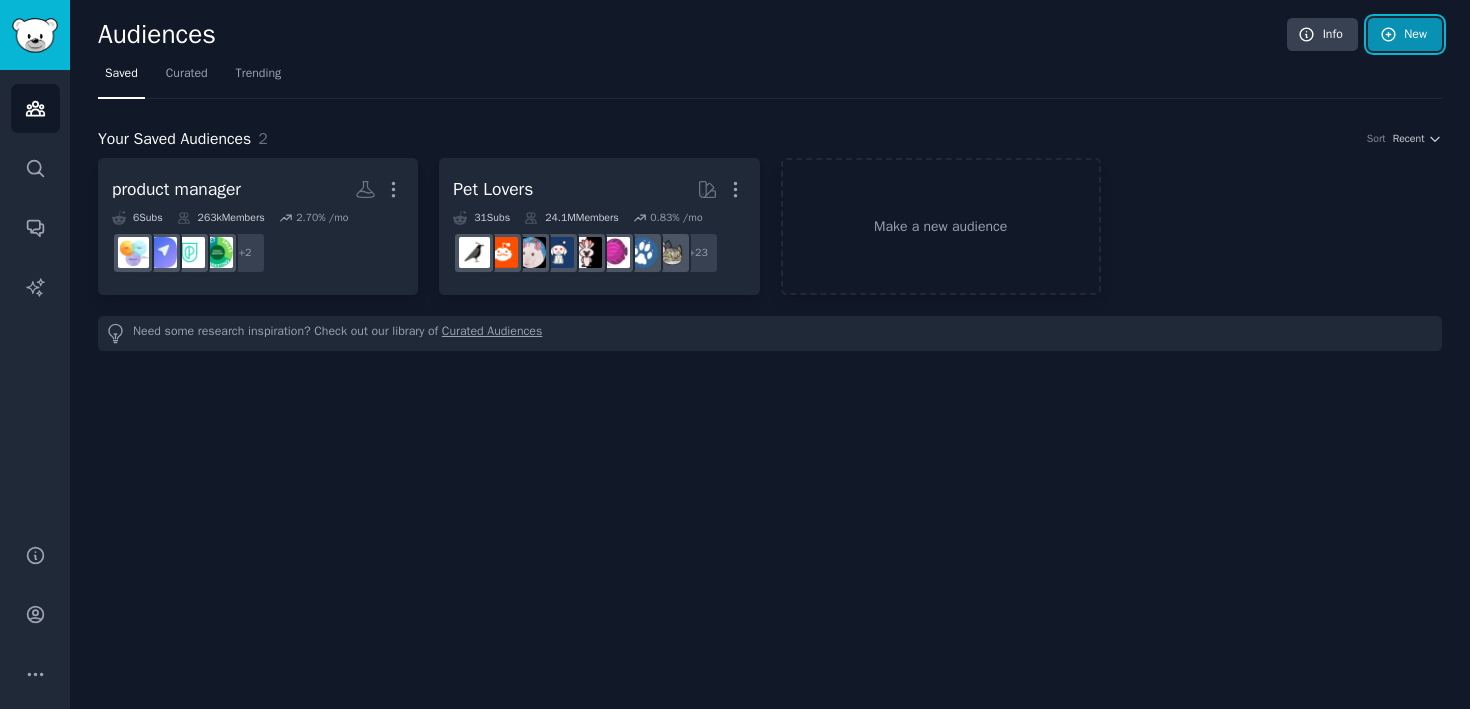 click 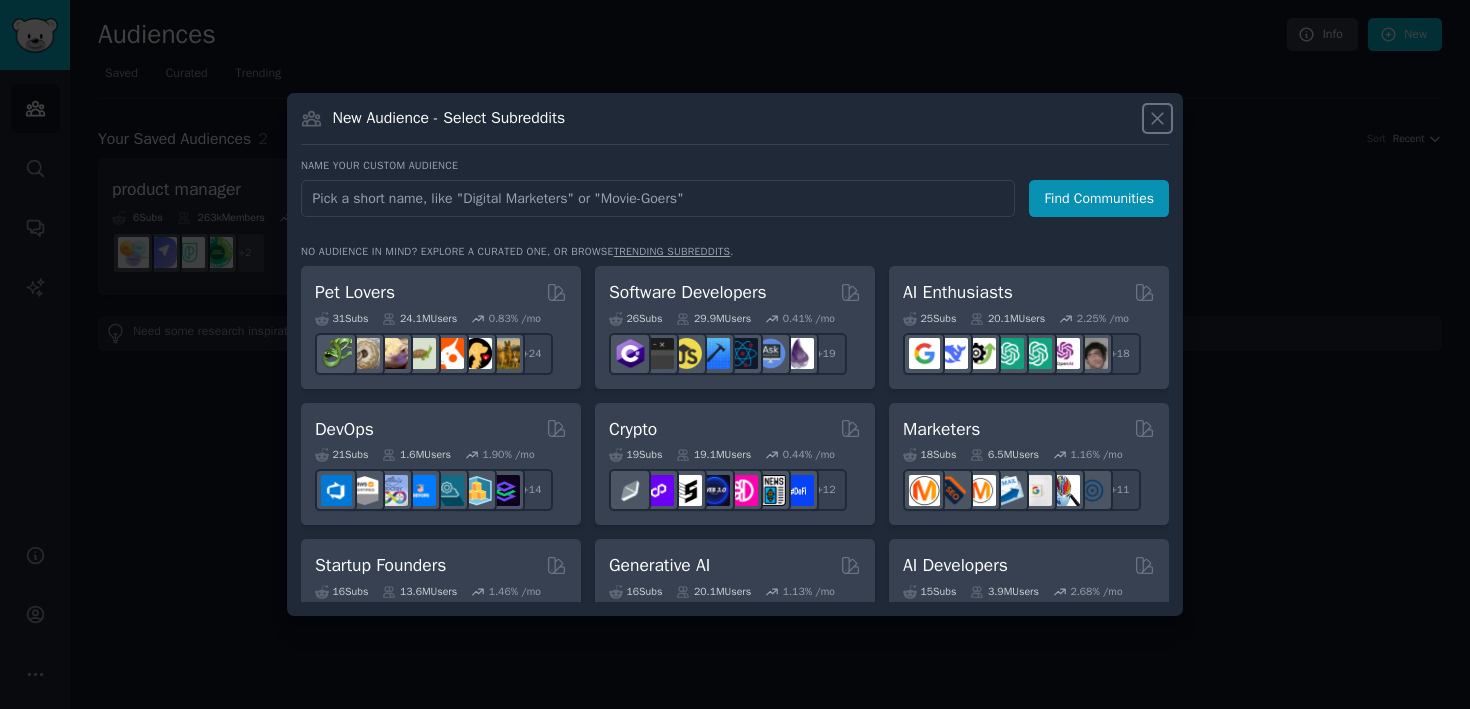click 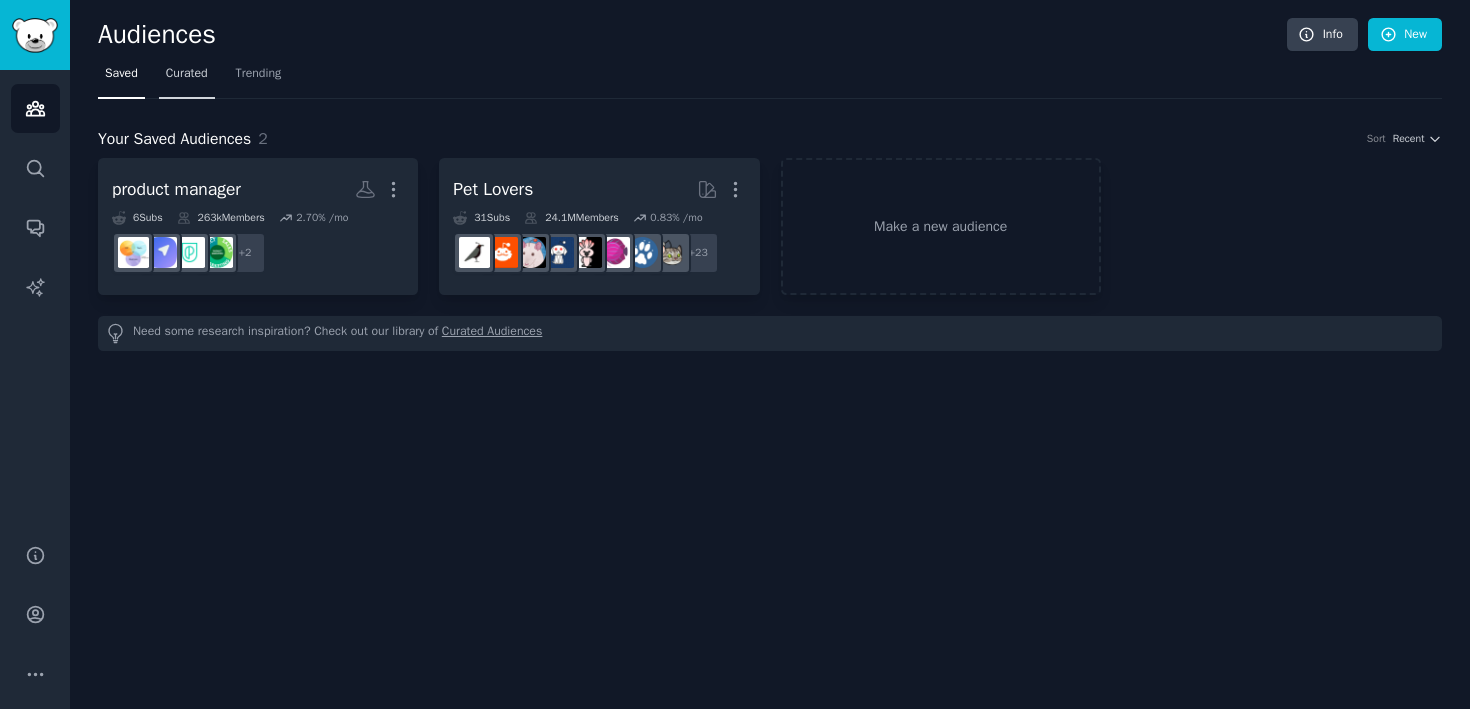 click on "Curated" at bounding box center (187, 74) 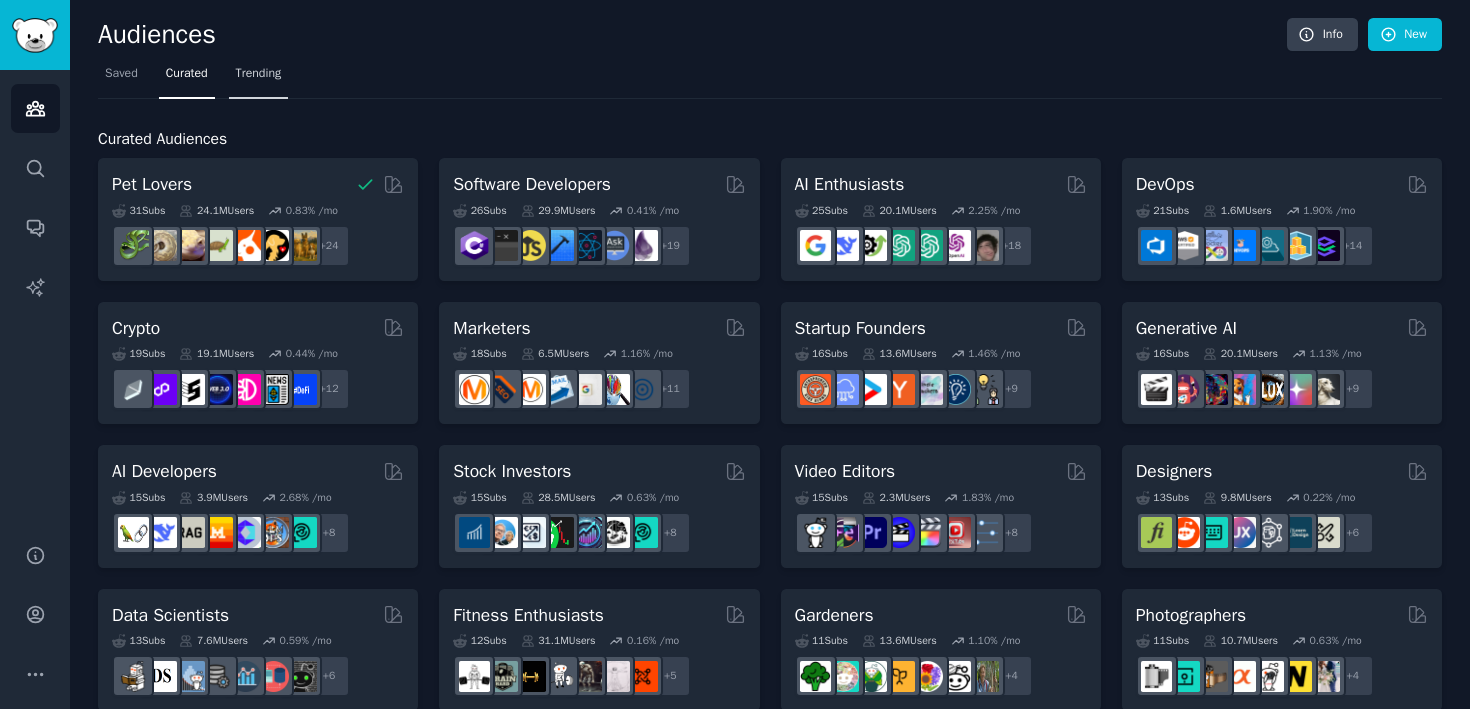 click on "Trending" at bounding box center [259, 74] 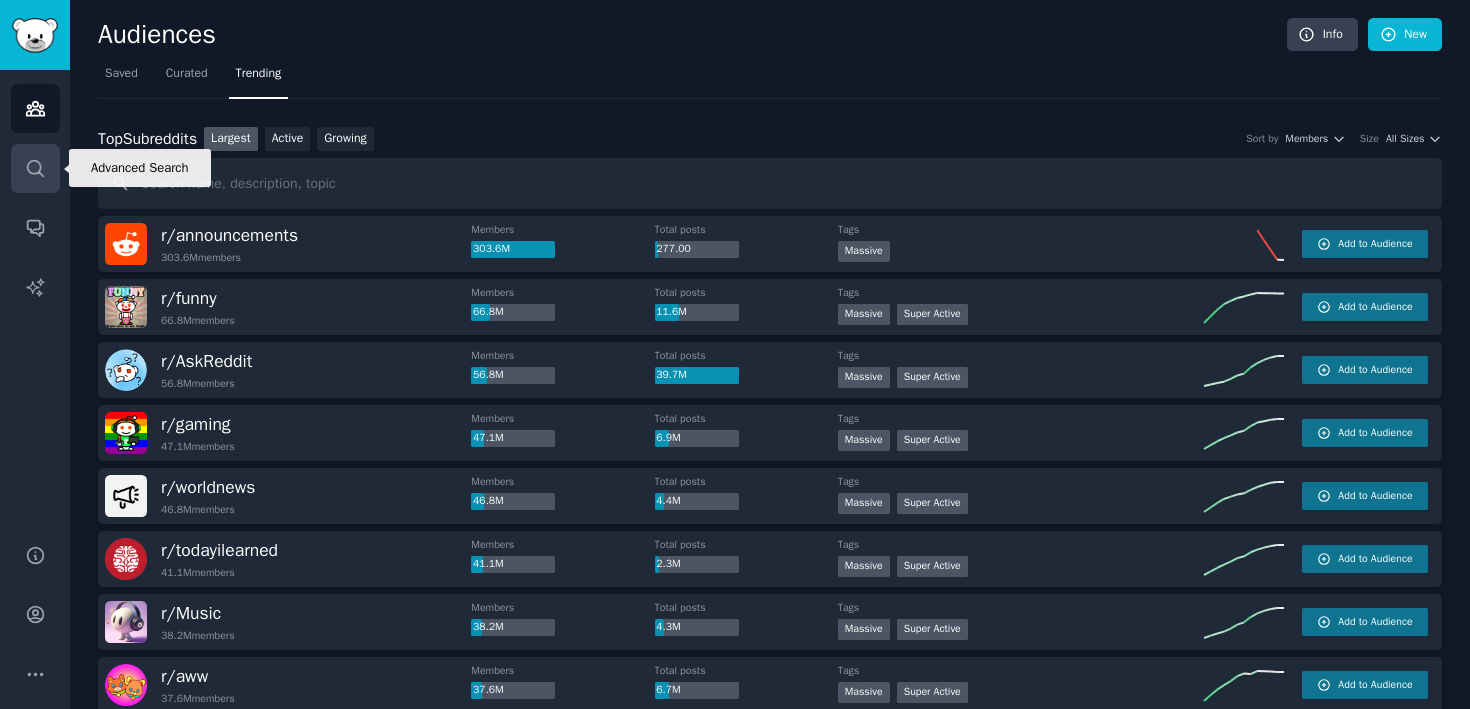 click 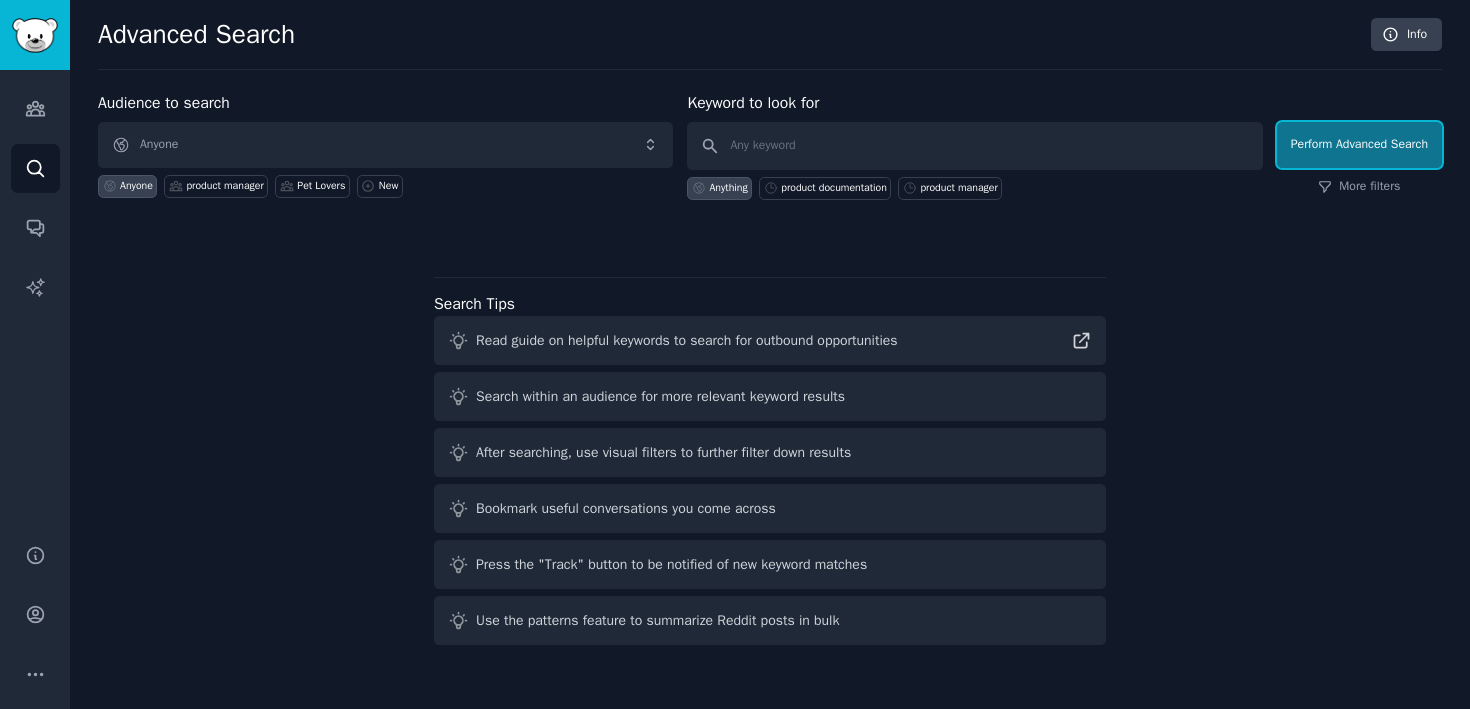 click on "Perform Advanced Search" at bounding box center [1359, 145] 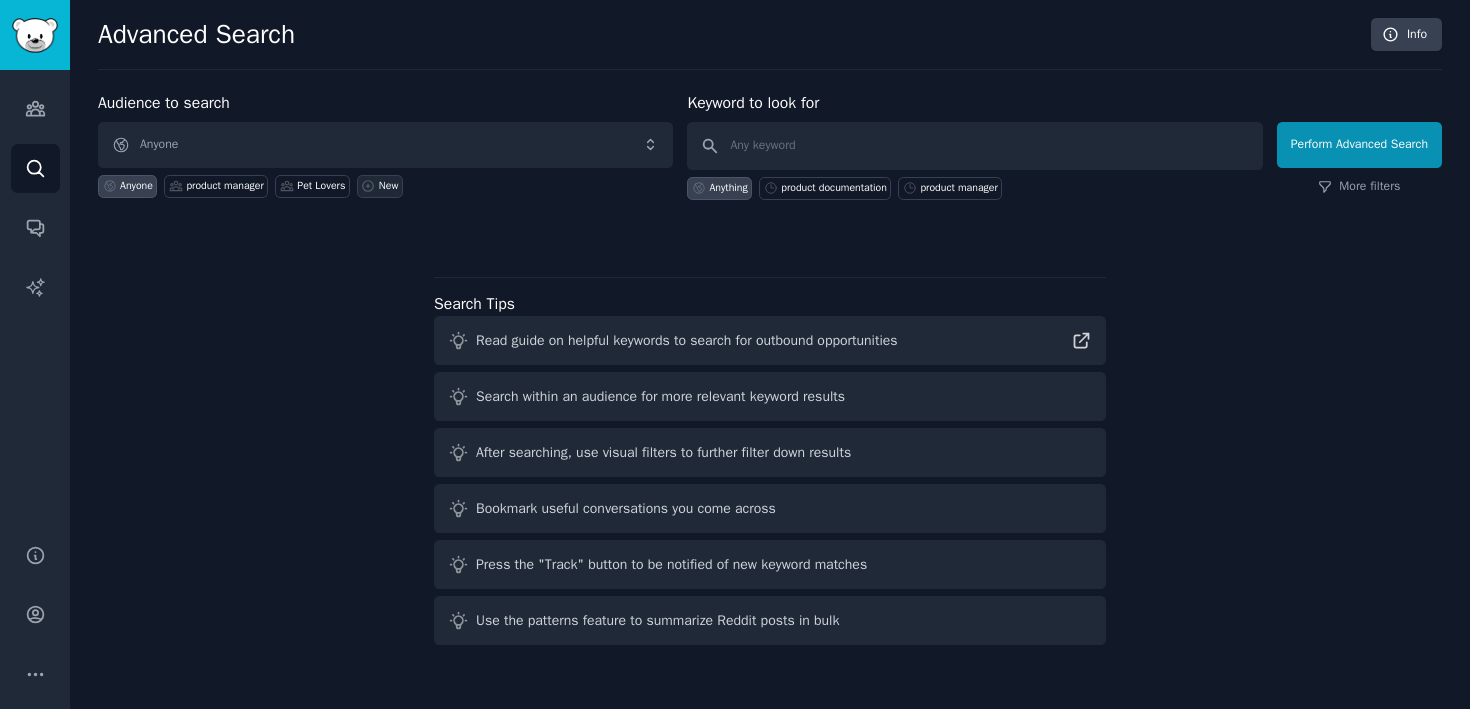 click on "New" at bounding box center [389, 186] 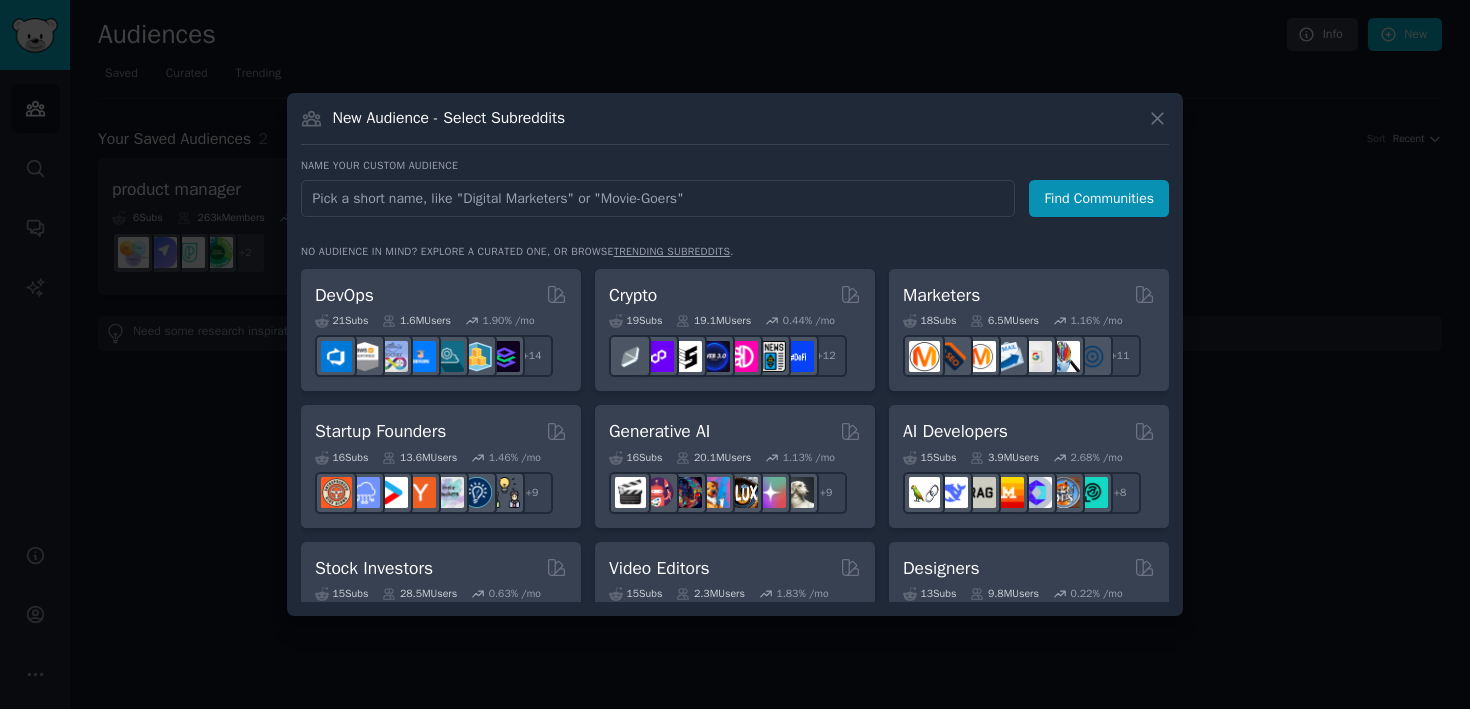 scroll, scrollTop: 0, scrollLeft: 0, axis: both 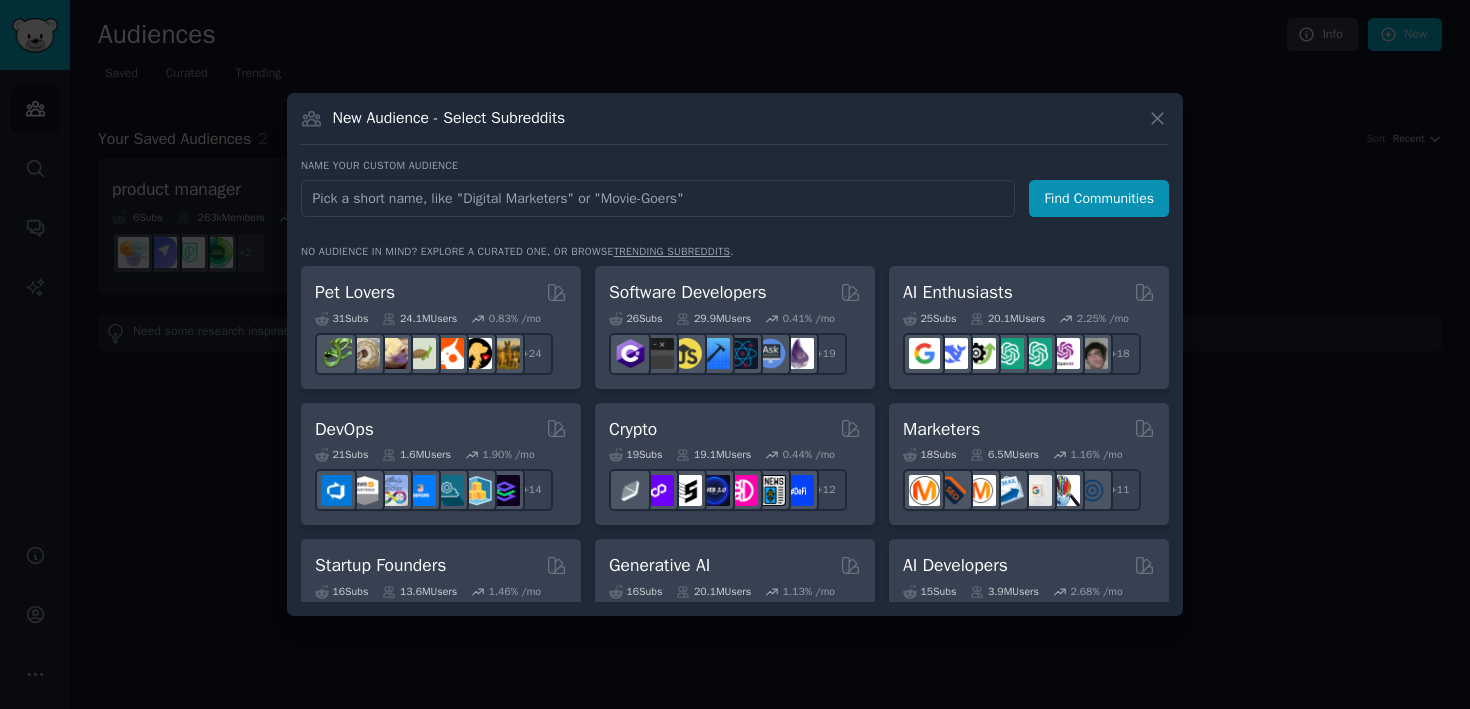 click at bounding box center [658, 198] 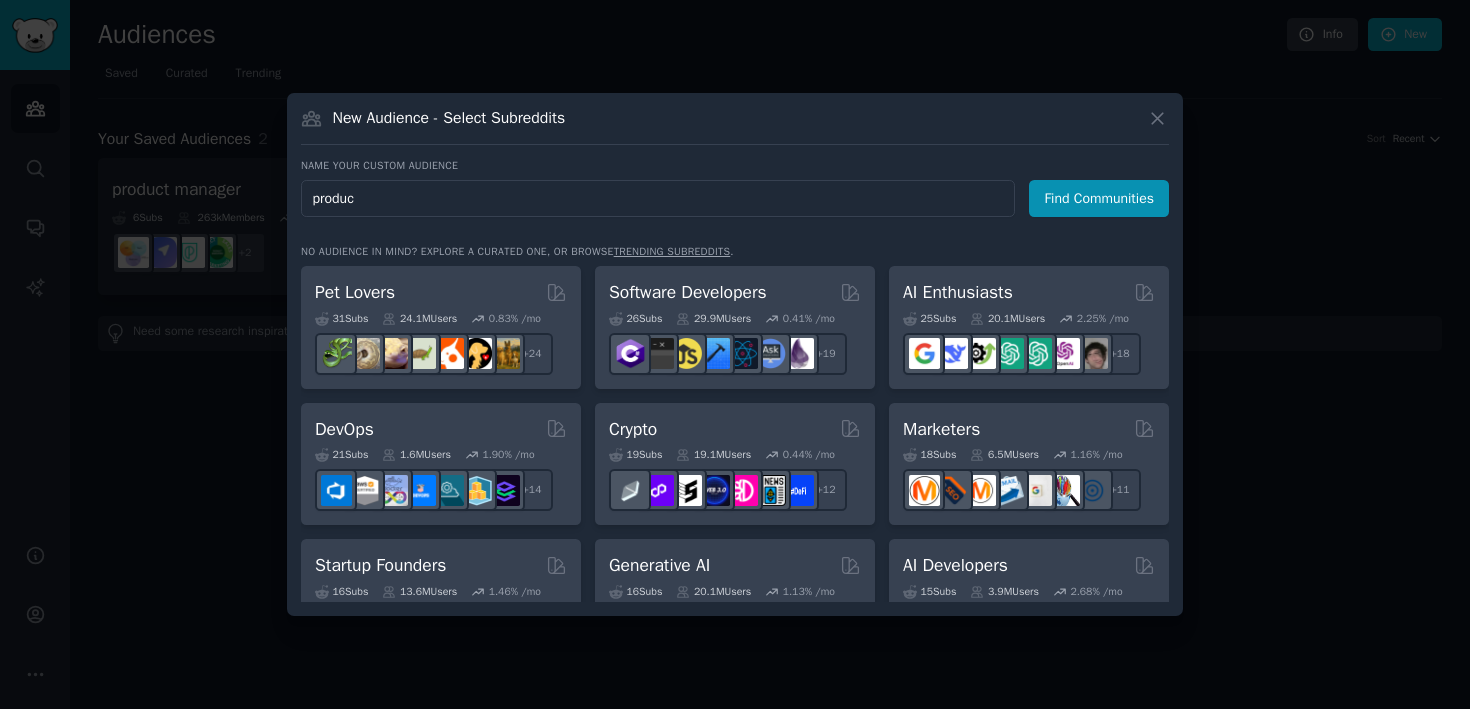 type on "product" 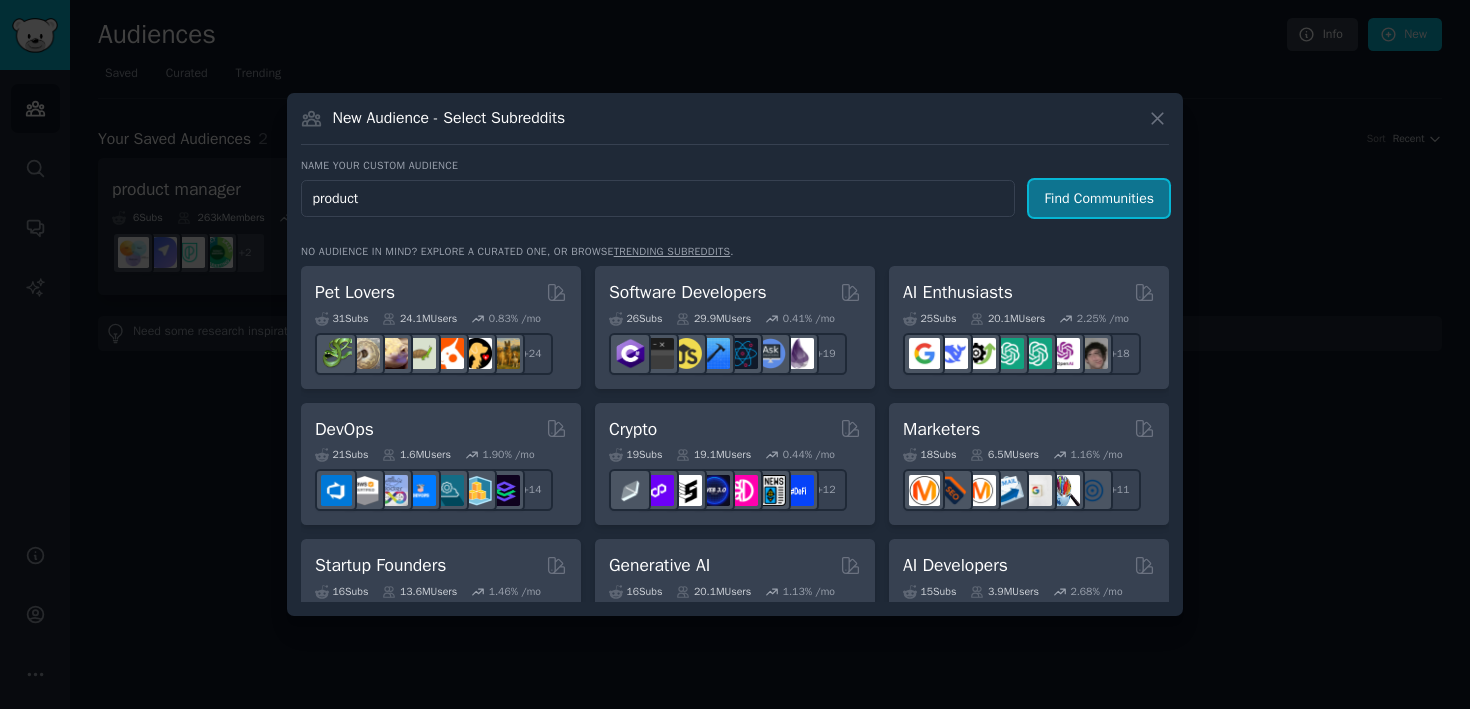 click on "Find Communities" at bounding box center [1099, 198] 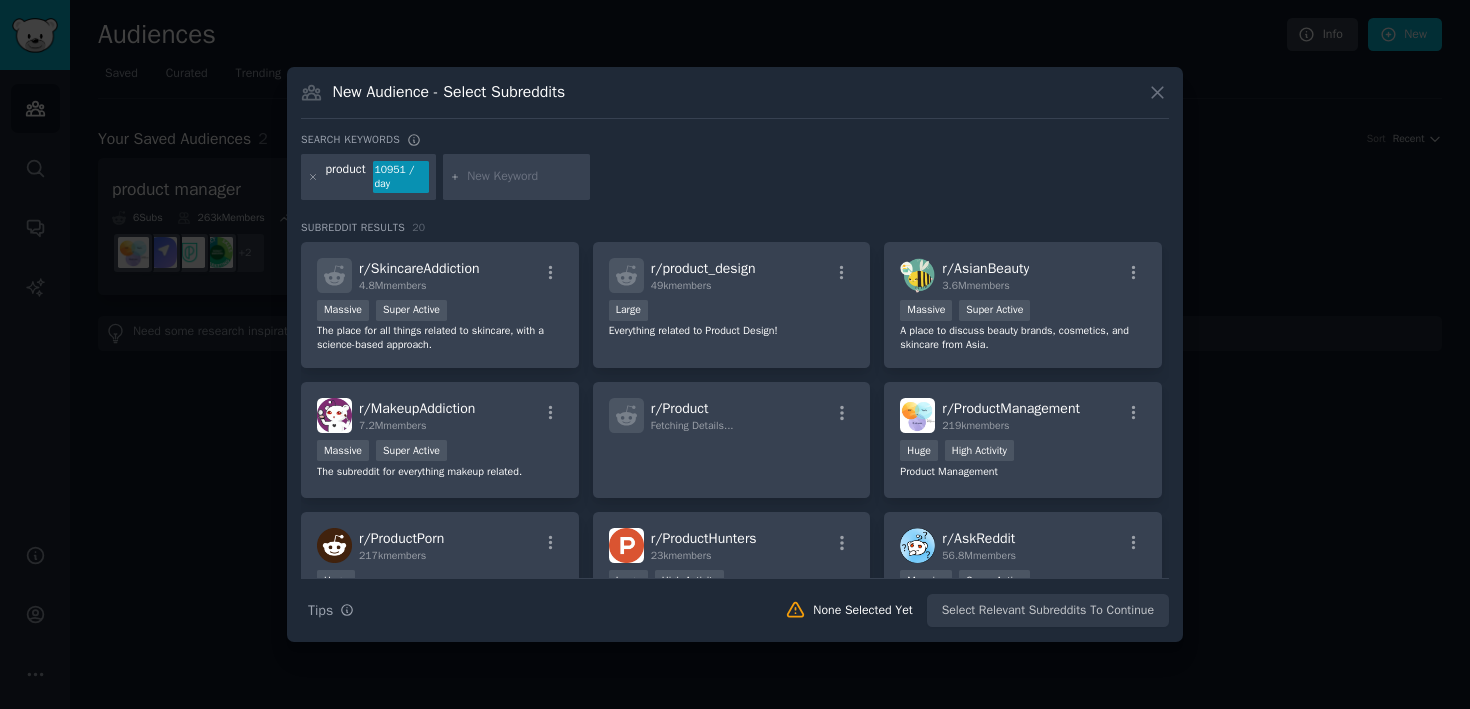 click at bounding box center (735, 354) 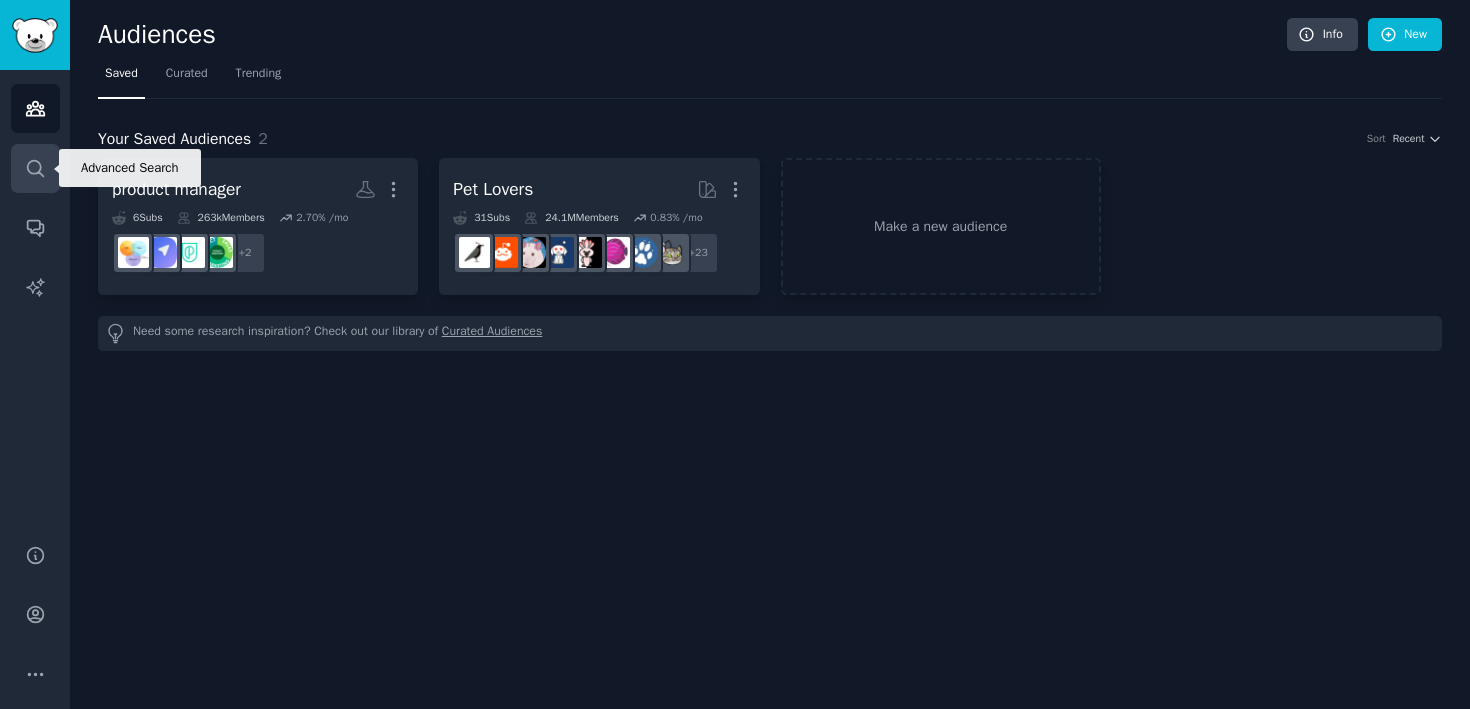 click on "Search" at bounding box center (35, 168) 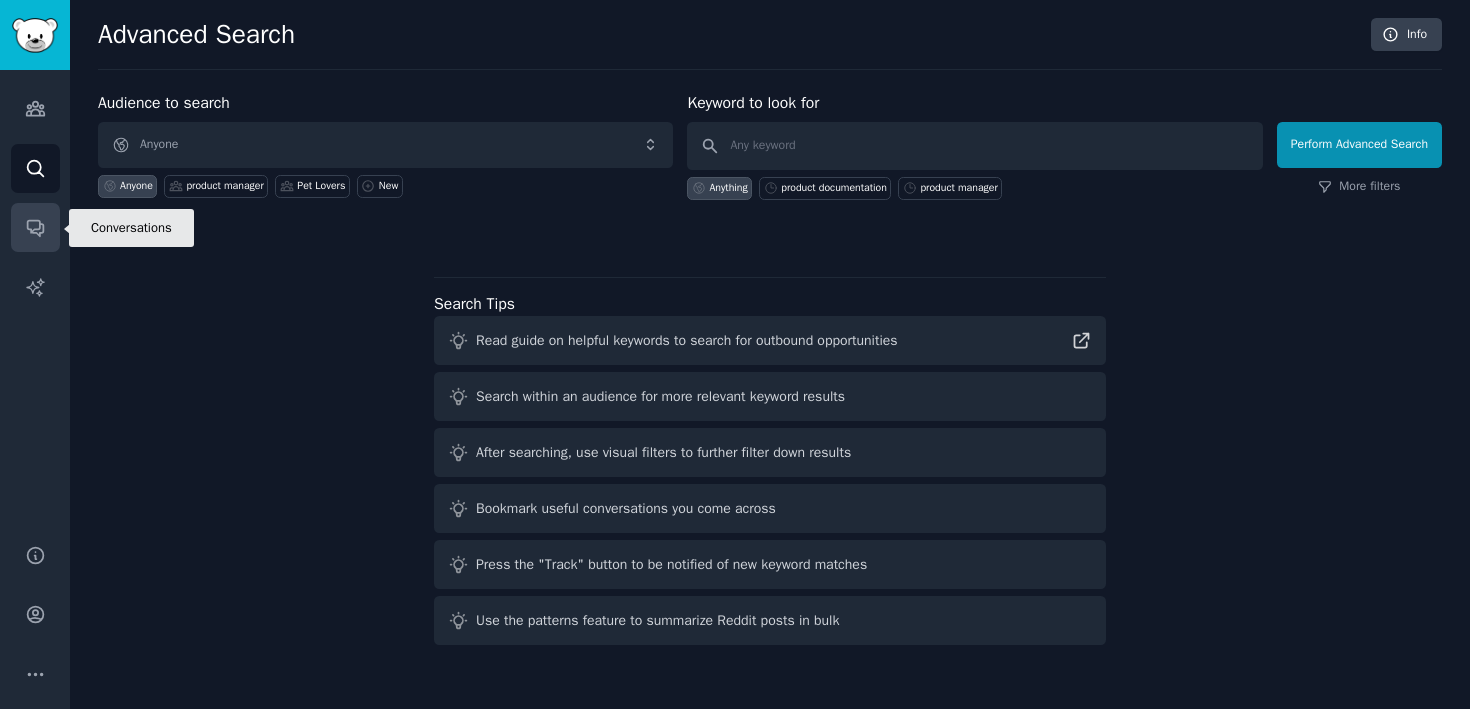 click 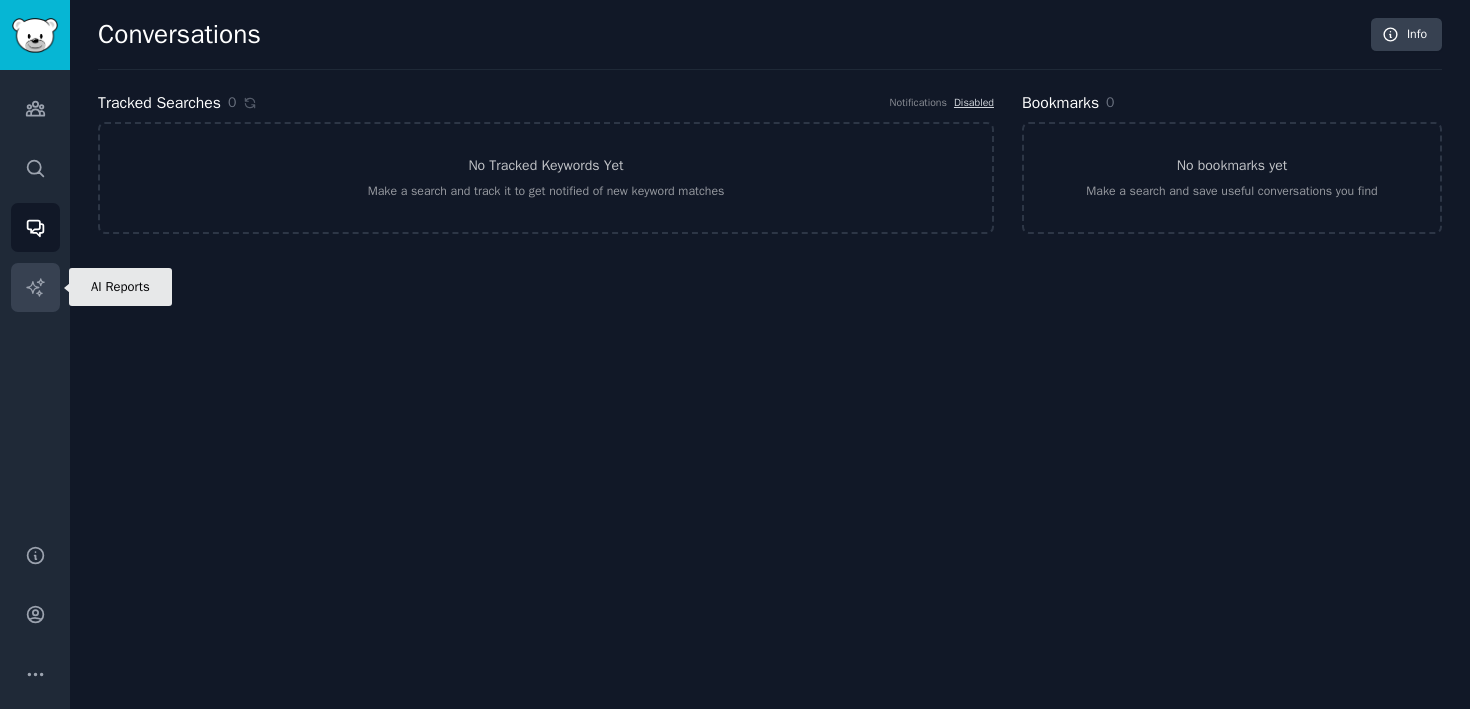 click 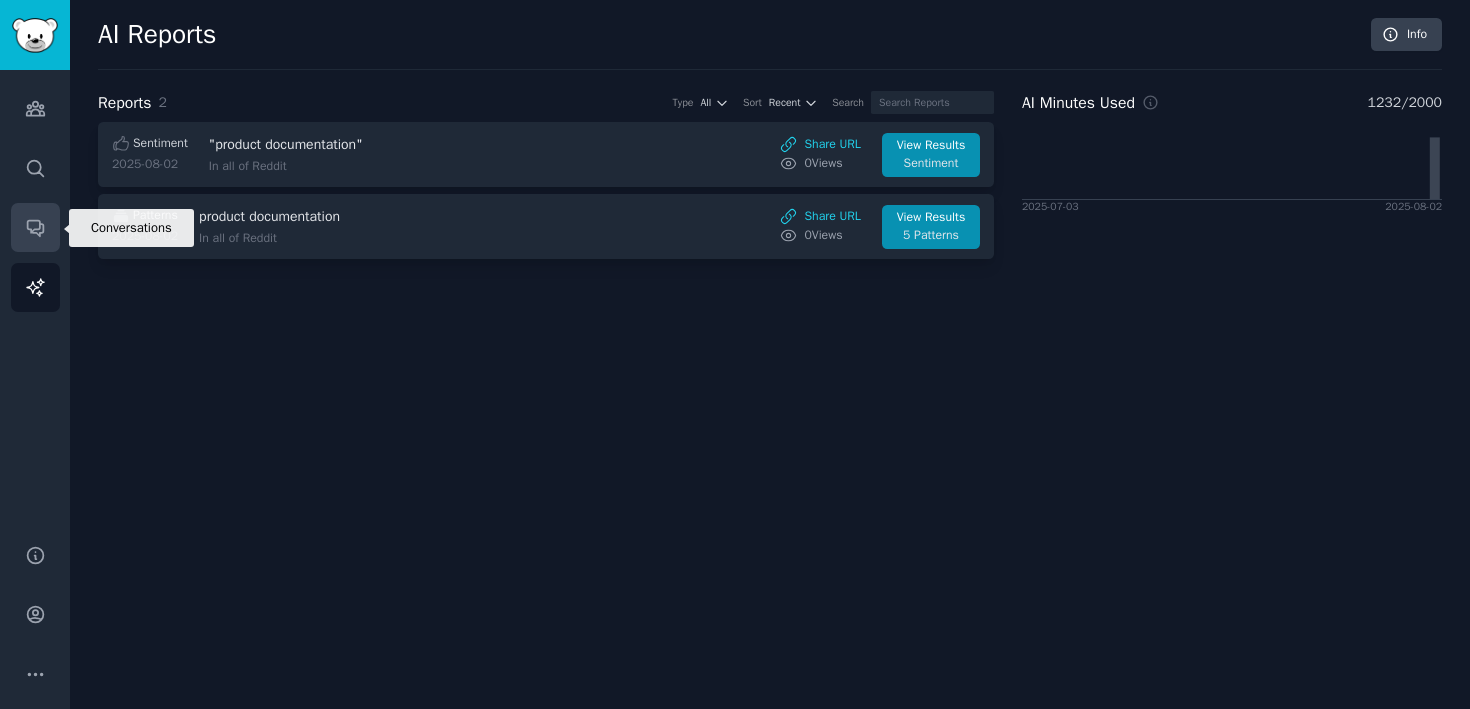 click 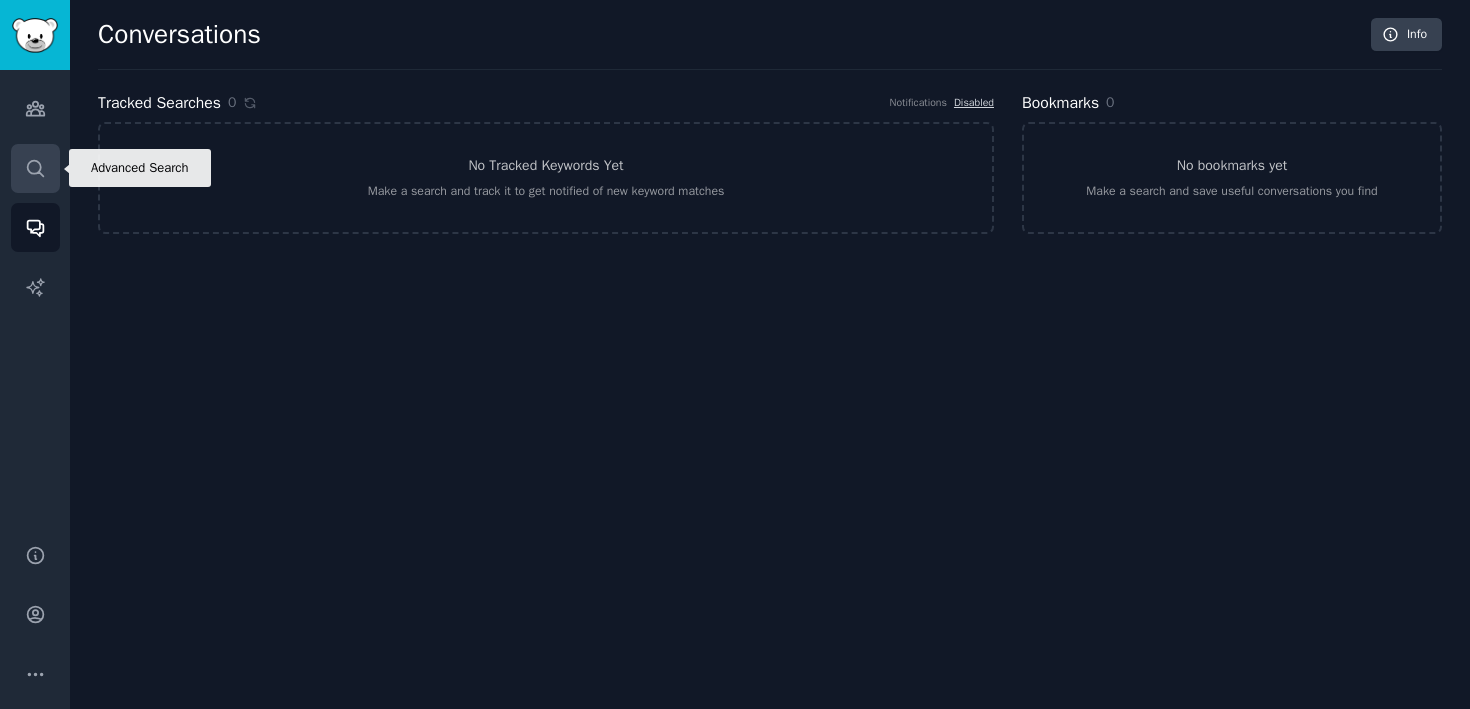click 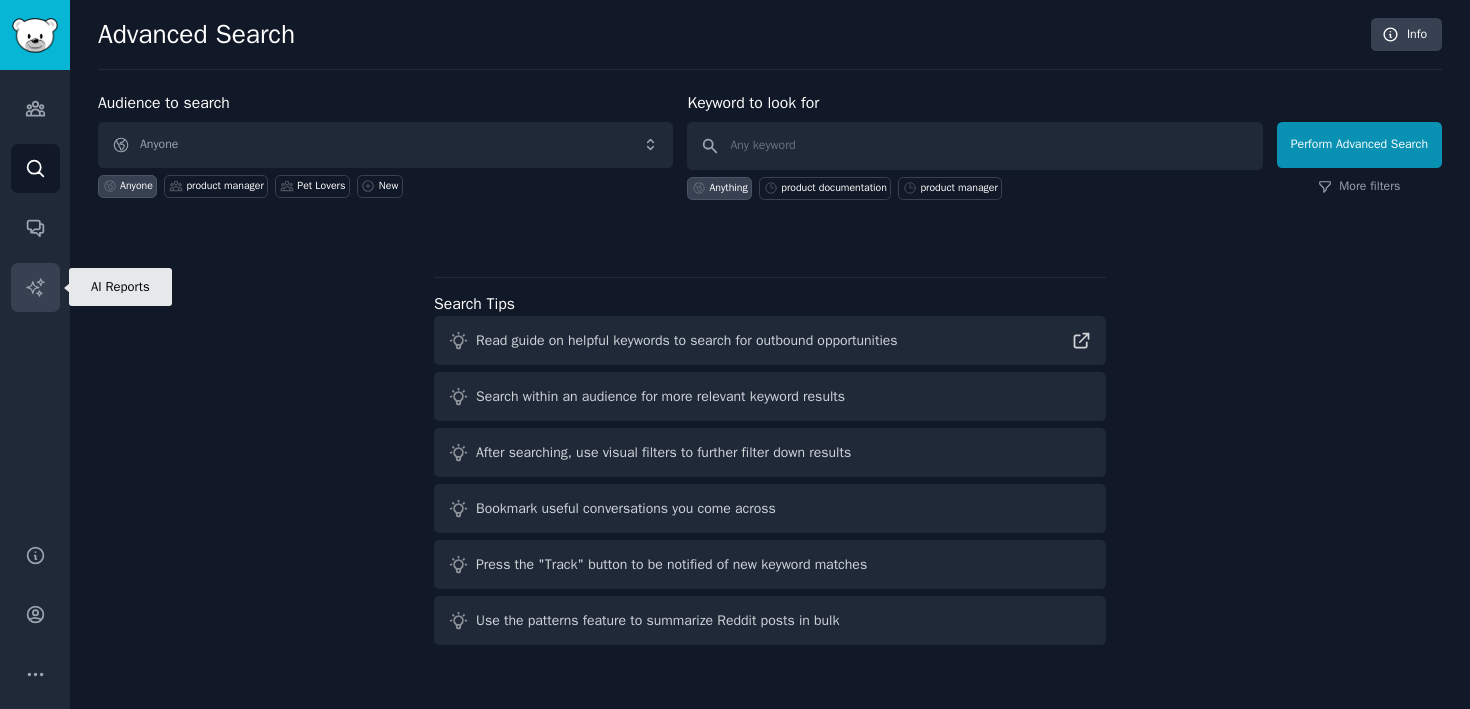 click on "AI Reports" at bounding box center (35, 287) 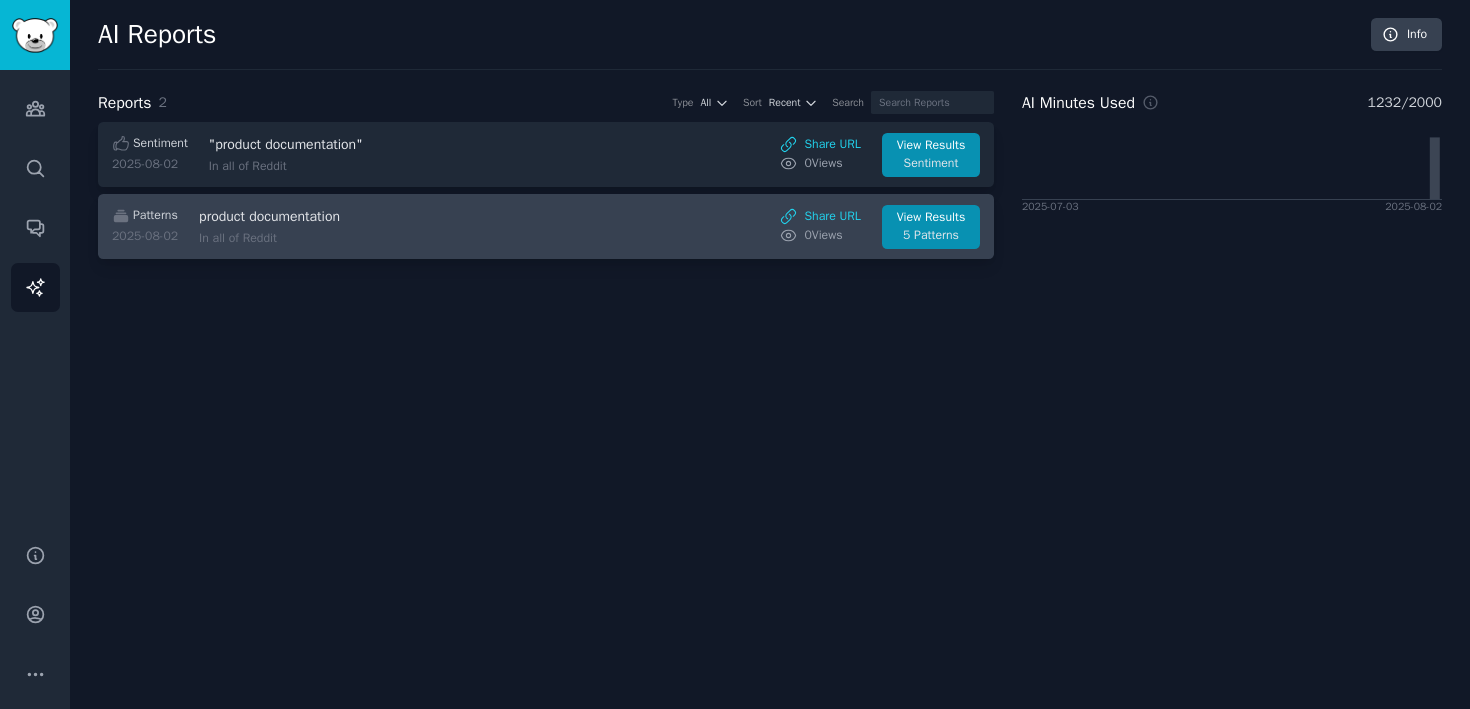 click on "product documentation" at bounding box center [367, 216] 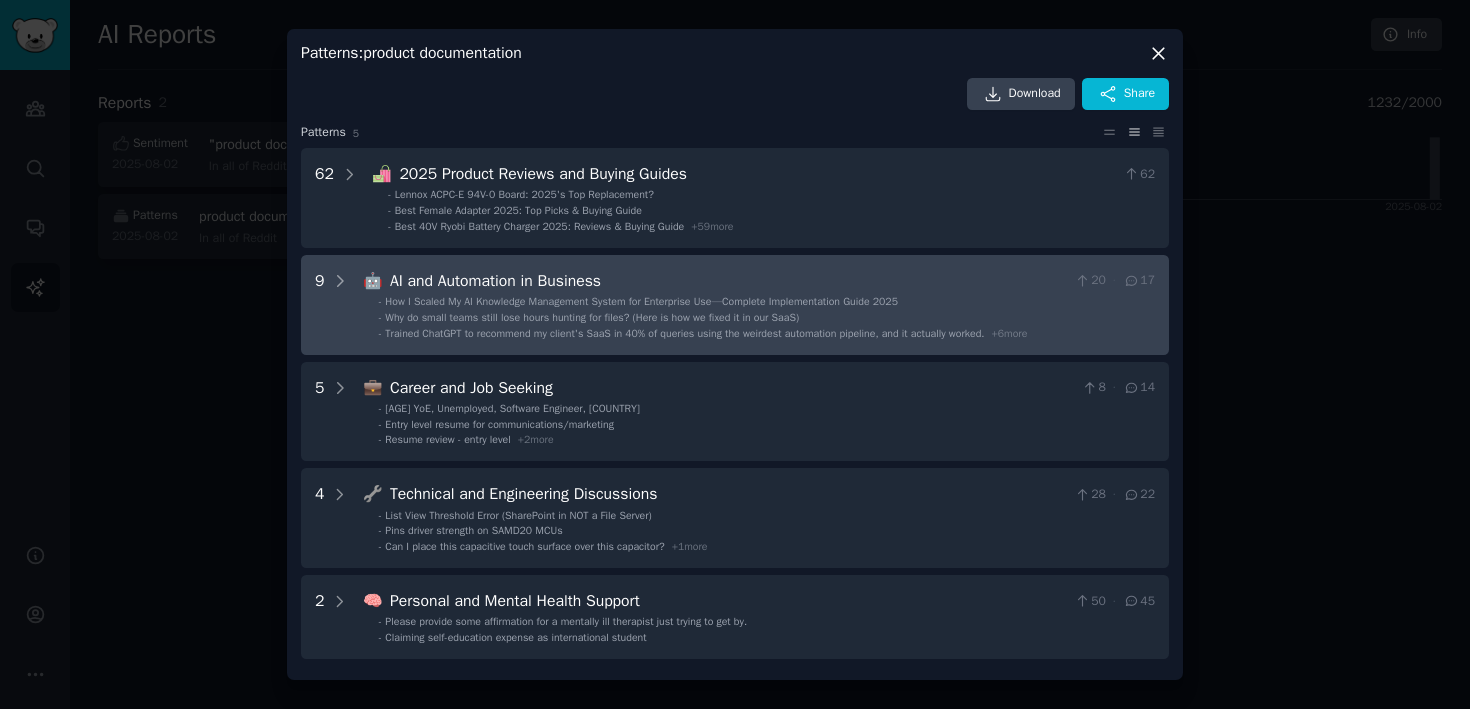click on "AI and Automation in Business" at bounding box center [728, 281] 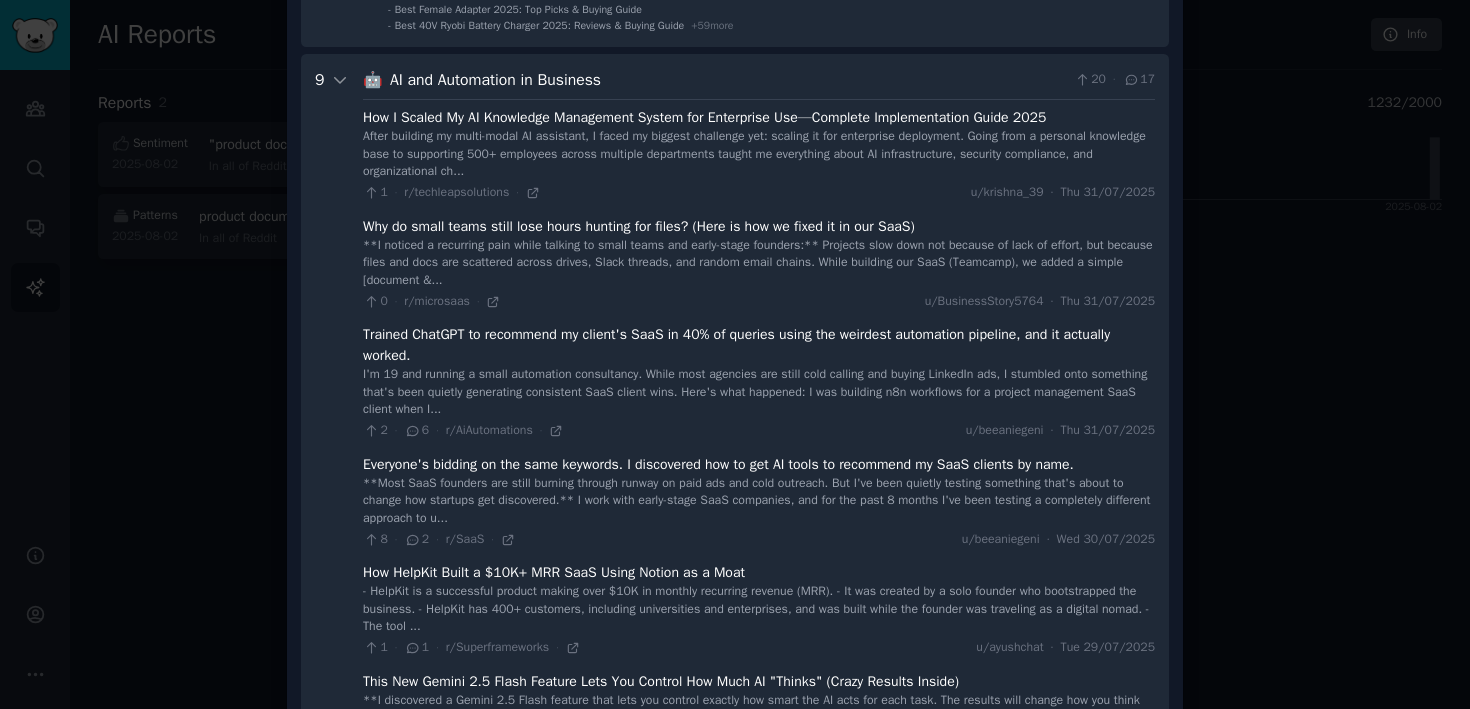 scroll, scrollTop: 181, scrollLeft: 0, axis: vertical 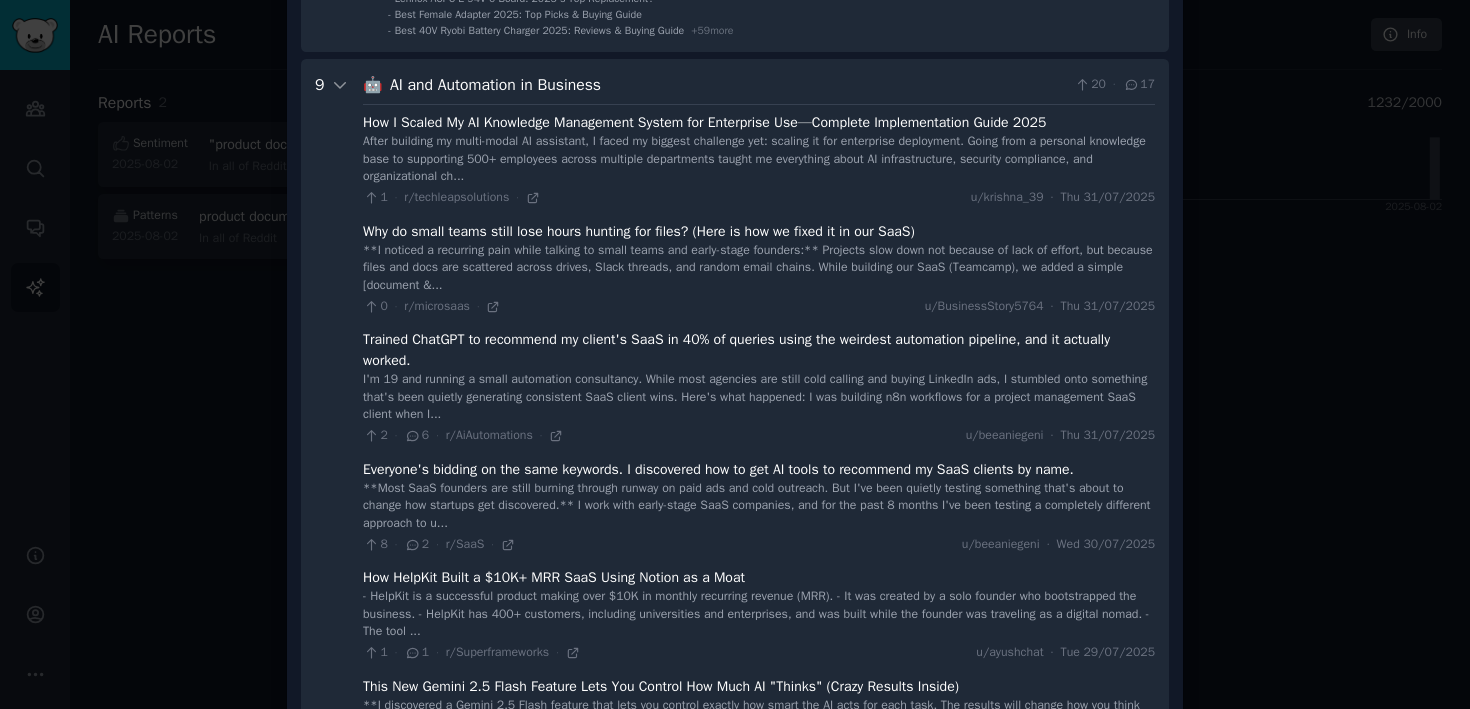 click at bounding box center [735, 354] 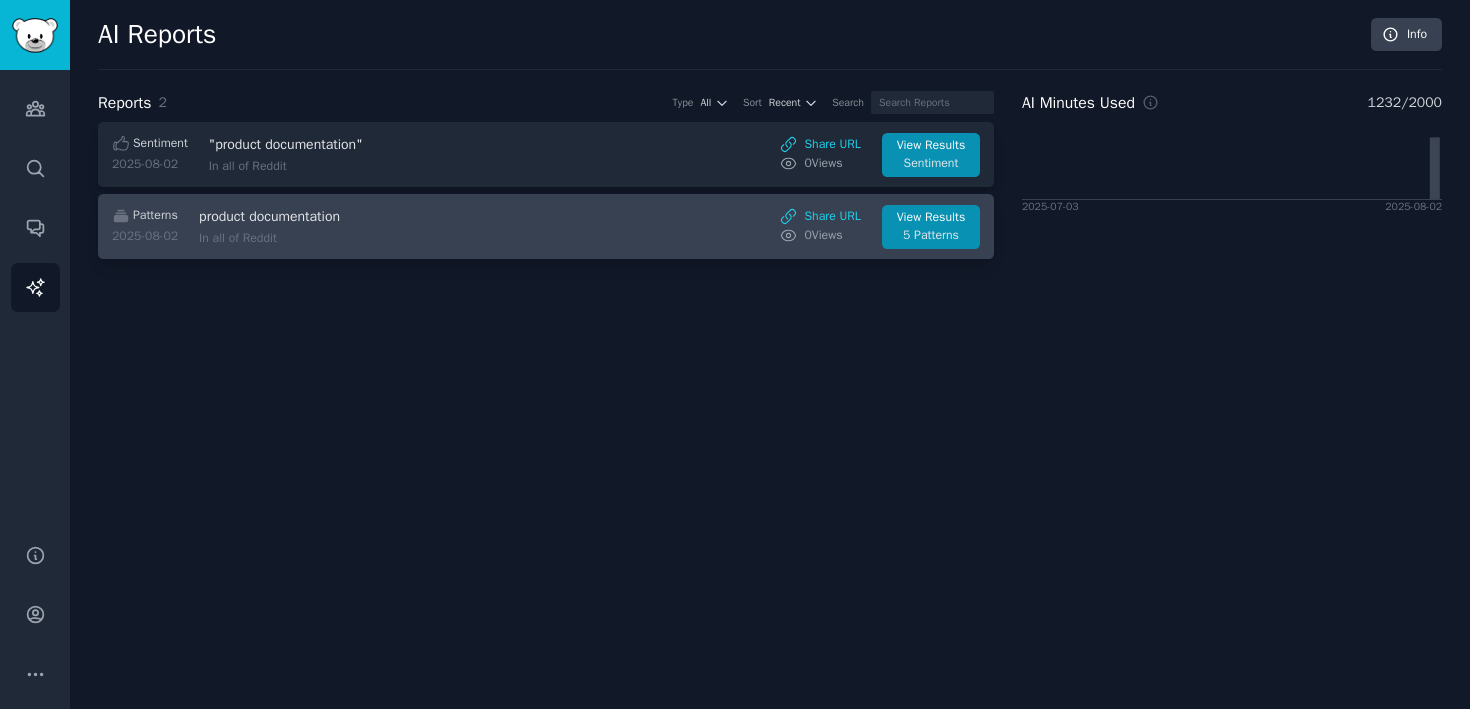 click on "Patterns 2025-08-02 product documentation In all of Reddit Share URL 0  View s View Results 5 Patterns" at bounding box center (546, 227) 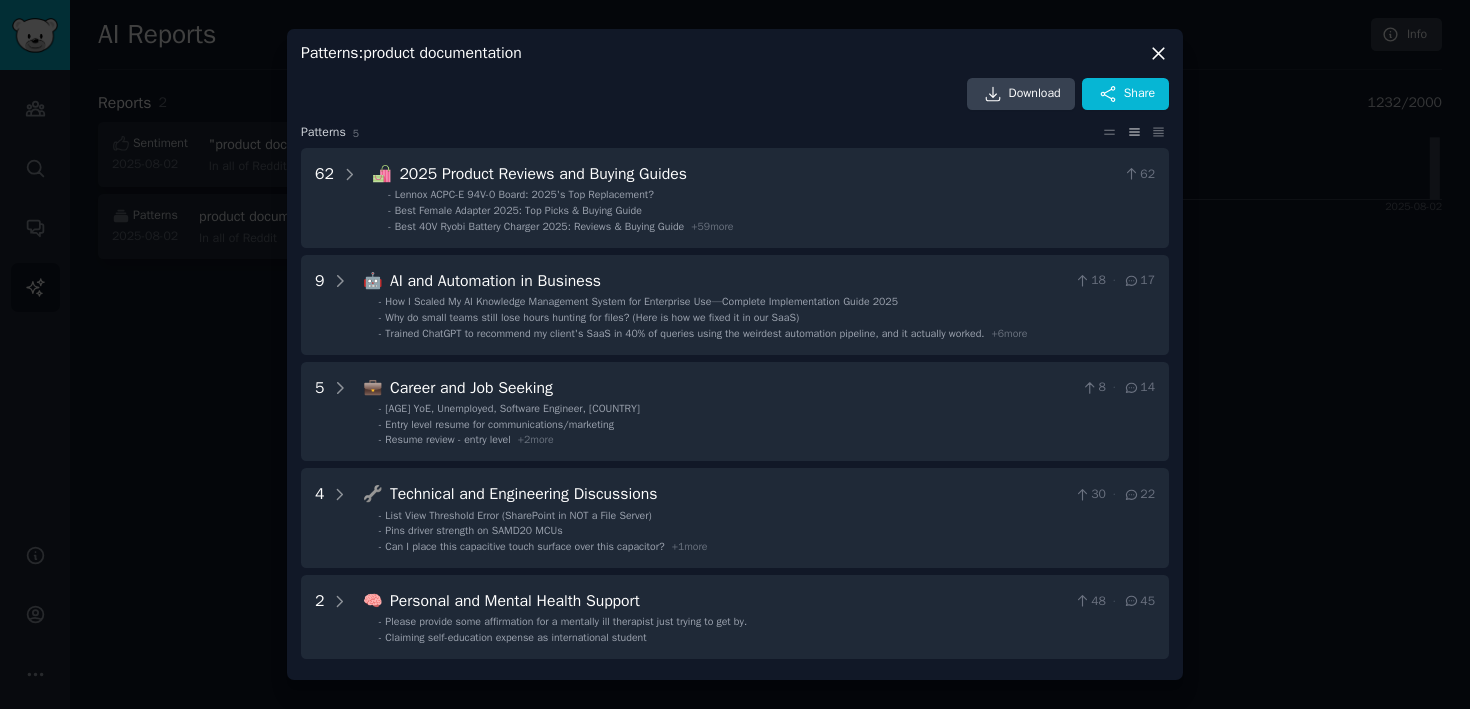 click at bounding box center (735, 354) 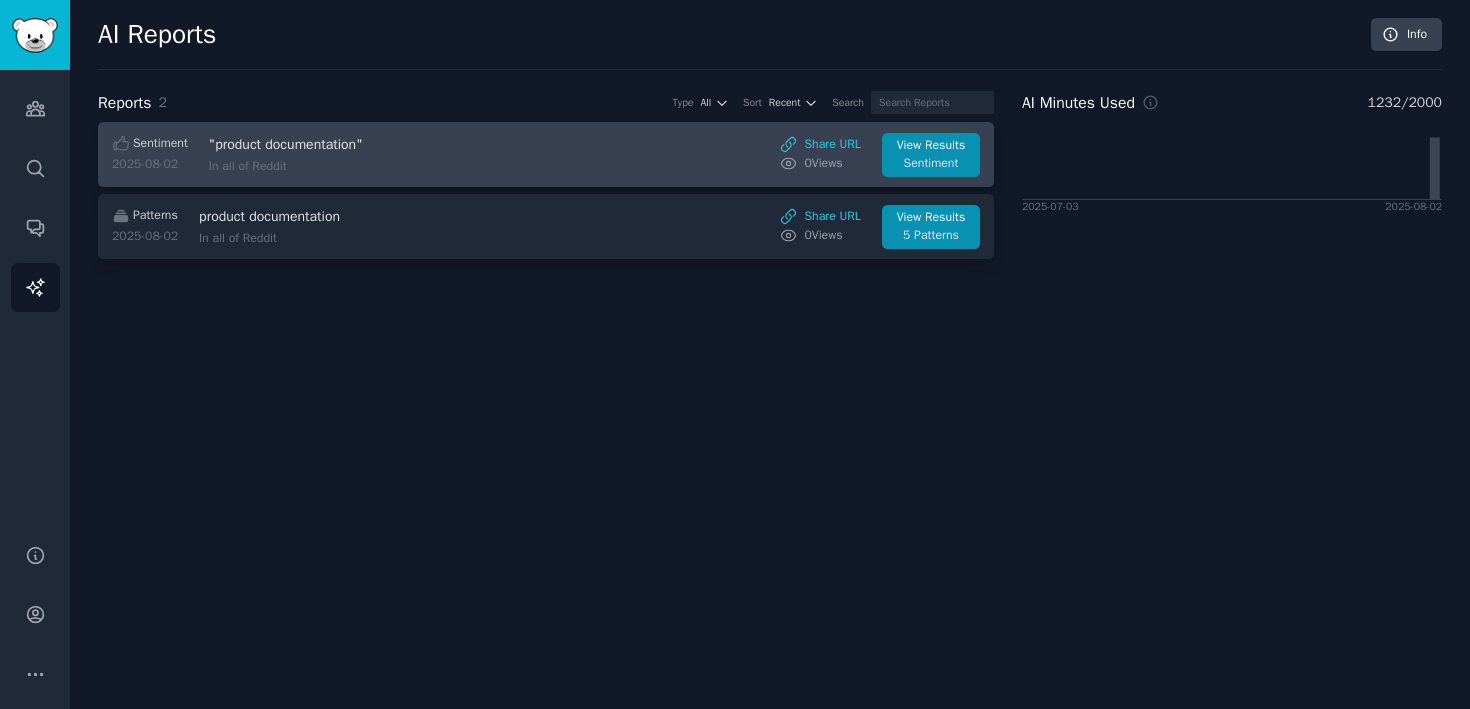 click on "Sentiment 2025-08-02 "product documentation" In all of Reddit Share URL 0  View s View Results Sentiment" at bounding box center (546, 154) 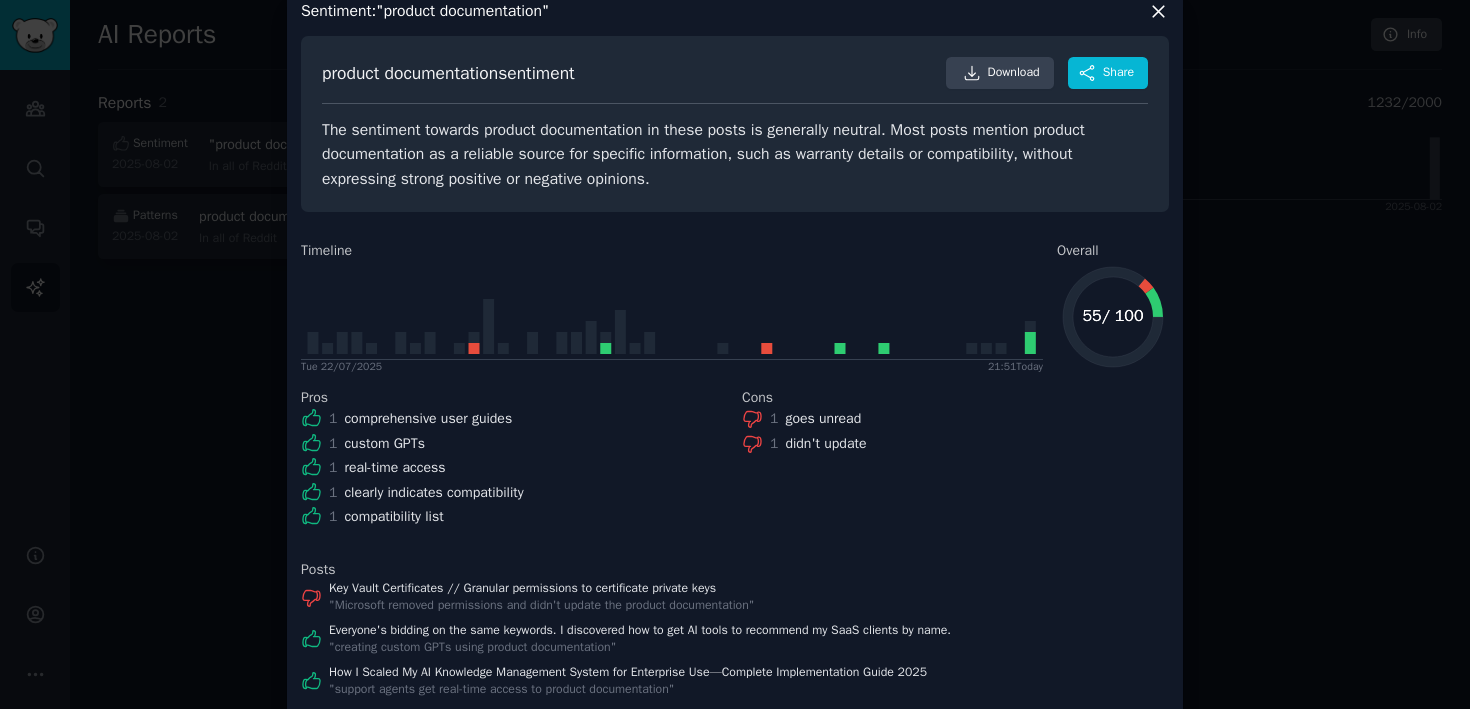 scroll, scrollTop: 0, scrollLeft: 0, axis: both 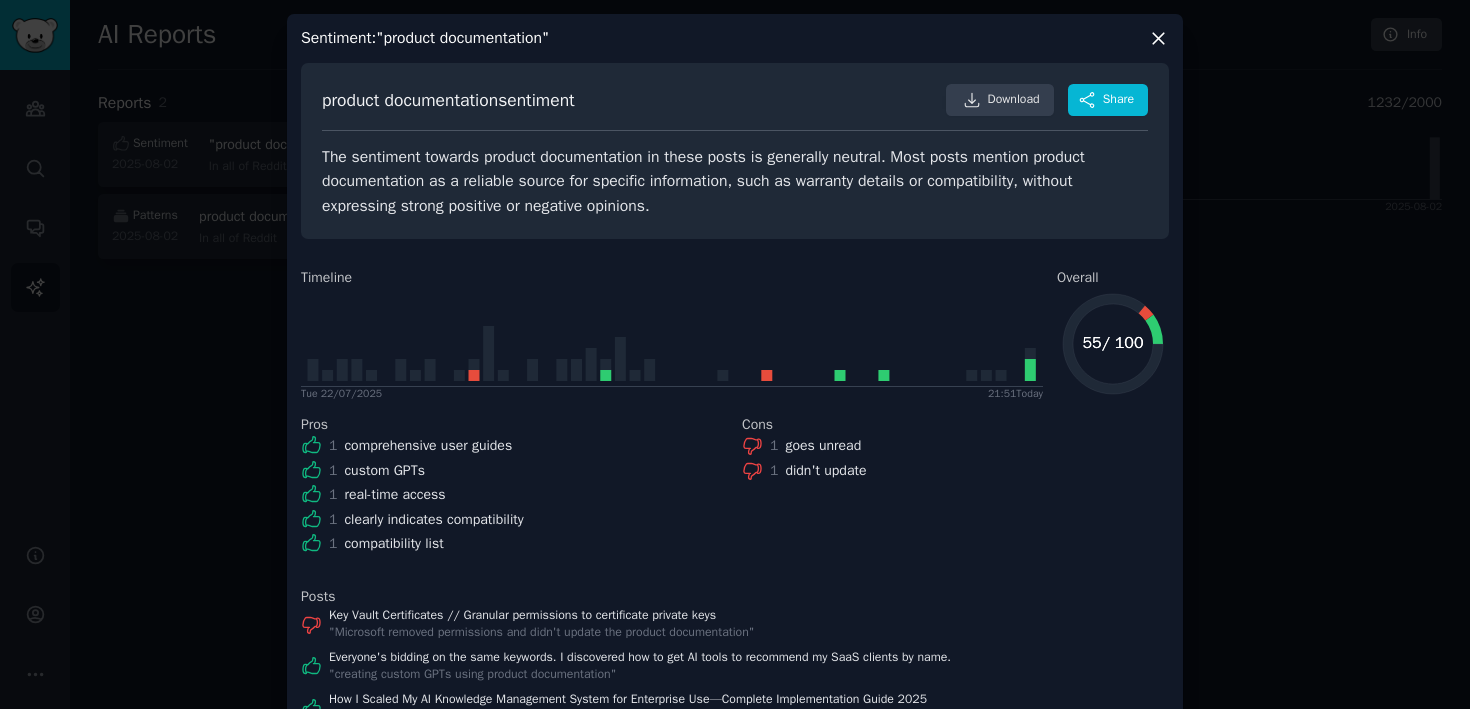 click on "Download" at bounding box center [1014, 100] 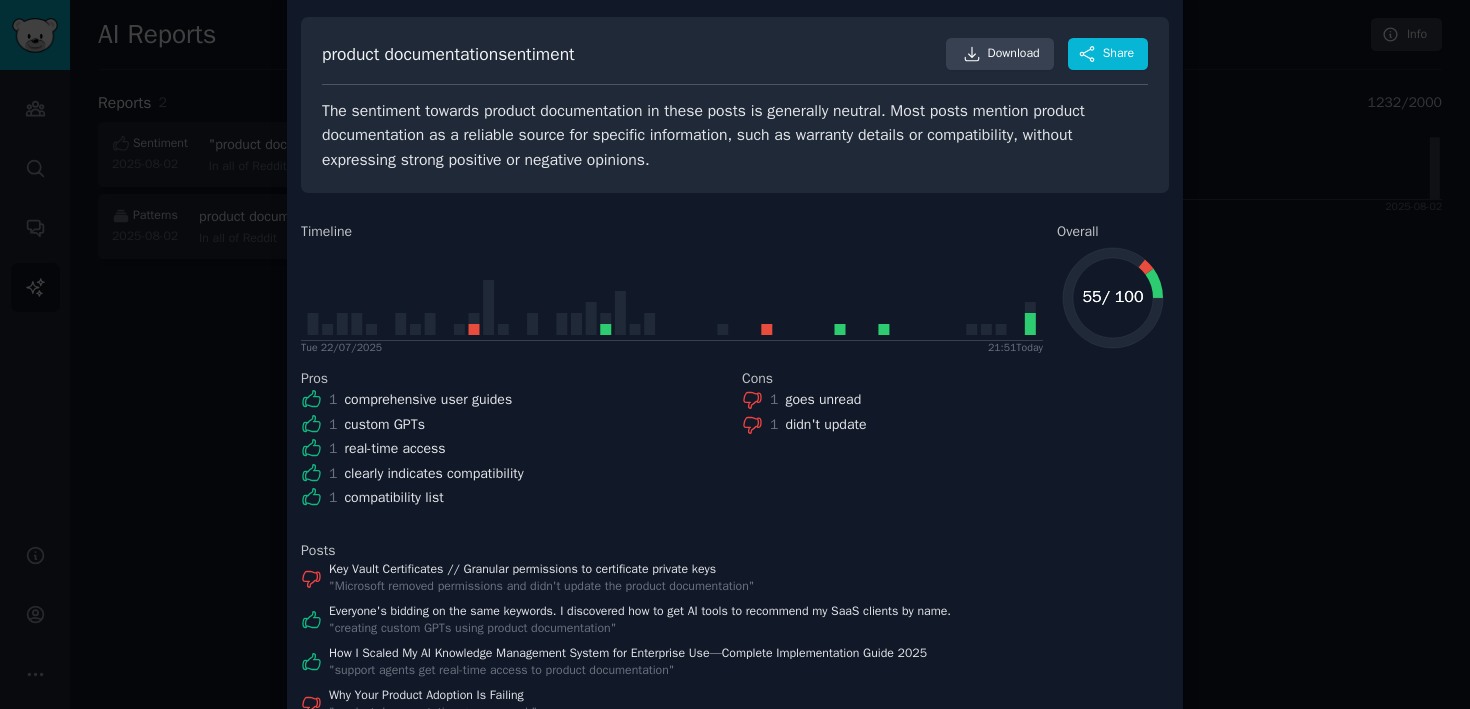 scroll, scrollTop: 0, scrollLeft: 0, axis: both 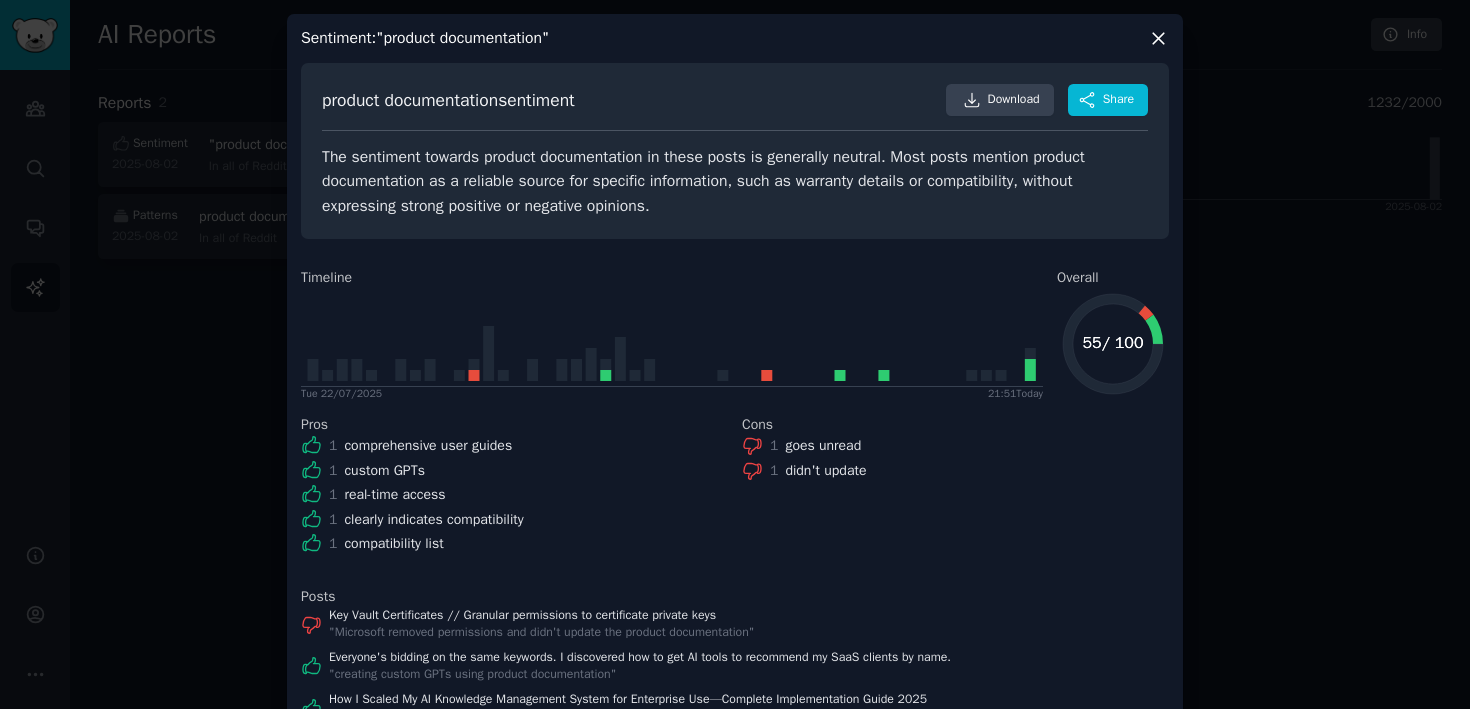 click at bounding box center [735, 354] 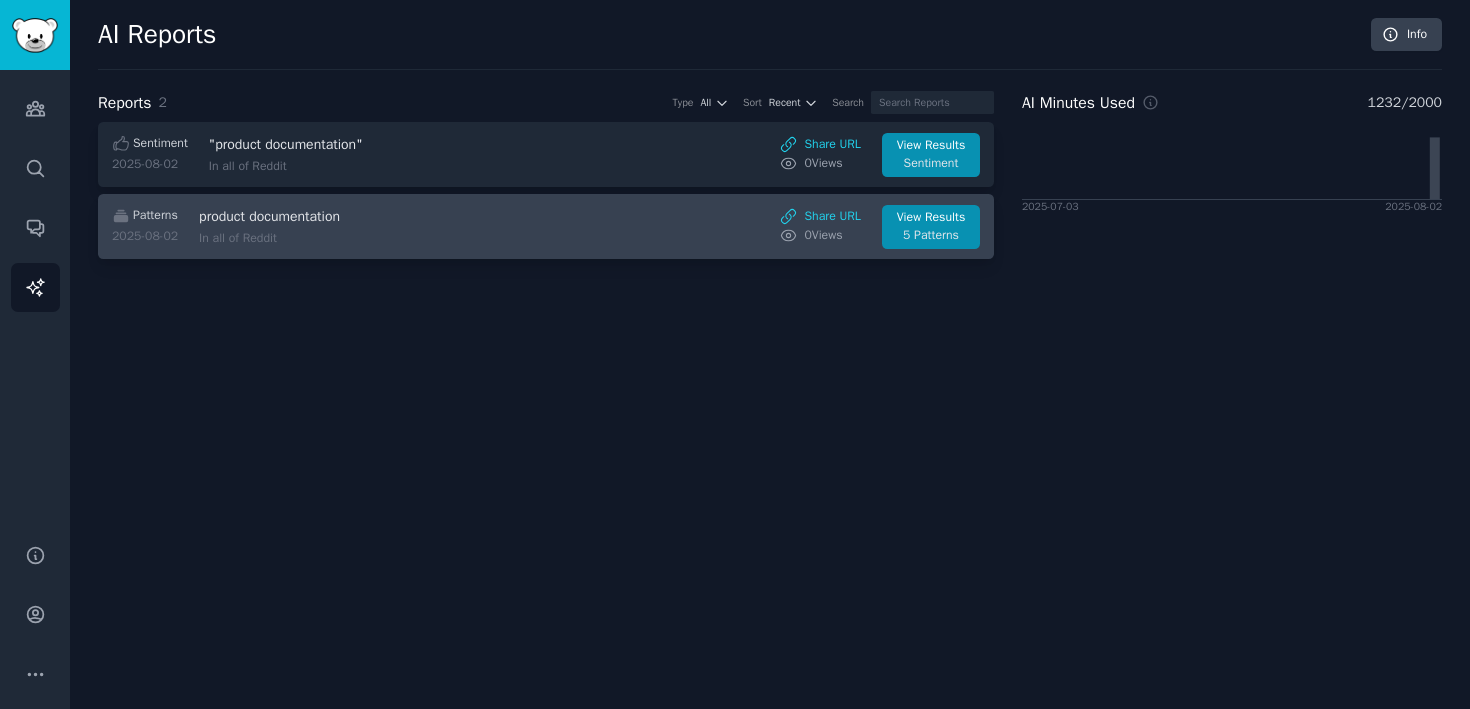 click on "product documentation" at bounding box center (367, 216) 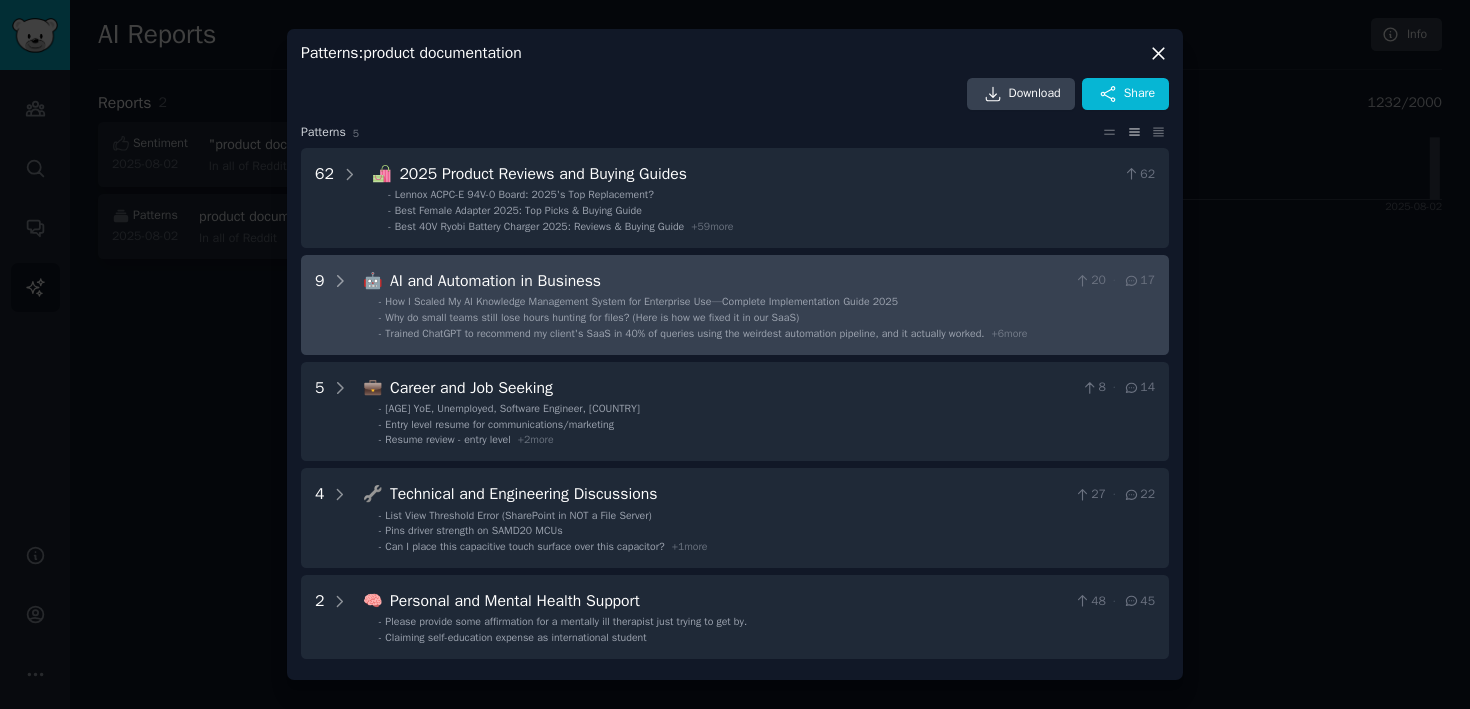 click on "🤖" at bounding box center (373, 281) 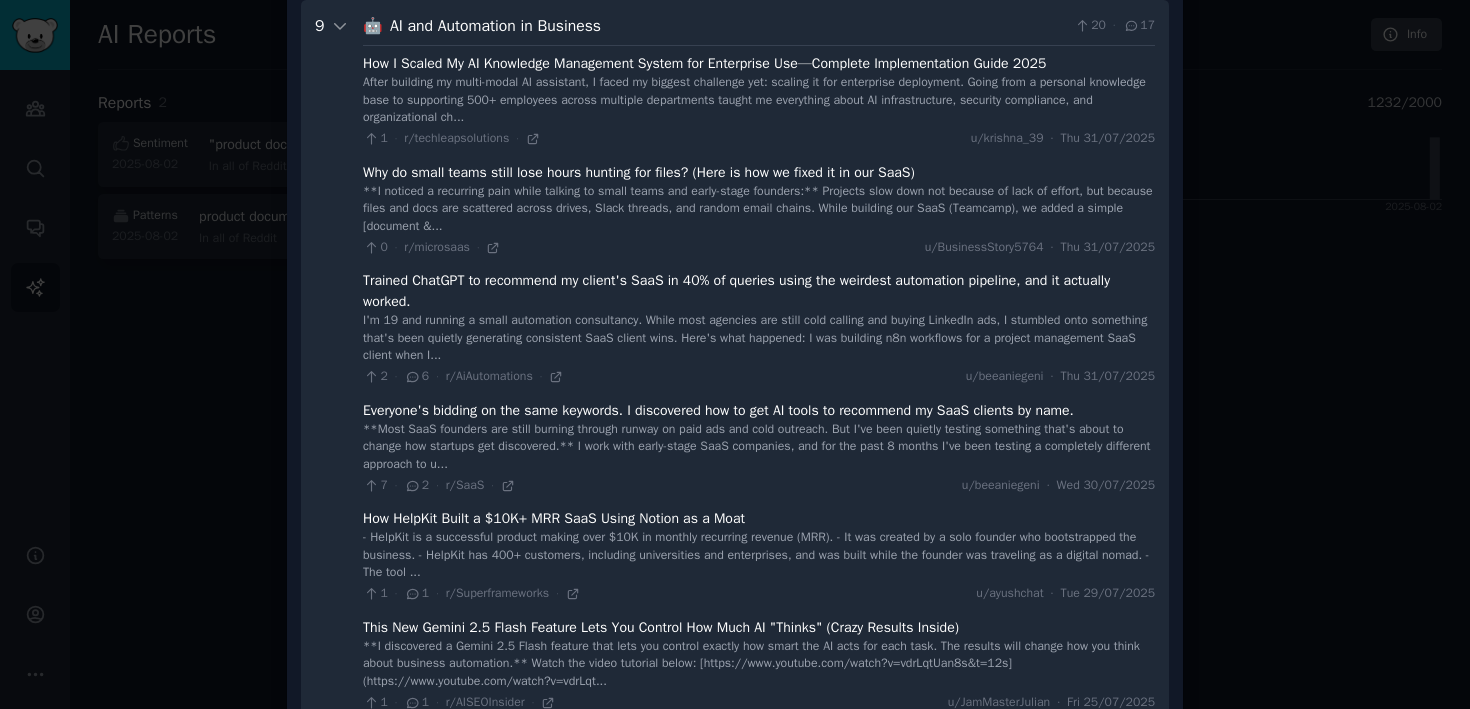 scroll, scrollTop: 0, scrollLeft: 0, axis: both 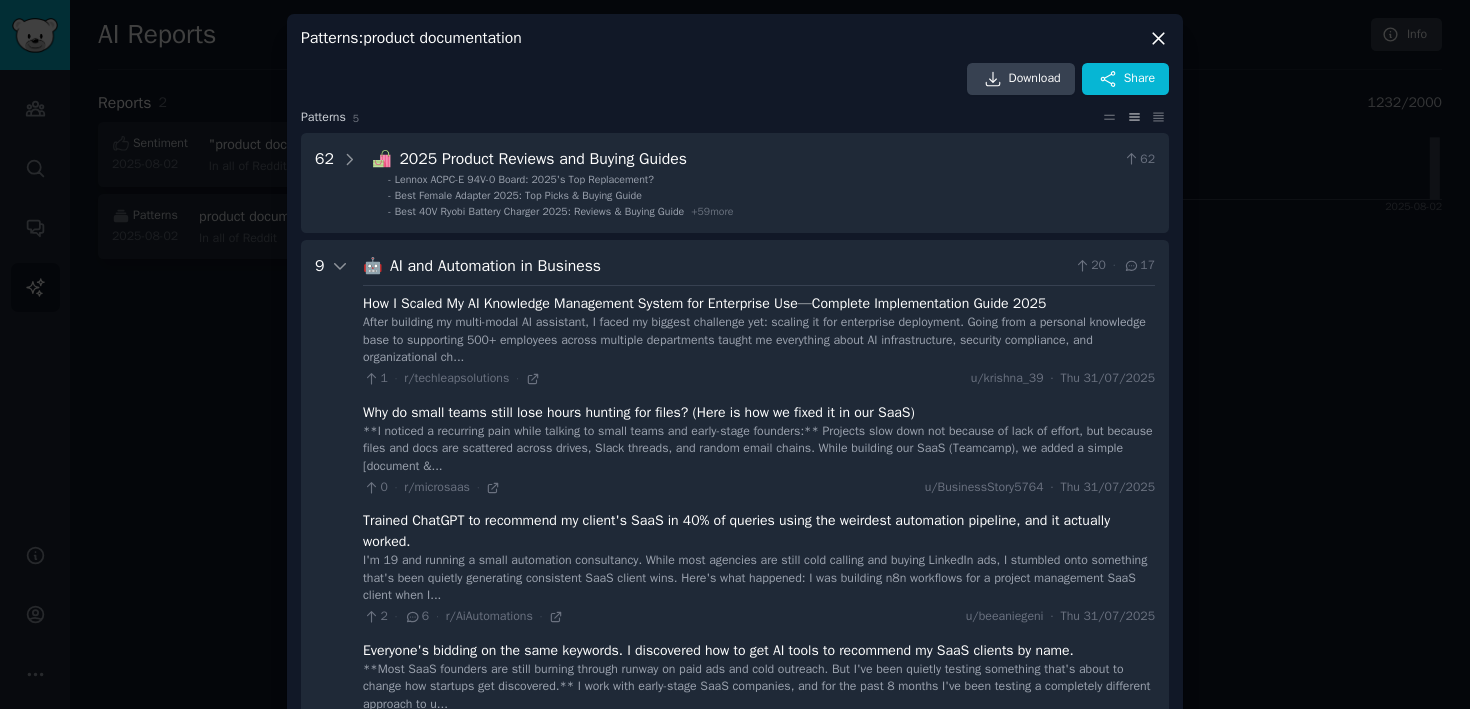 click on "9 🤖 AI and Automation in Business 20 · 17 How I Scaled My AI Knowledge Management System for Enterprise Use—Complete Implementation Guide 2025
After building my multi-modal AI assistant, I faced my biggest challenge yet: scaling it for enterprise deployment. Going from a personal knowledge base to supporting 500+ employees across multiple departments taught me everything about AI infrastructure, security compliance, and organizational ch... 1 · r/techleapsolutions · u/krishna_39 · Thu 31/07/2025 Why do small teams still lose hours hunting for files? (Here is how we fixed it in our SaaS)   **I noticed a recurring pain while talking to small teams and early-stage founders:**
Projects slow down not because of lack of effort, but because files and docs are scattered across drives, Slack threads, and random email chains.
While building our SaaS (Teamcamp), we added a simple [document &... 0 · r/microsaas · u/BusinessStory5764 · Thu 31/07/2025   2 · 6 · r/AiAutomations · u/beeaniegeni ·   7 2" at bounding box center (735, 789) 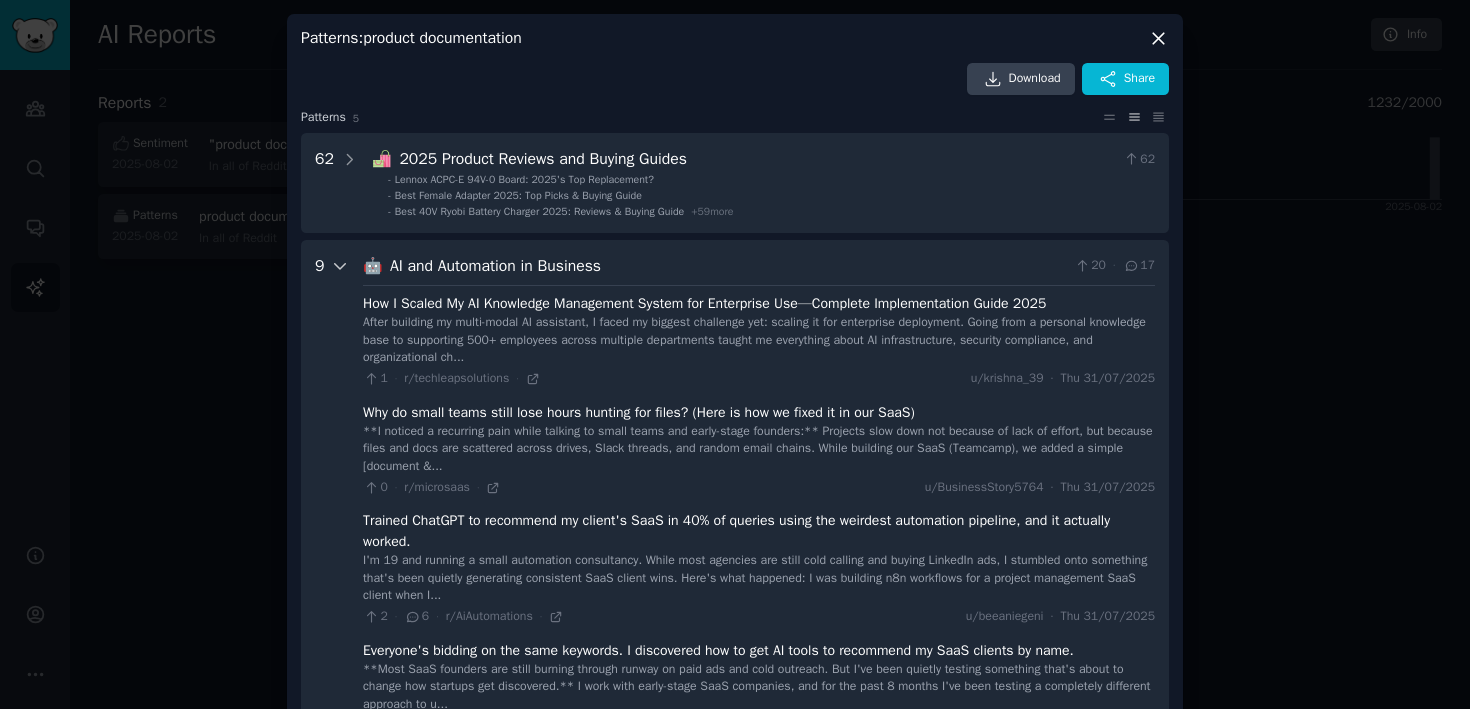 click 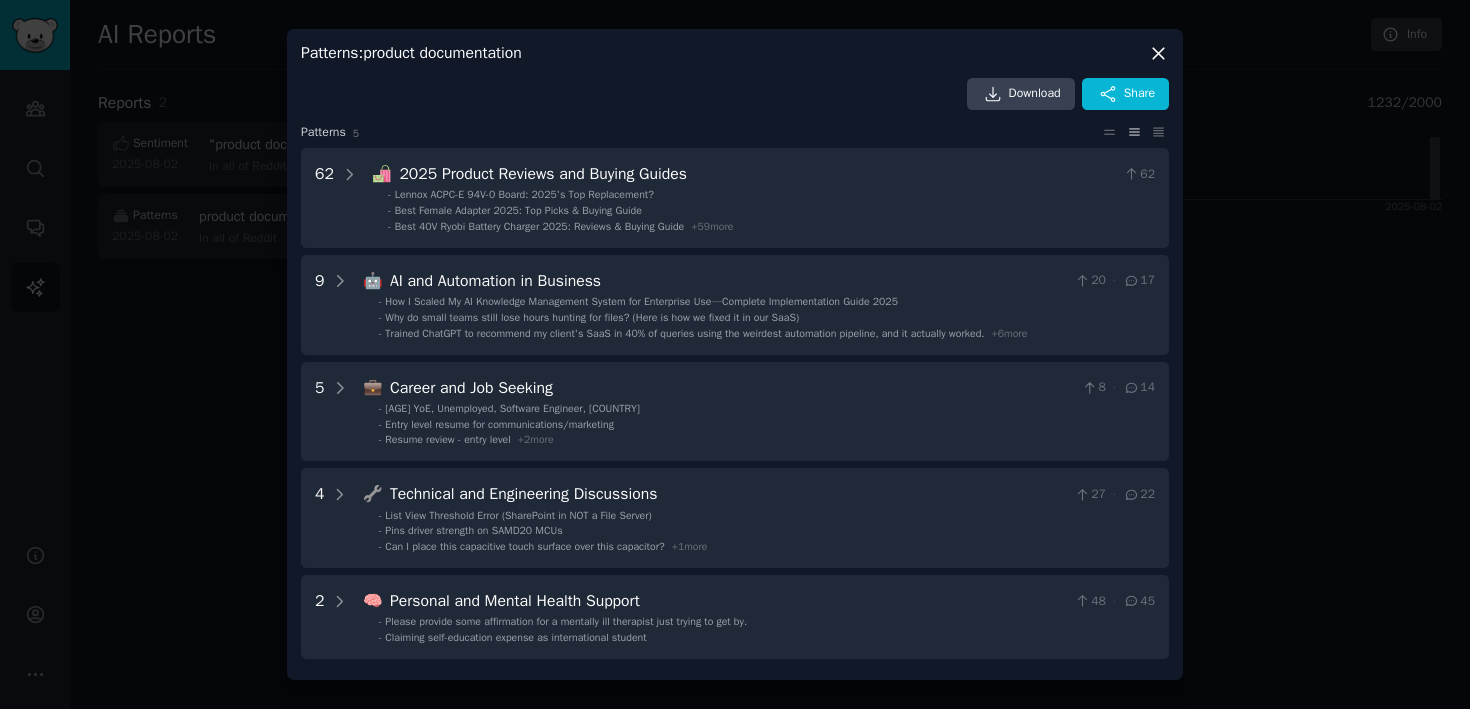click on "Patterns :  product documentation Download Share Pattern s 5 62 🛍️ 2025 Product Reviews and Buying Guides 62 - Lennox ACPC-E 94V-0 Board: 2025's Top Replacement? - Best Female Adapter 2025: Top Picks & Buying Guide - Best 40V Ryobi Battery Charger 2025: Reviews & Buying Guide +  59  more 9 🤖 AI and Automation in Business 20 · 17 - How I Scaled My AI Knowledge Management System for Enterprise Use—Complete Implementation Guide 2025 - Why do small teams still lose hours hunting for files? (Here is how we fixed it in our SaaS) - Trained ChatGPT to recommend my client's SaaS in 40% of queries using the weirdest automation pipeline, and it actually worked. +  6  more 5 💼 Career and Job Seeking 8 · 14 - [15 YoE, Unemployed, Software Engineer, USA] - Entry level resume for communications/marketing - Resume review - entry level +  2  more 4 🔧 Technical and Engineering Discussions 27 · 22 - List View Threshold Error (SharePoint in NOT a File Server) - Pins driver strength on SAMD20 MCUs - +  1  more" at bounding box center (735, 354) 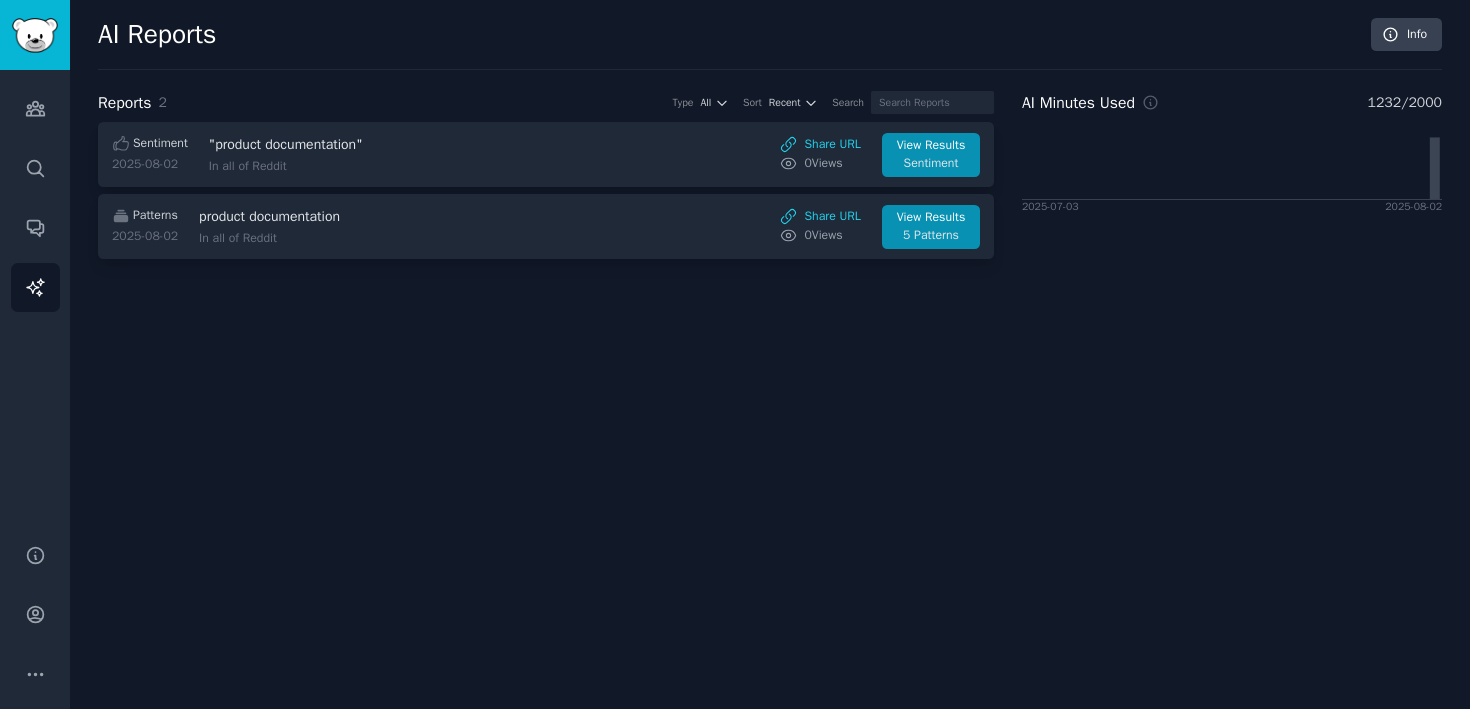 click on "Audiences Search Conversations AI Reports" at bounding box center (35, 295) 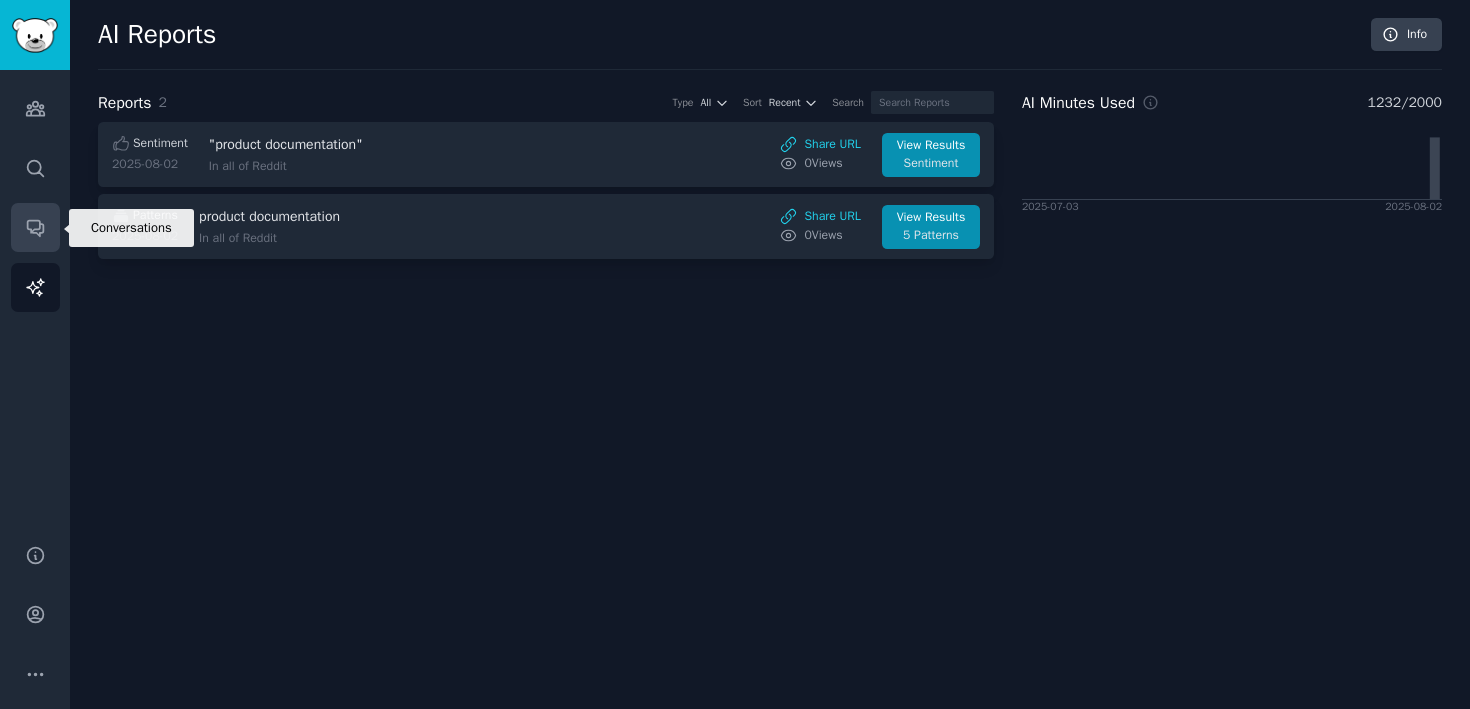 click 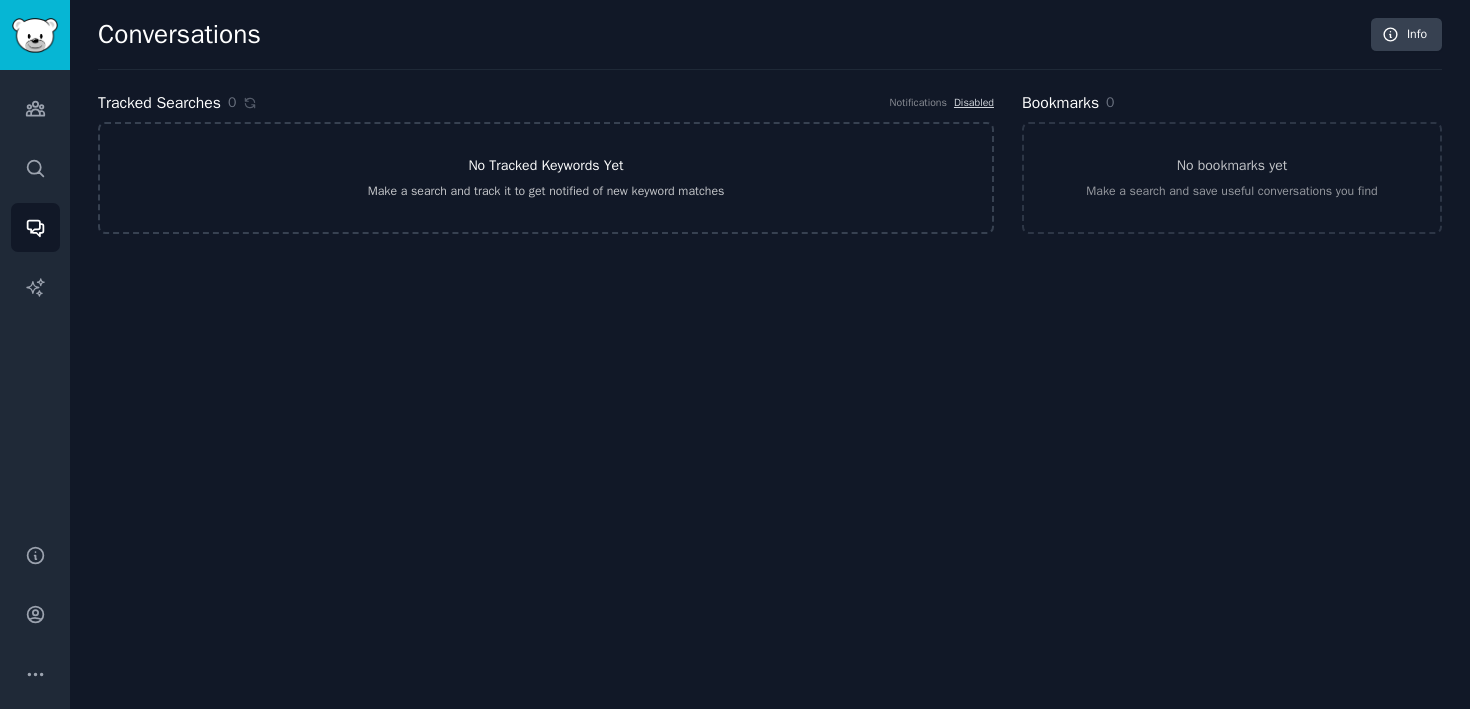 click on "No Tracked Keywords Yet Make a search and track it to get notified of new keyword matches" at bounding box center [546, 178] 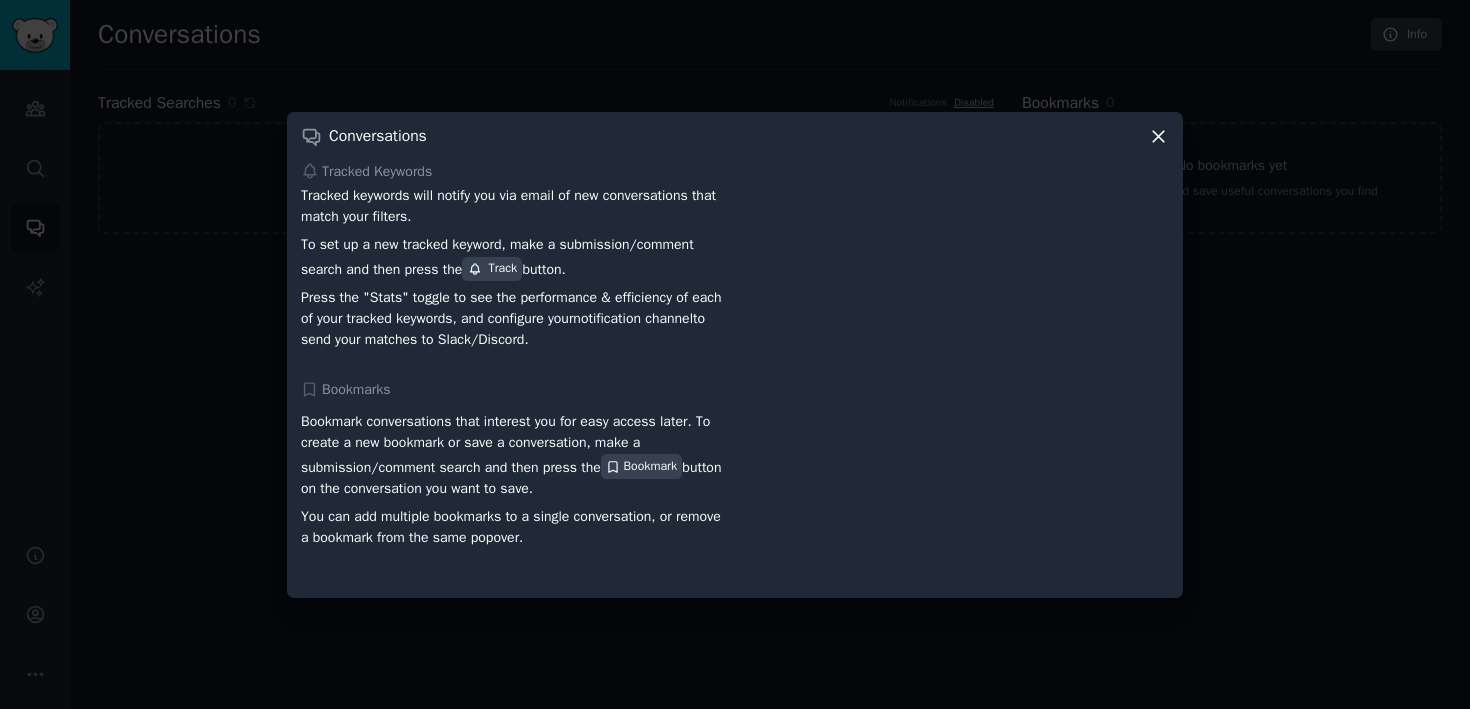click at bounding box center (735, 354) 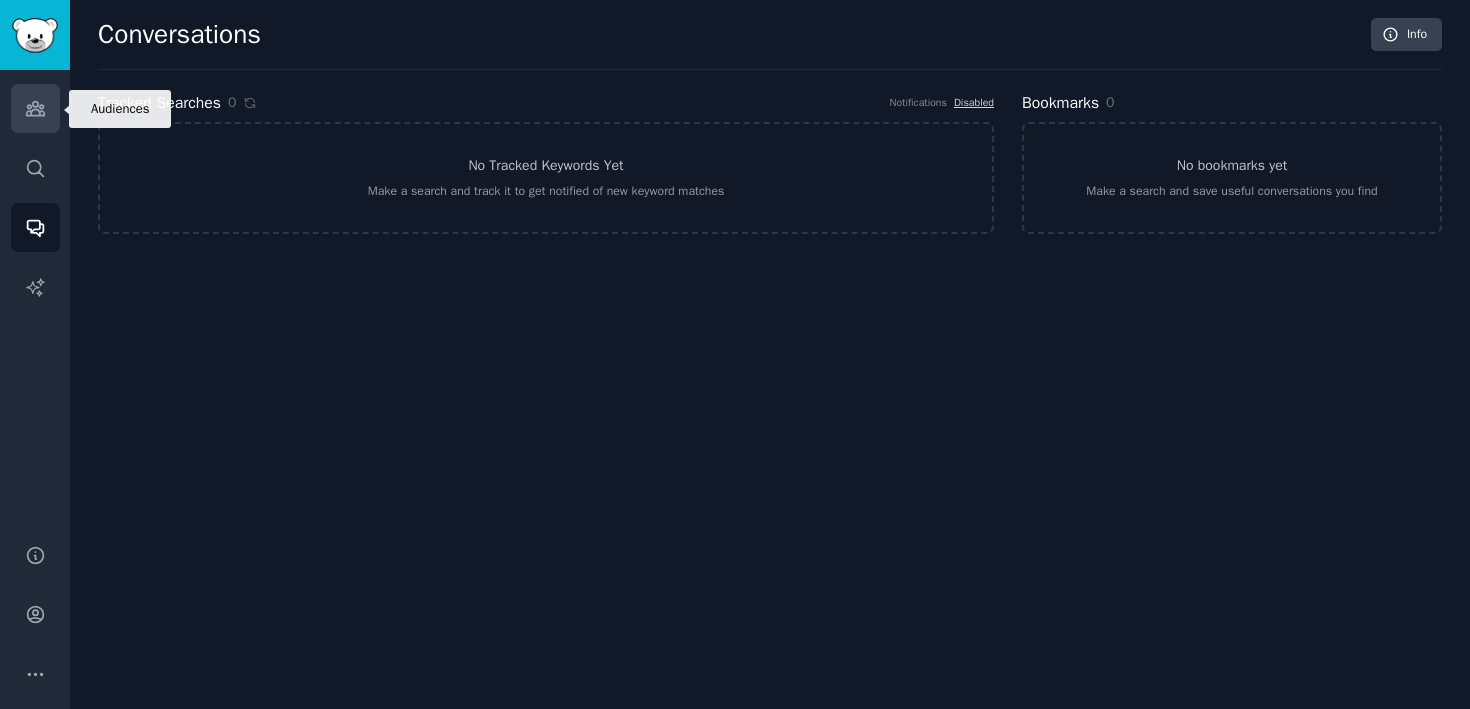 click 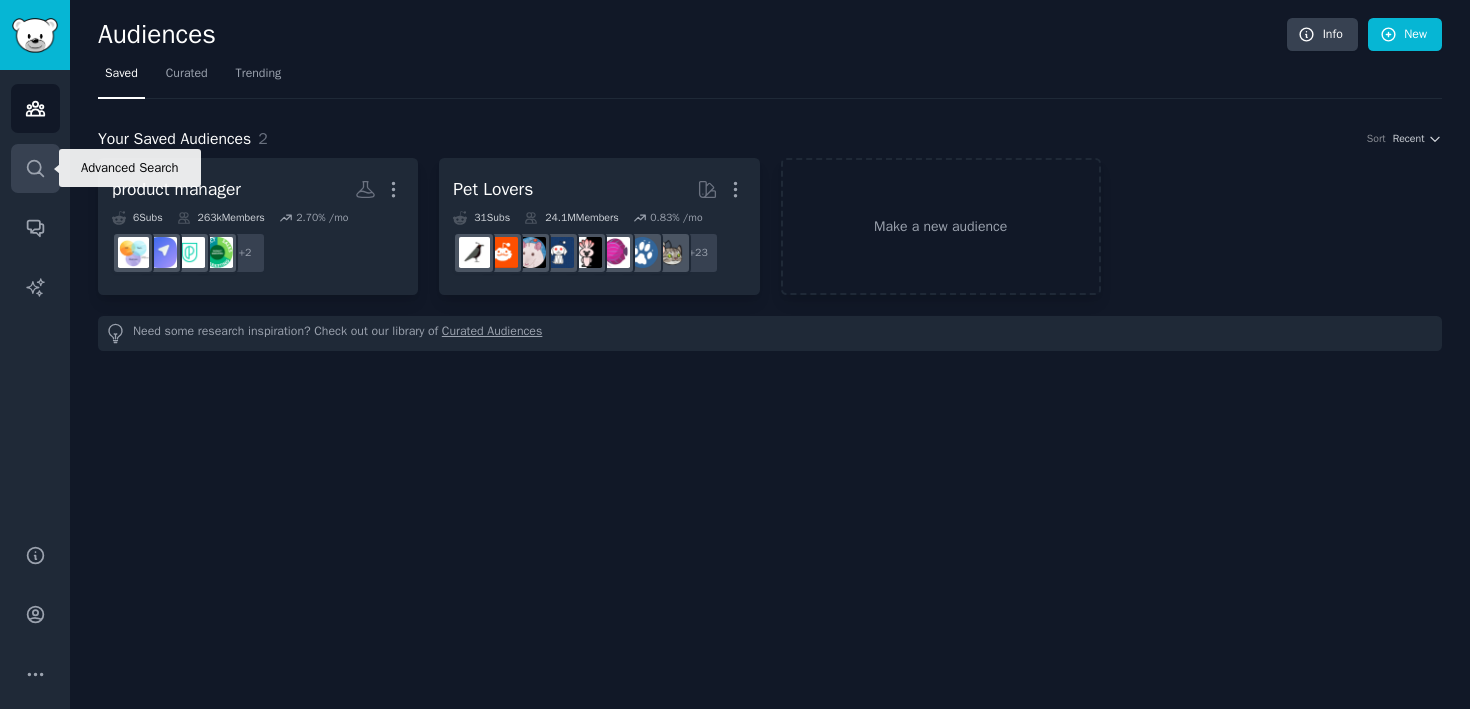 click on "Search" at bounding box center (35, 168) 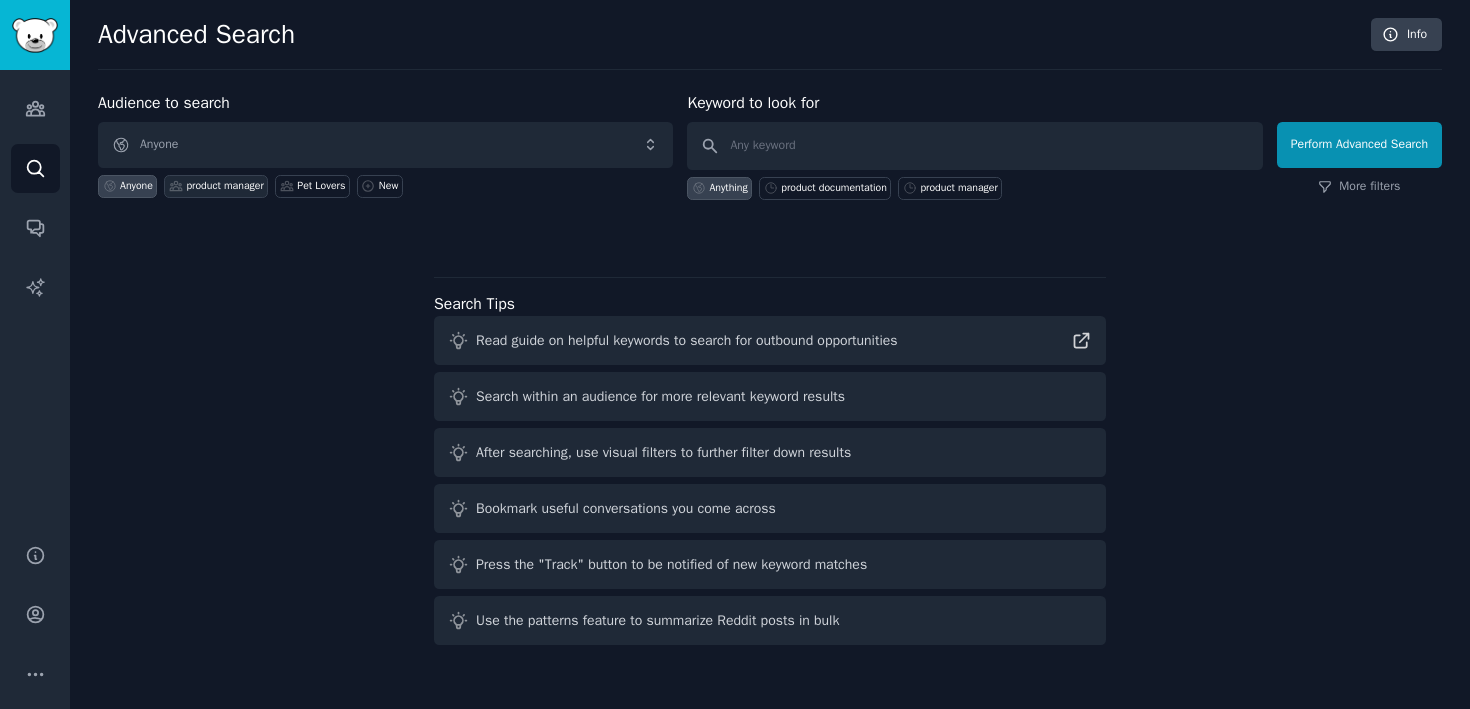 click on "product manager" at bounding box center [224, 186] 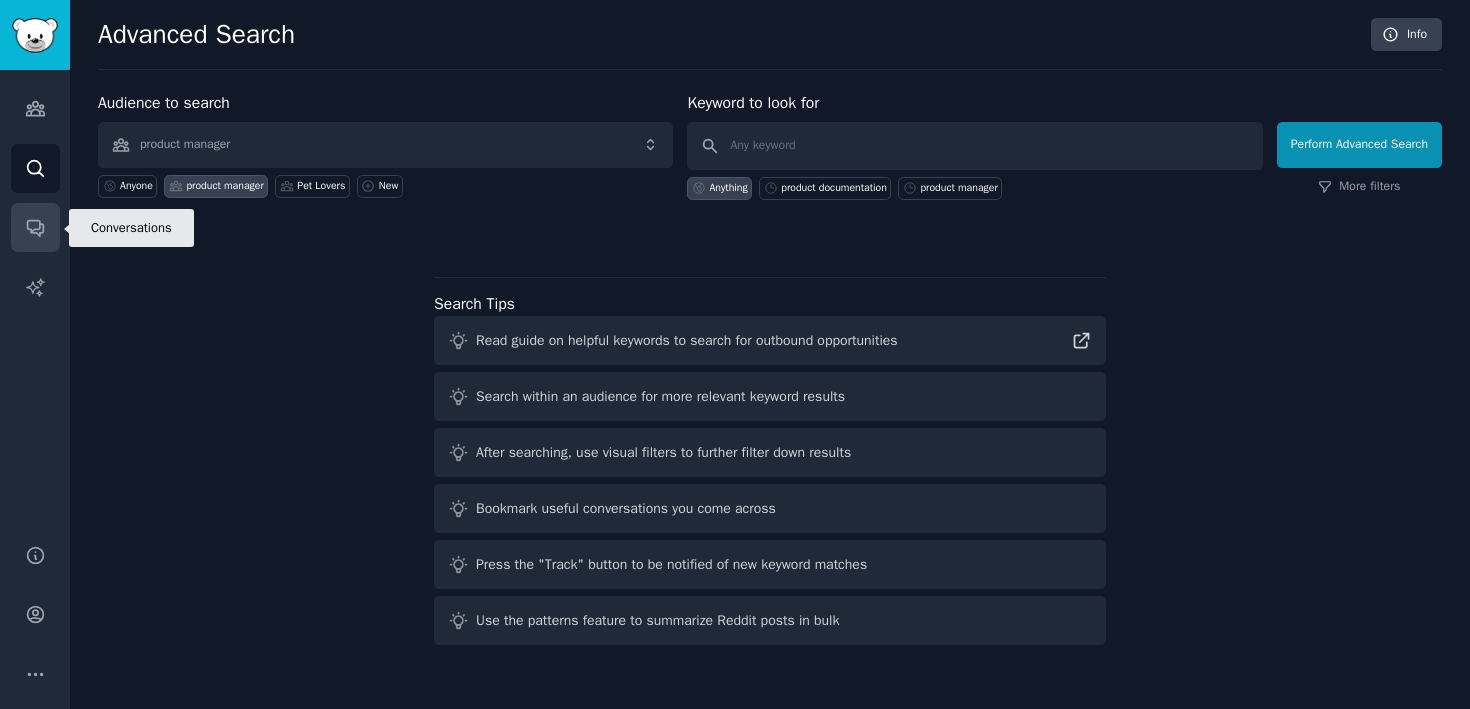 click 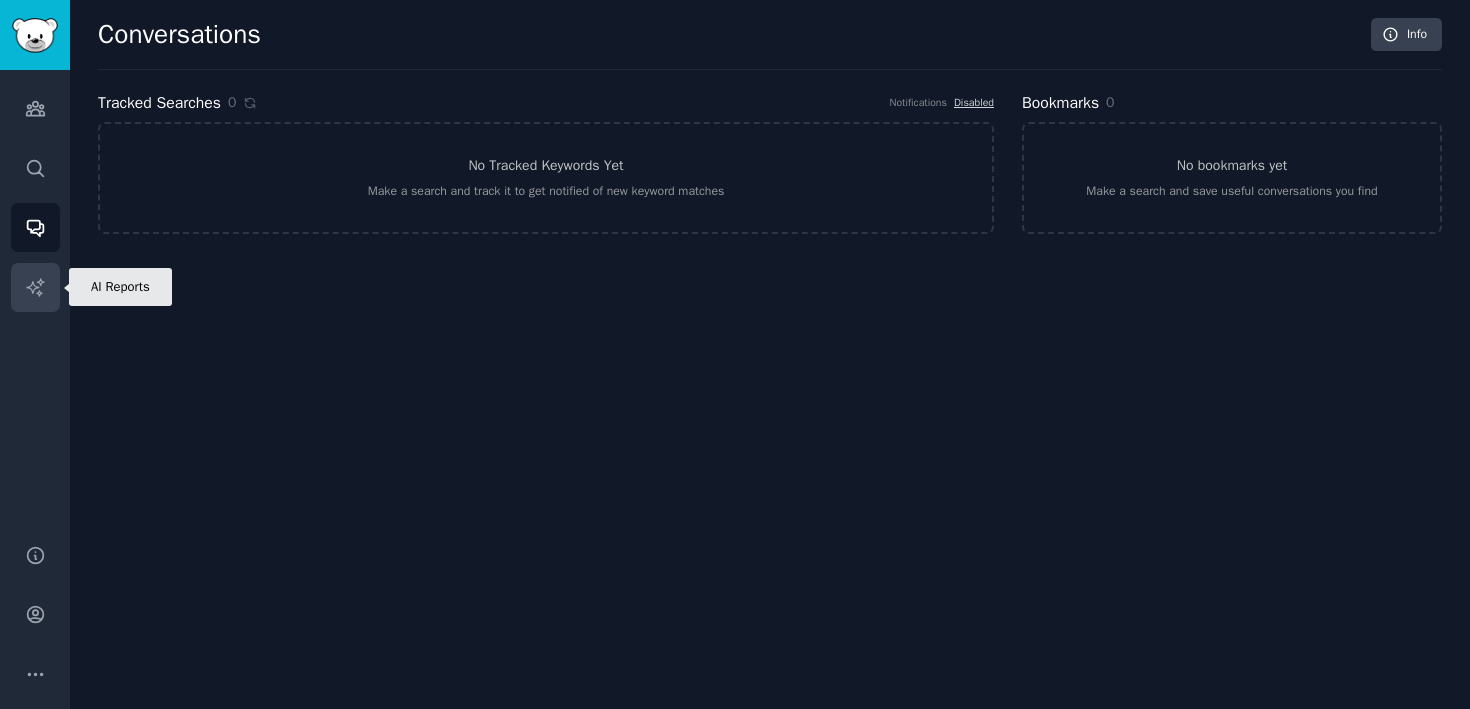 click on "AI Reports" at bounding box center (35, 287) 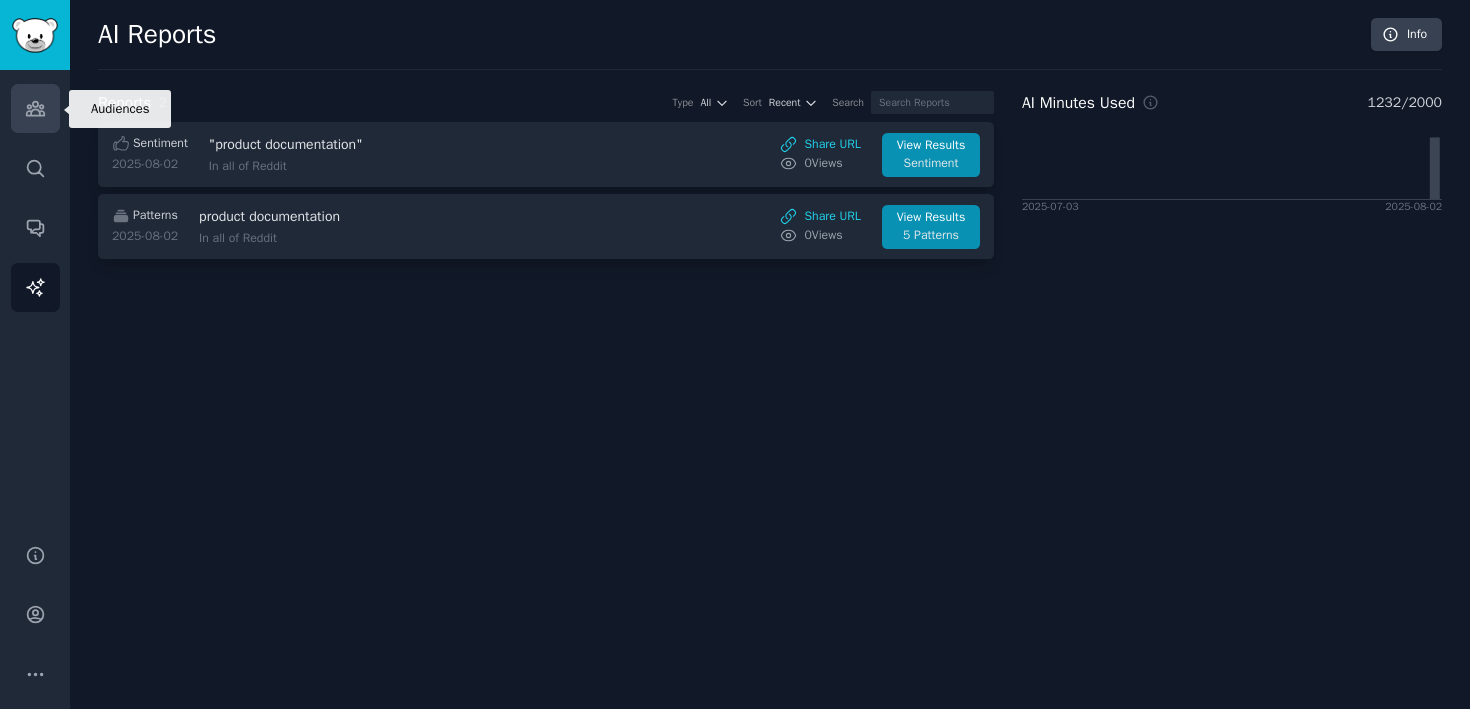 click on "Audiences" at bounding box center (35, 108) 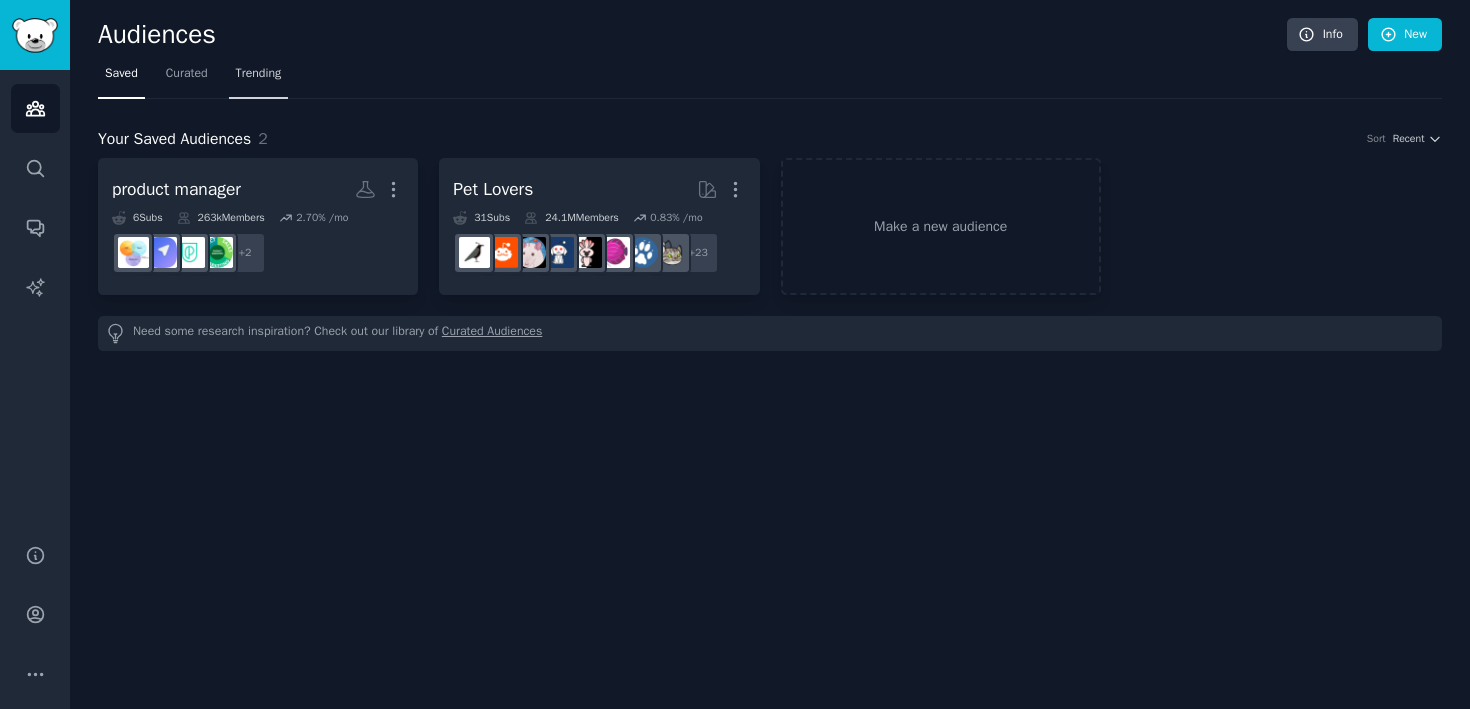 click on "Trending" at bounding box center [259, 74] 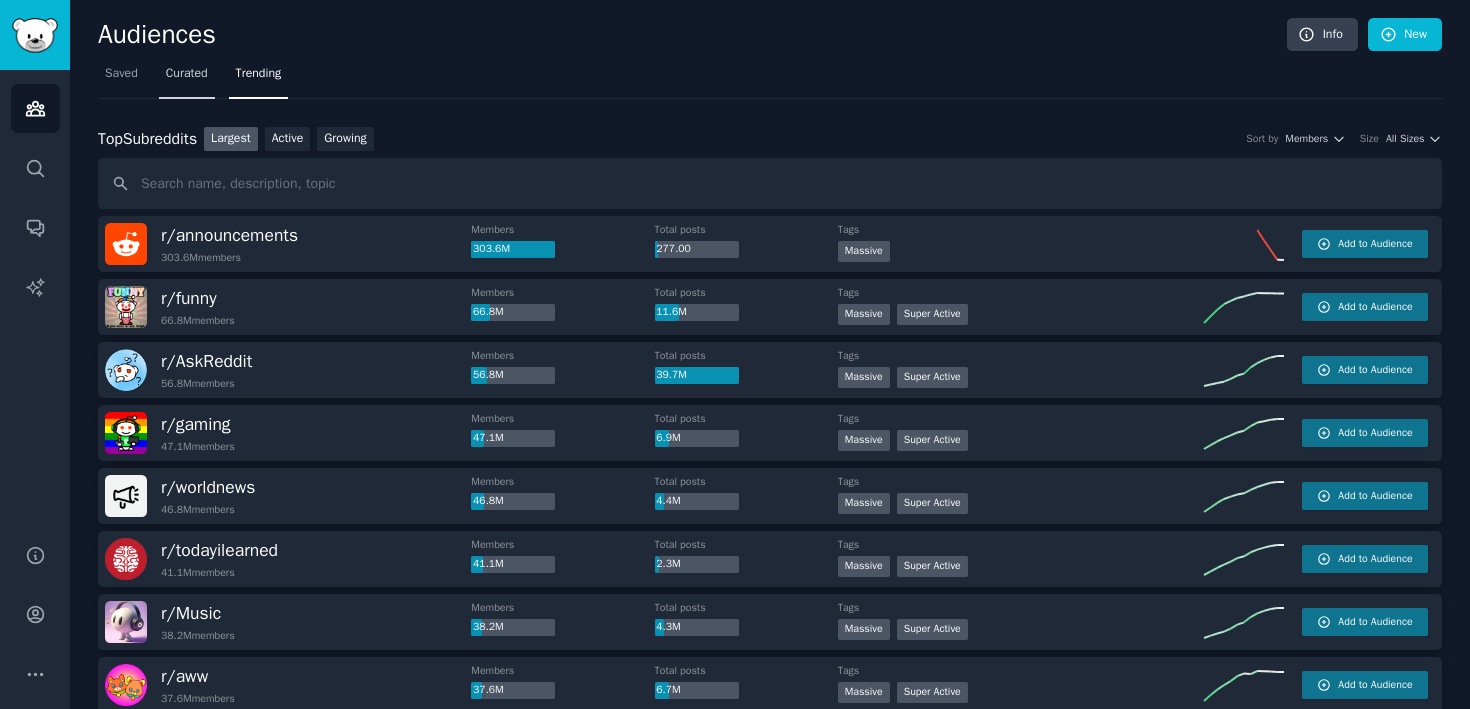 click on "Curated" at bounding box center (187, 74) 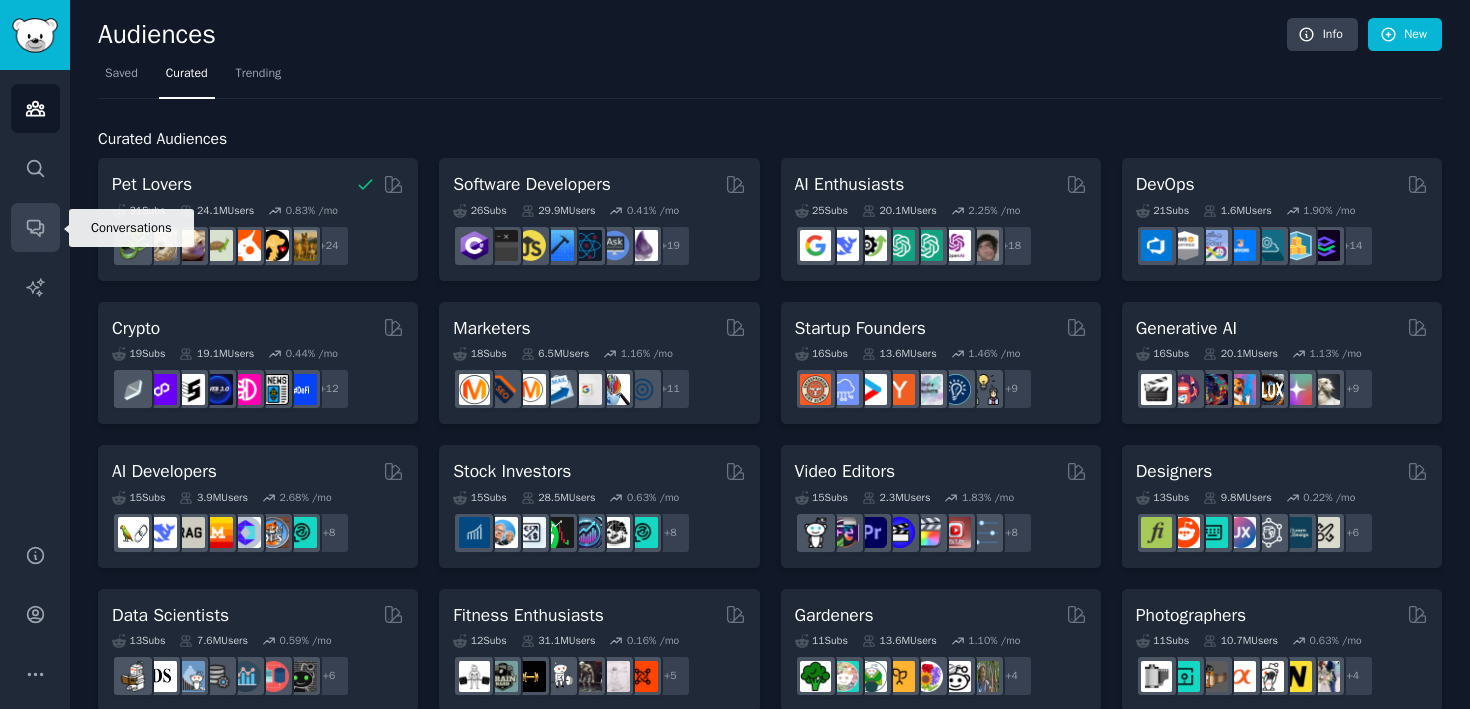 click 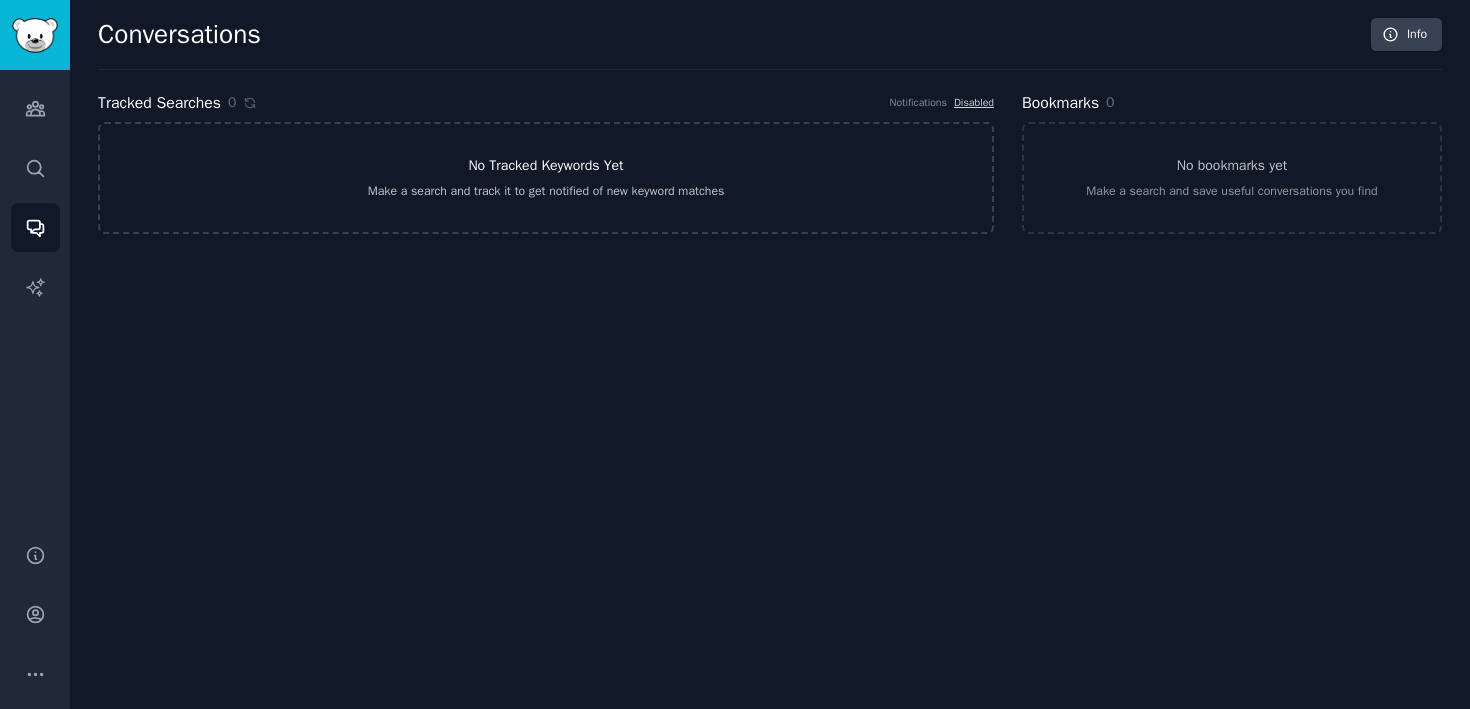 click on "No Tracked Keywords Yet" at bounding box center [545, 165] 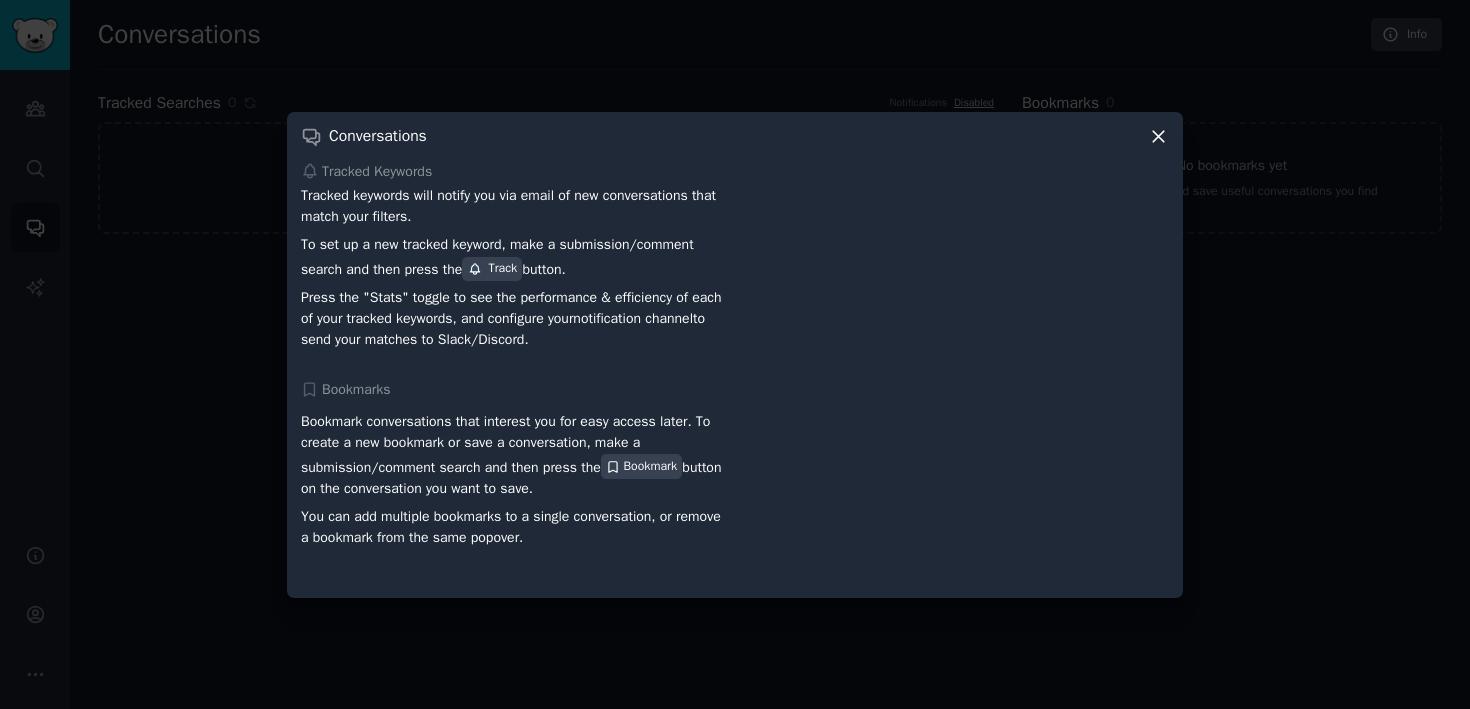 type 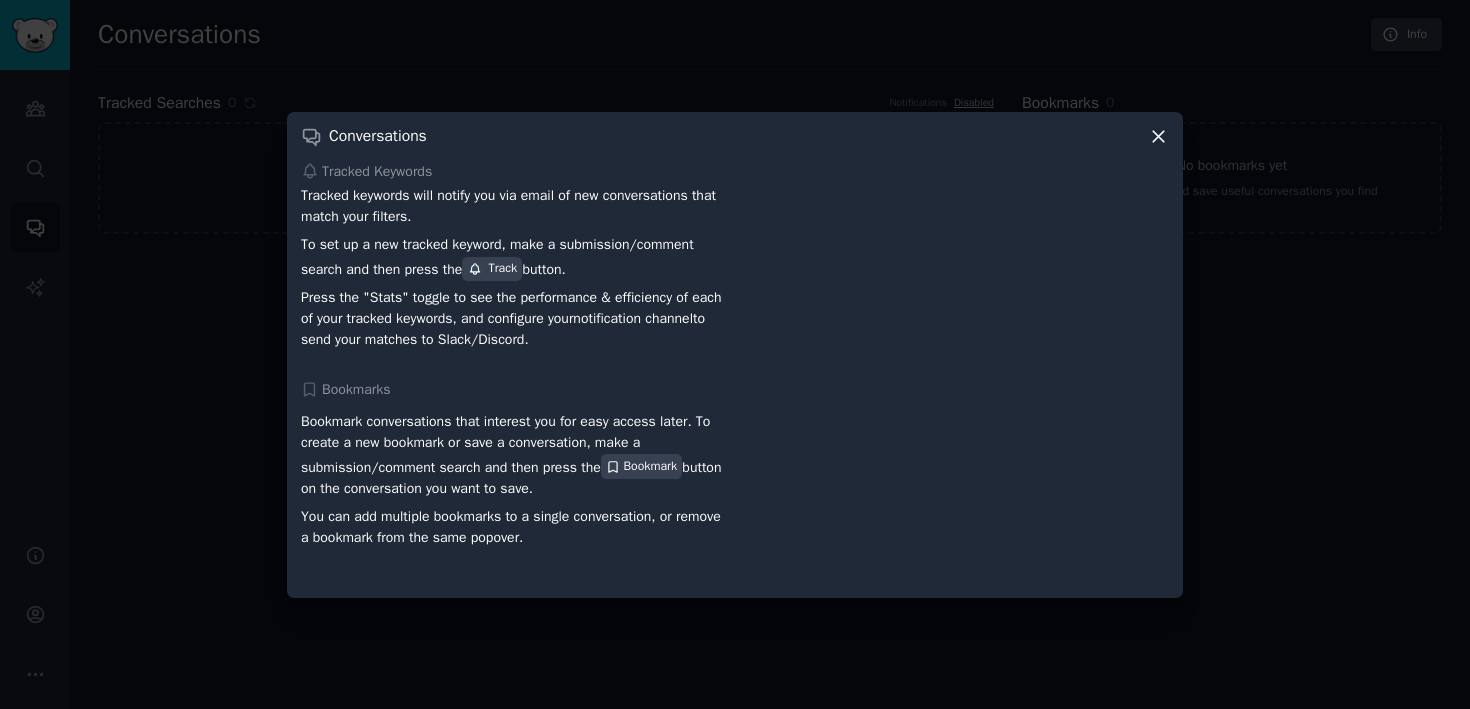 click at bounding box center (735, 354) 